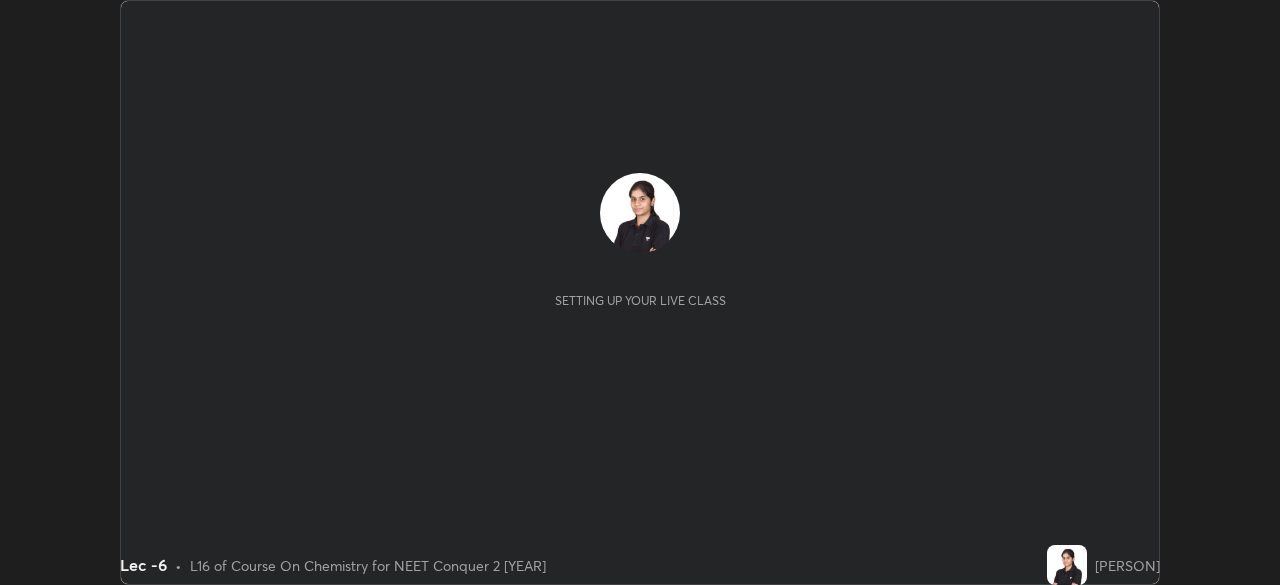 scroll, scrollTop: 0, scrollLeft: 0, axis: both 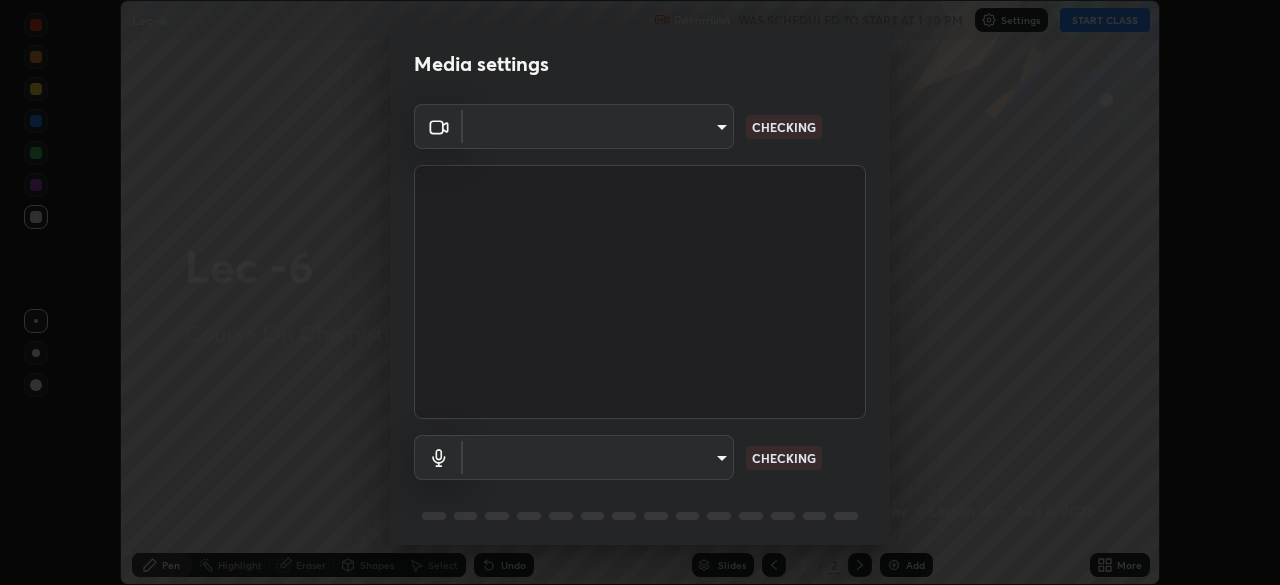 type on "bba66c41345857dcc9a6d4c580dc01eb5c8f13e357e582705132971b55534d29" 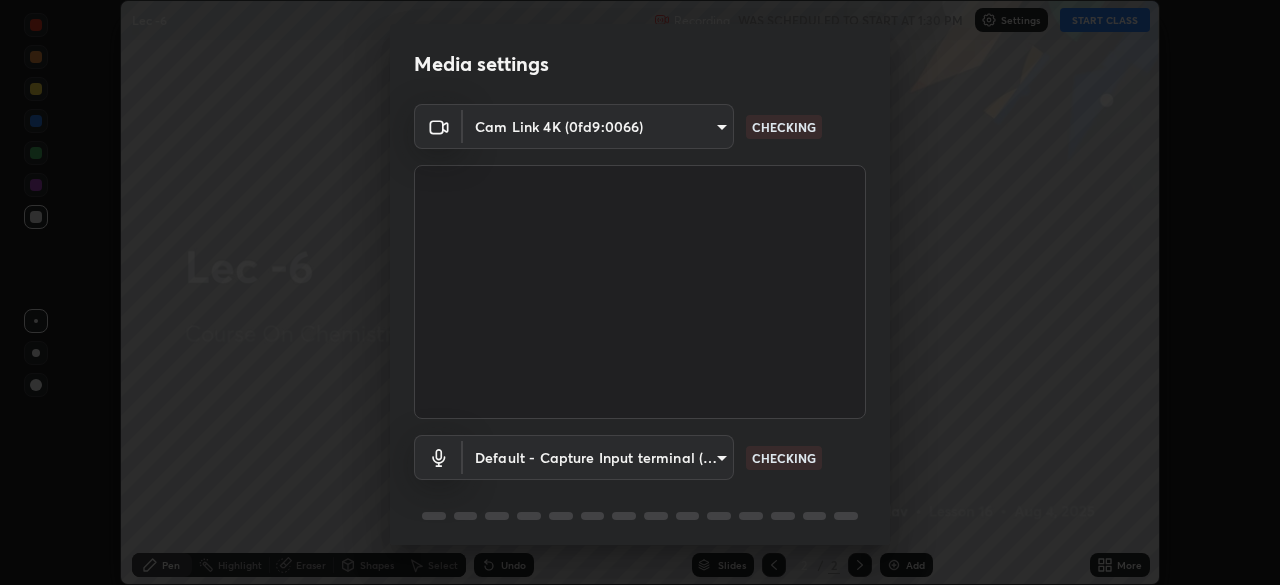 click on "Erase all Lec -6 Recording WAS SCHEDULED TO START AT  1:30 PM Settings START CLASS Setting up your live class Lec -6 • L16 of Course On Chemistry for NEET Conquer 2 2026 Aditi Yadav Pen Highlight Eraser Shapes Select Undo Slides 2 / 2 Add More No doubts shared Encourage your learners to ask a doubt for better clarity Report an issue Reason for reporting Buffering Chat not working Audio - Video sync issue Educator video quality low ​ Attach an image Report Media settings Cam Link 4K (0fd9:0066) bba66c41345857dcc9a6d4c580dc01eb5c8f13e357e582705132971b55534d29 CHECKING Default - Capture Input terminal (Digital Array MIC) (2207:0019) default CHECKING 1 / 5 Next" at bounding box center [640, 292] 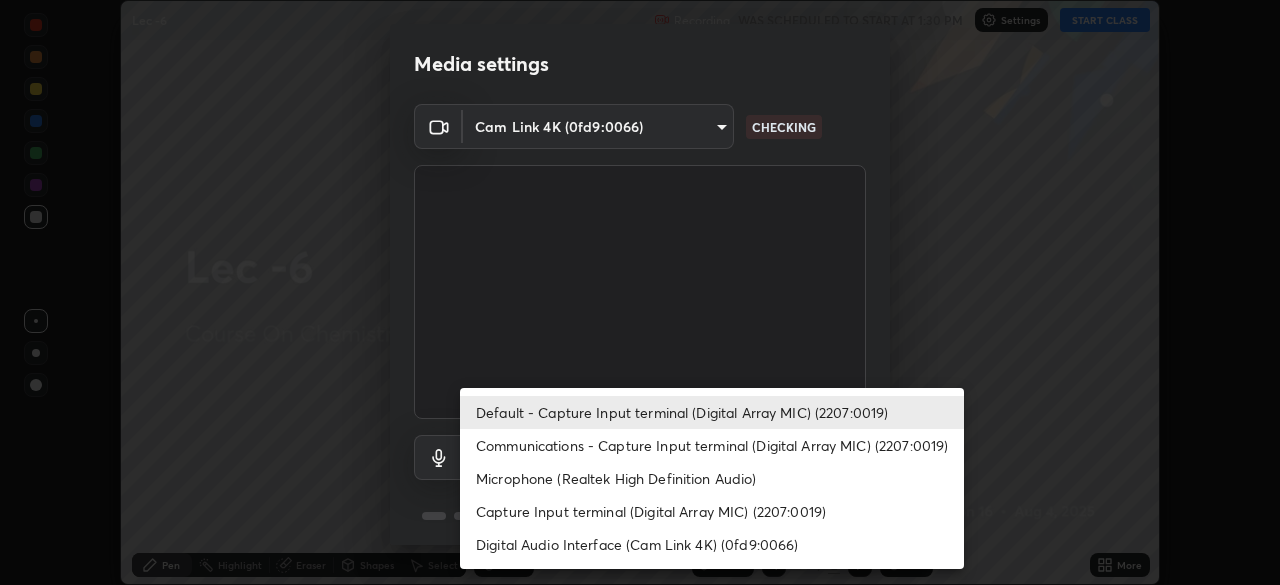 click on "Communications - Capture Input terminal (Digital Array MIC) (2207:0019)" at bounding box center [712, 445] 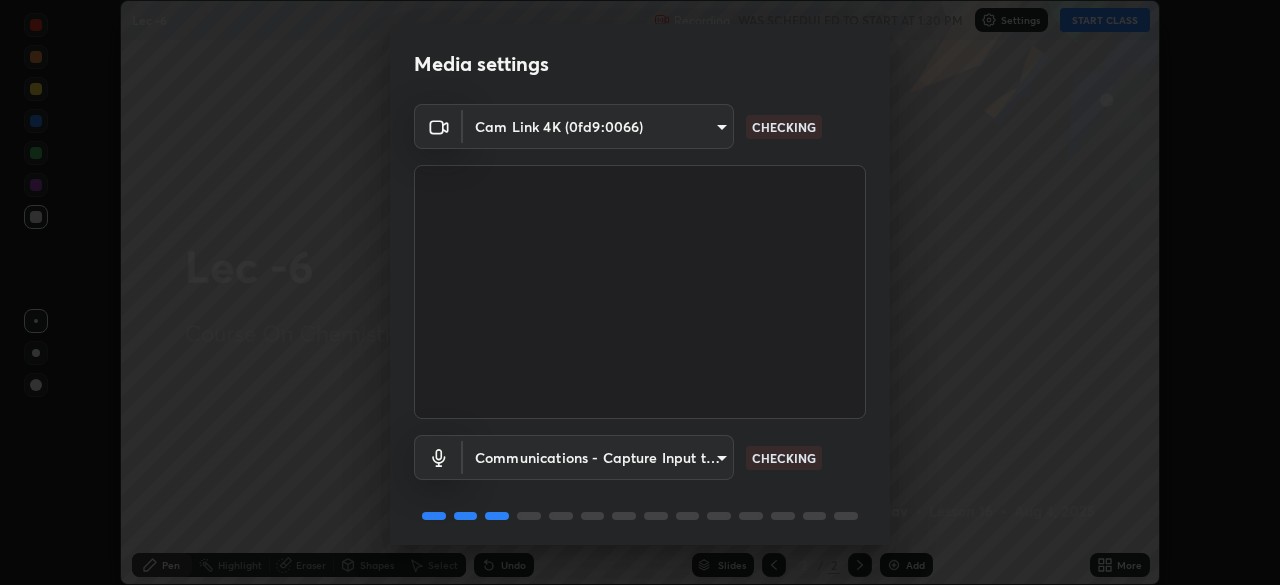 click on "Erase all Lec -6 Recording WAS SCHEDULED TO START AT  1:30 PM Settings START CLASS Setting up your live class Lec -6 • L16 of Course On Chemistry for NEET Conquer 2 2026 Aditi Yadav Pen Highlight Eraser Shapes Select Undo Slides 2 / 2 Add More No doubts shared Encourage your learners to ask a doubt for better clarity Report an issue Reason for reporting Buffering Chat not working Audio - Video sync issue Educator video quality low ​ Attach an image Report Media settings Cam Link 4K (0fd9:0066) bba66c41345857dcc9a6d4c580dc01eb5c8f13e357e582705132971b55534d29 CHECKING Communications - Capture Input terminal (Digital Array MIC) (2207:0019) communications CHECKING 1 / 5 Next" at bounding box center (640, 292) 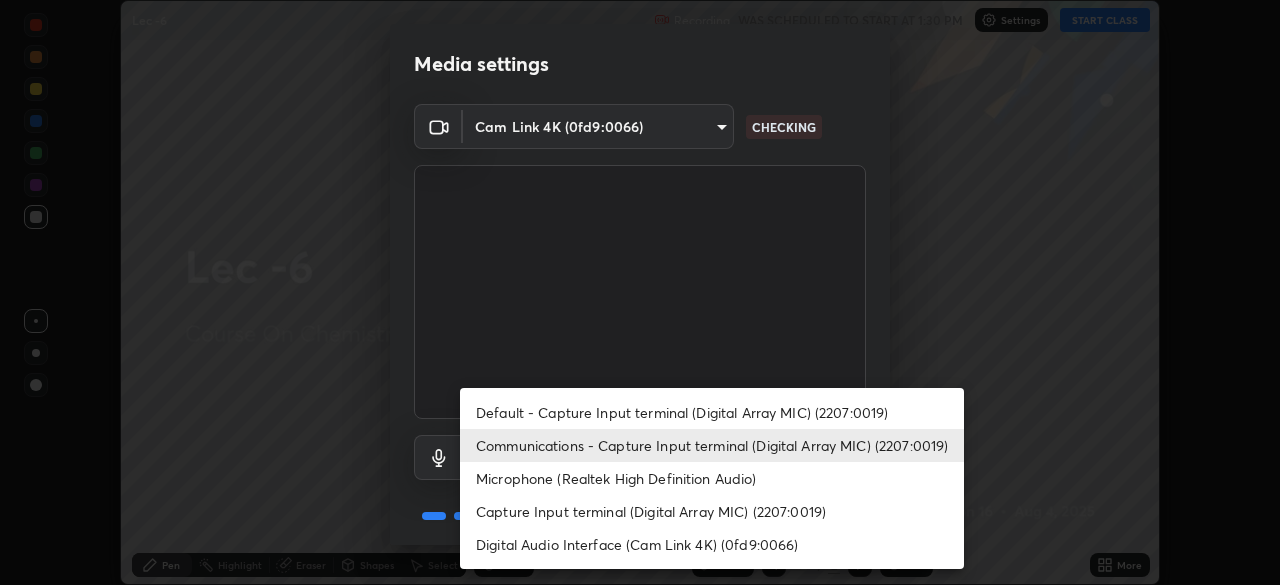 click on "Default - Capture Input terminal (Digital Array MIC) (2207:0019)" at bounding box center [712, 412] 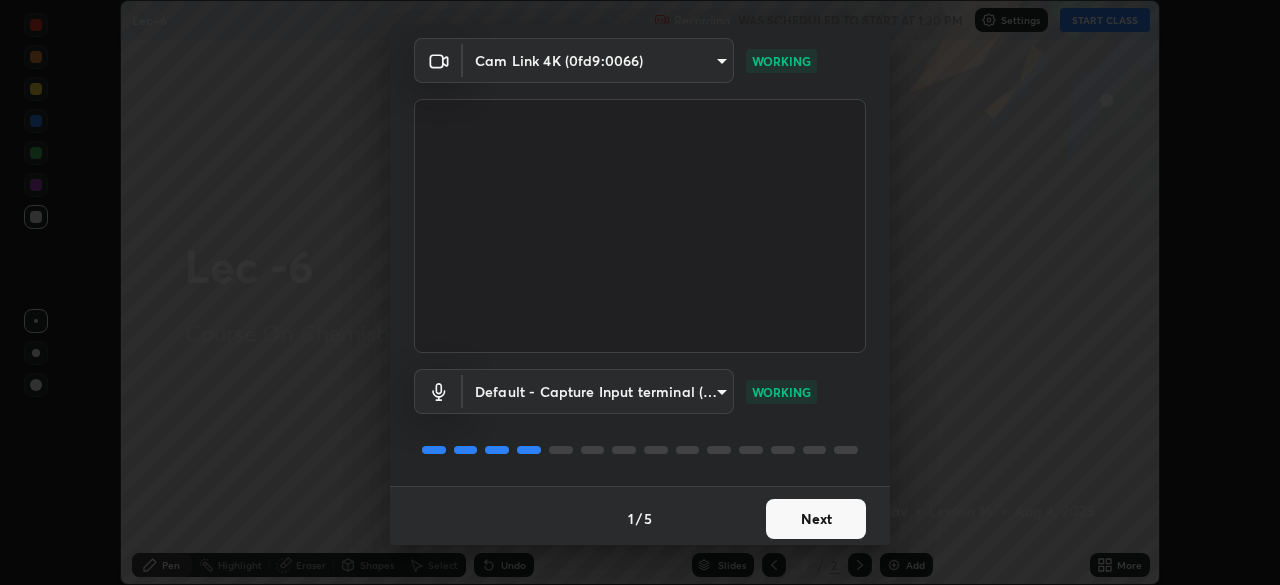 scroll, scrollTop: 71, scrollLeft: 0, axis: vertical 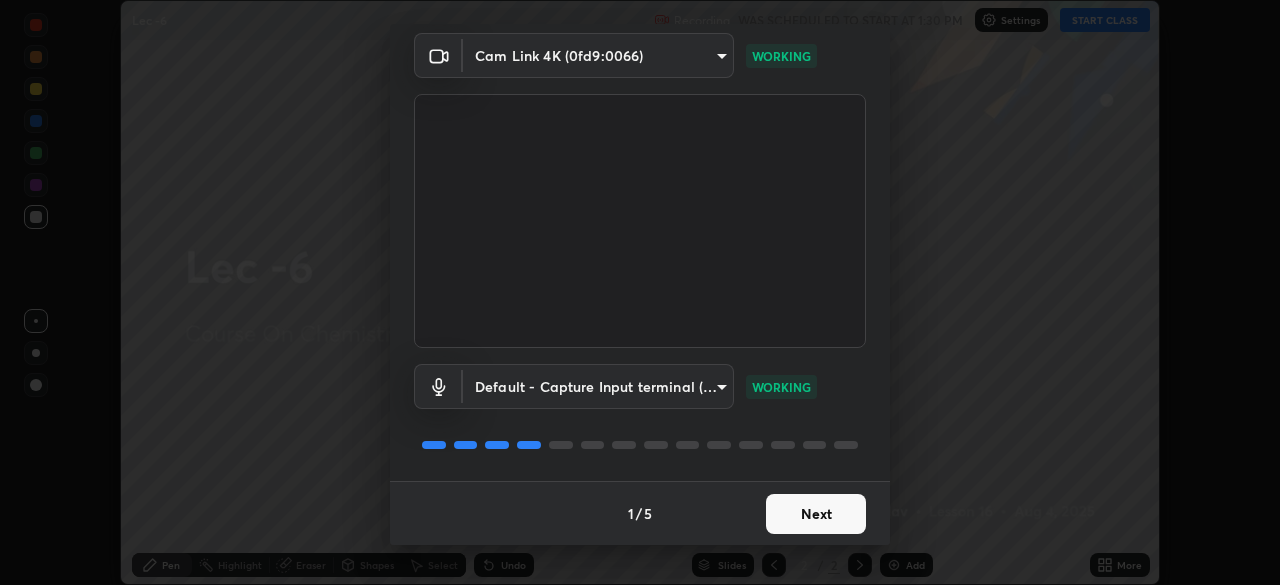click on "Next" at bounding box center (816, 514) 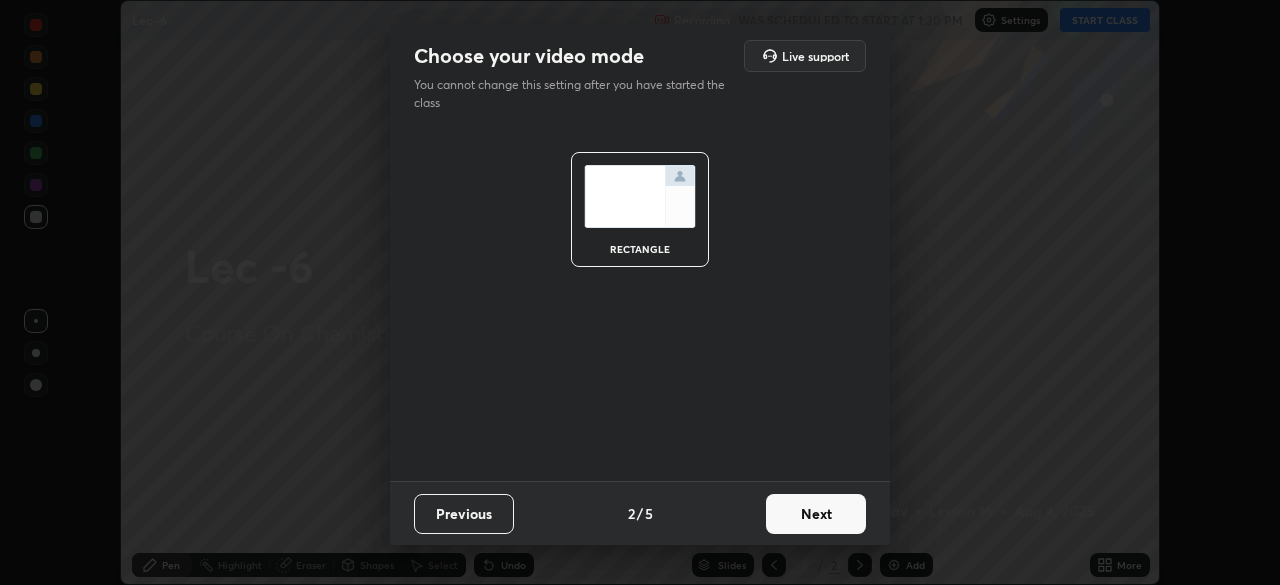 scroll, scrollTop: 0, scrollLeft: 0, axis: both 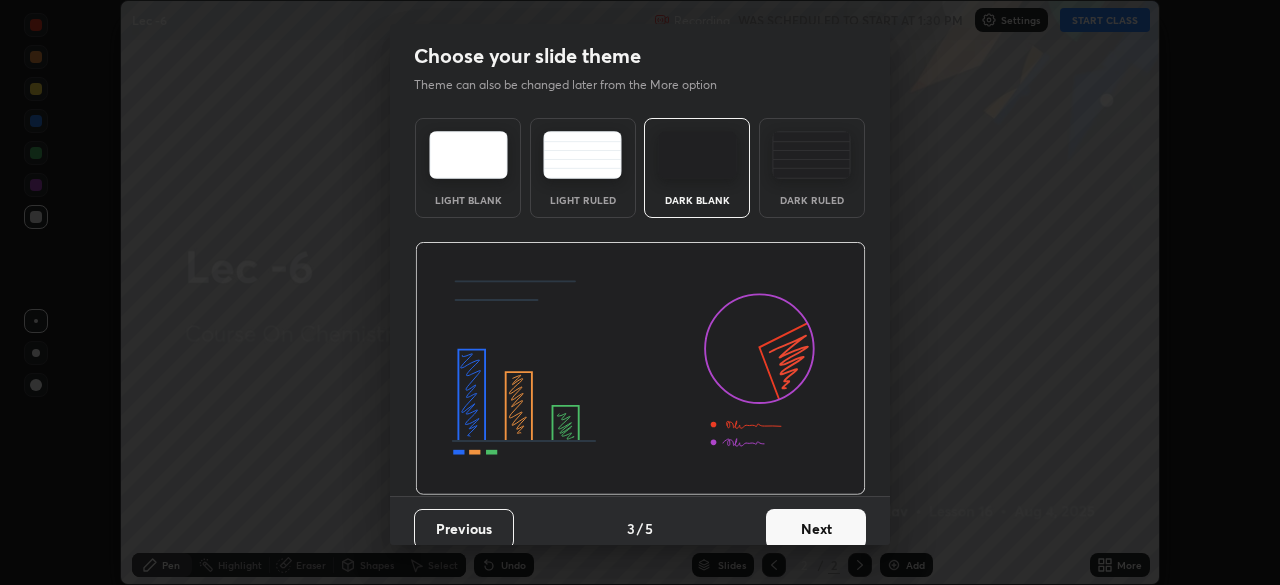 click on "Next" at bounding box center [816, 529] 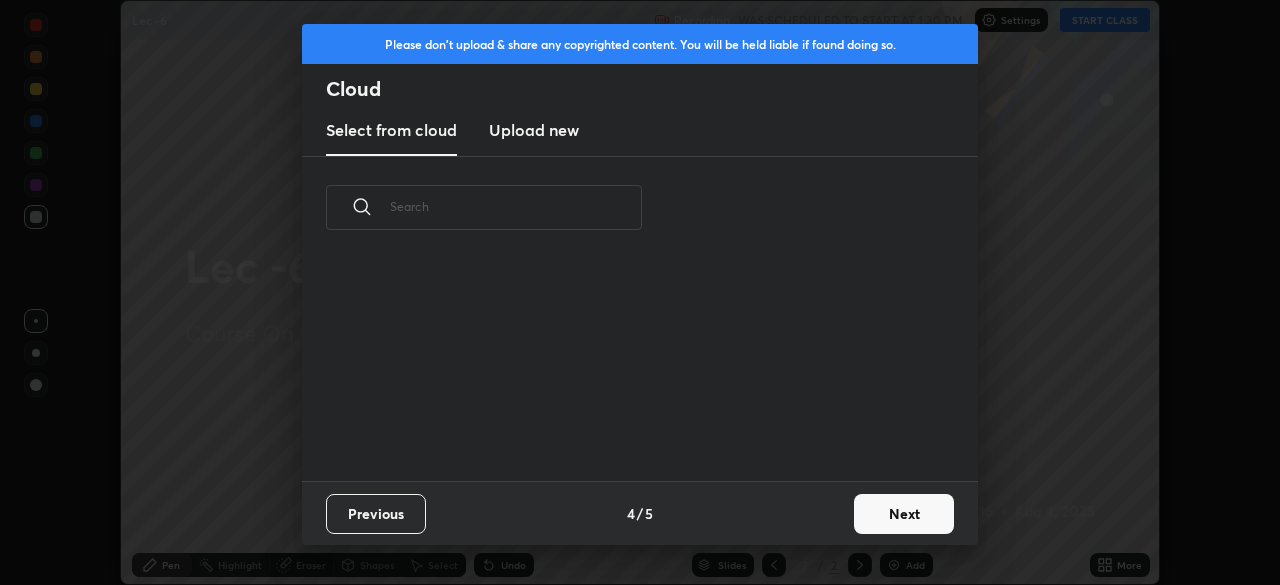 click on "Next" at bounding box center [904, 514] 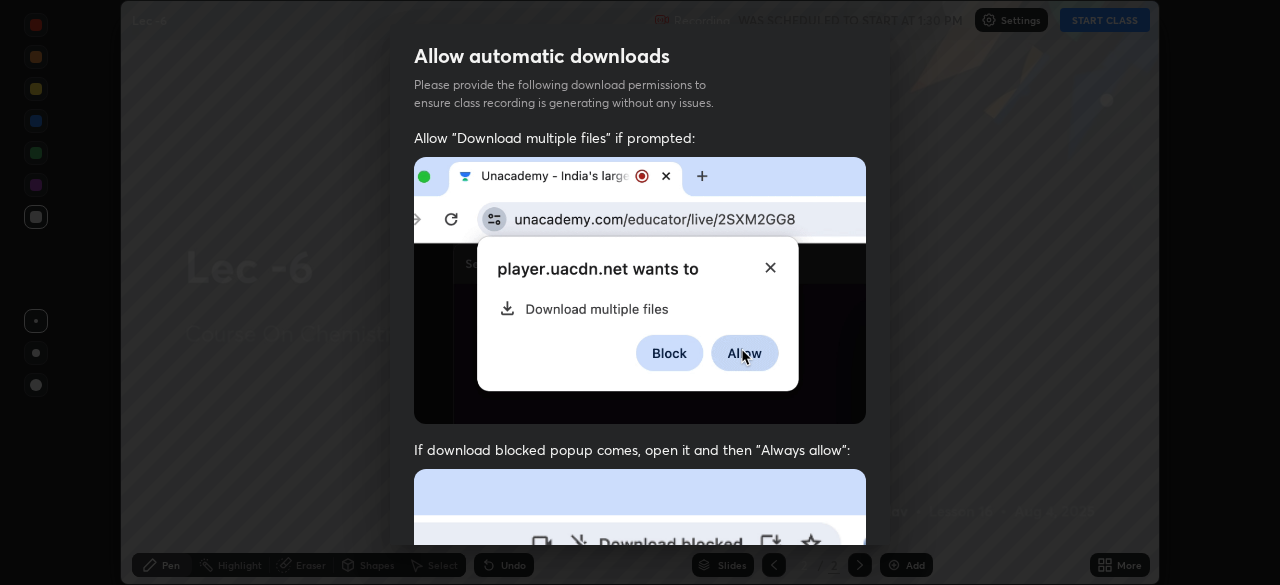 click on "Previous 5 / 5 Done" at bounding box center [640, 1002] 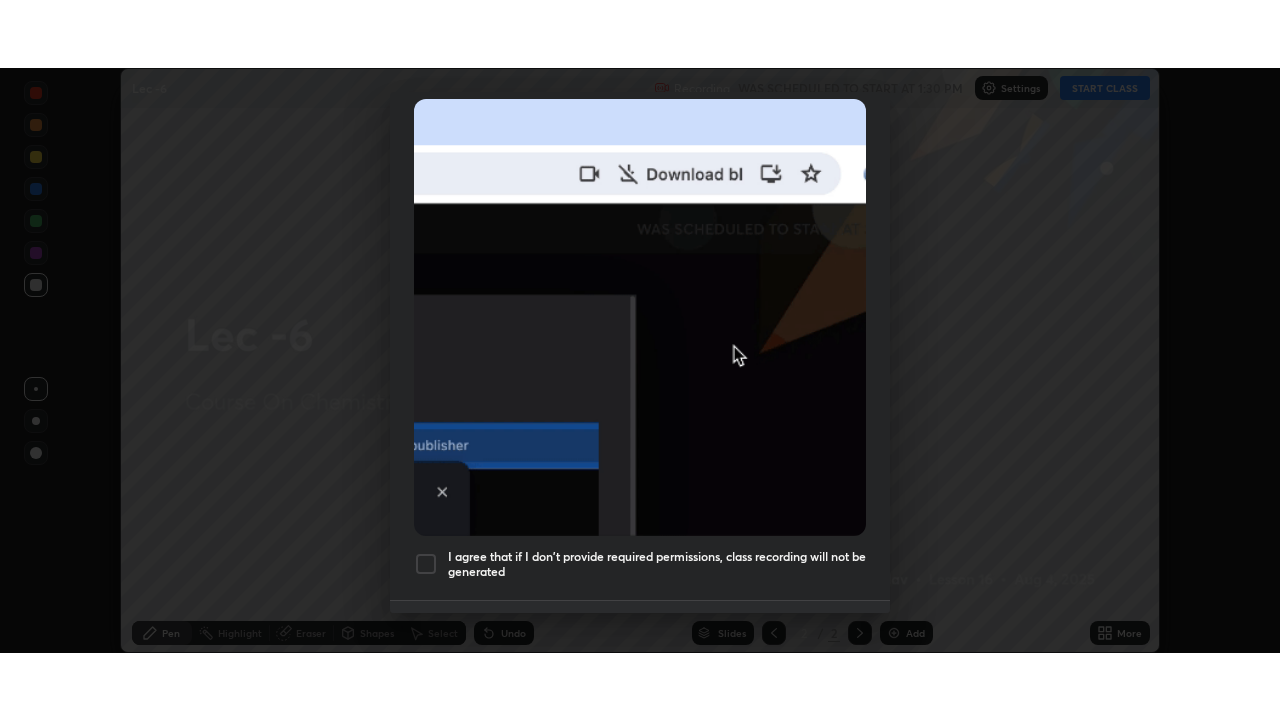 scroll, scrollTop: 479, scrollLeft: 0, axis: vertical 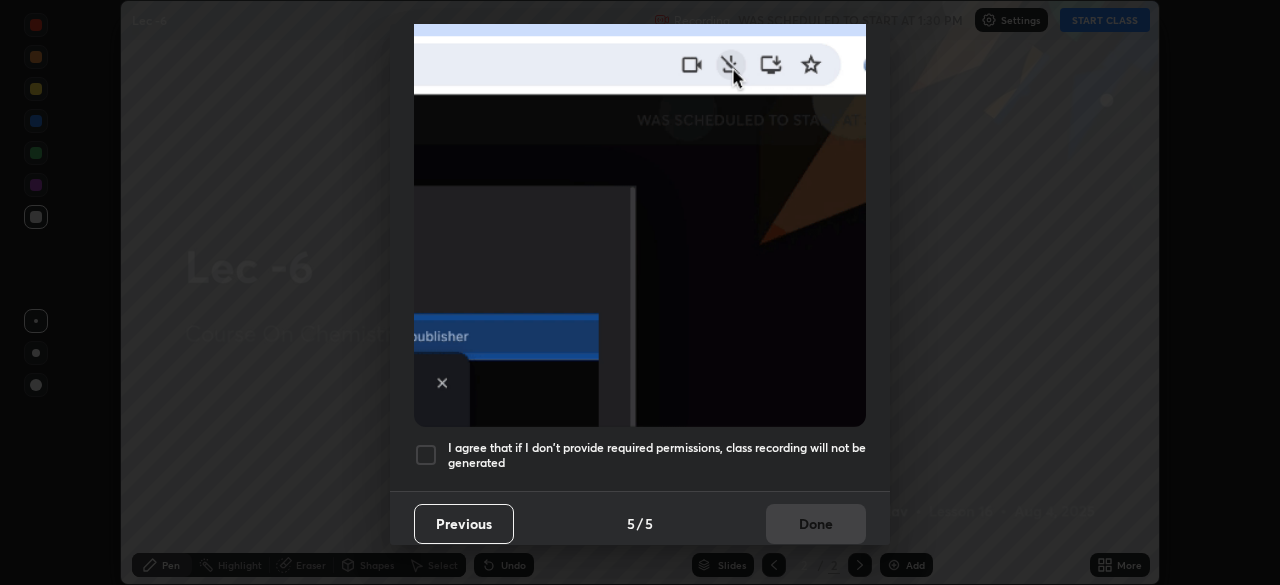 click at bounding box center [426, 455] 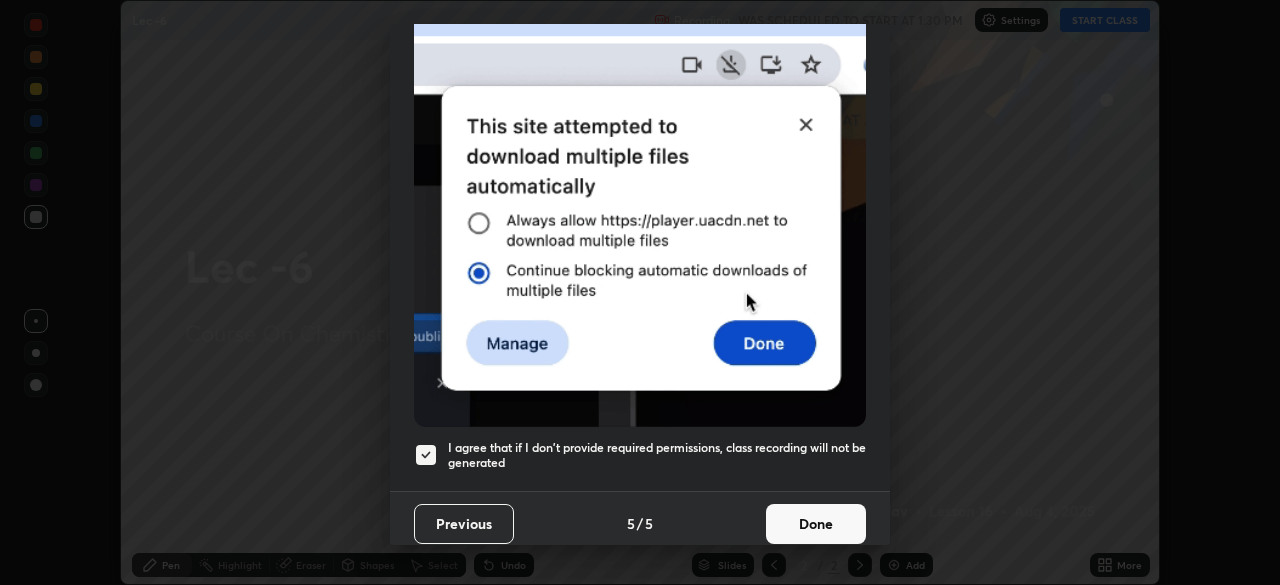 click on "Done" at bounding box center [816, 524] 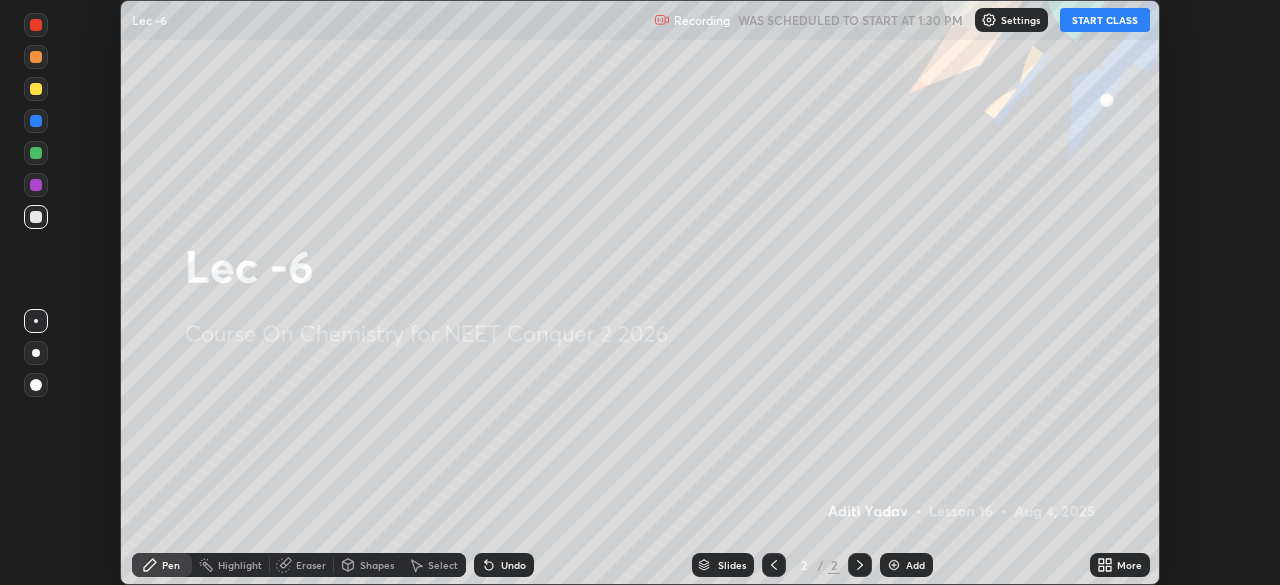 click on "START CLASS" at bounding box center (1105, 20) 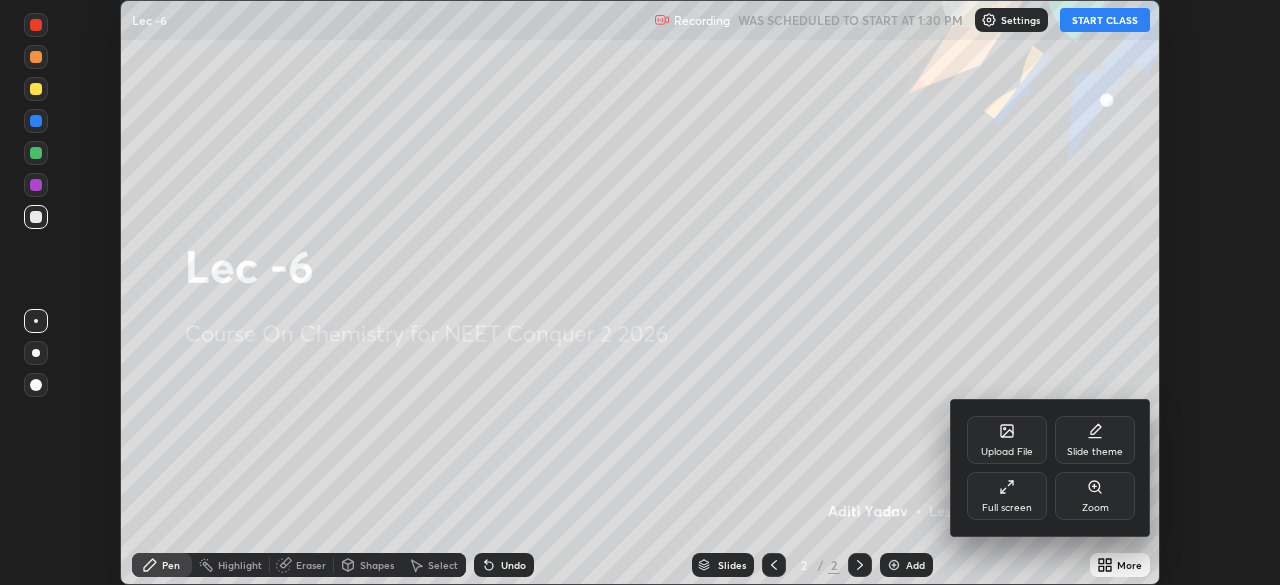 click on "Full screen" at bounding box center [1007, 496] 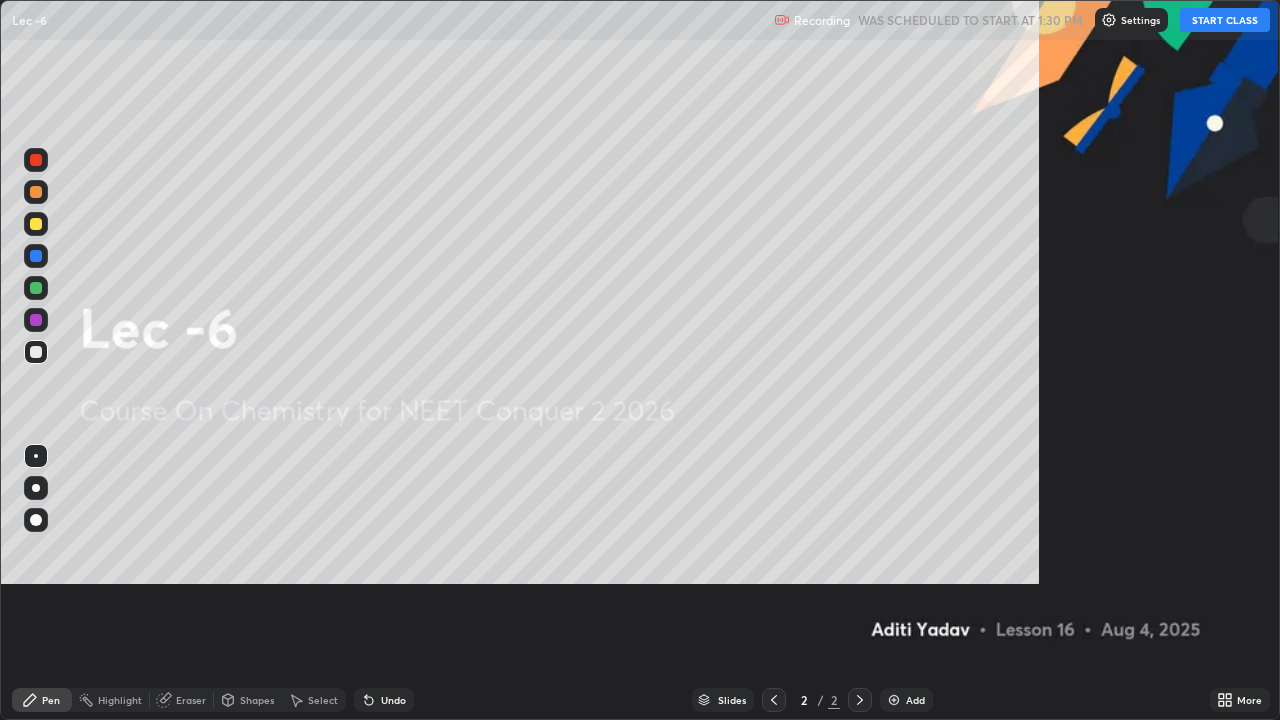 scroll, scrollTop: 99280, scrollLeft: 98720, axis: both 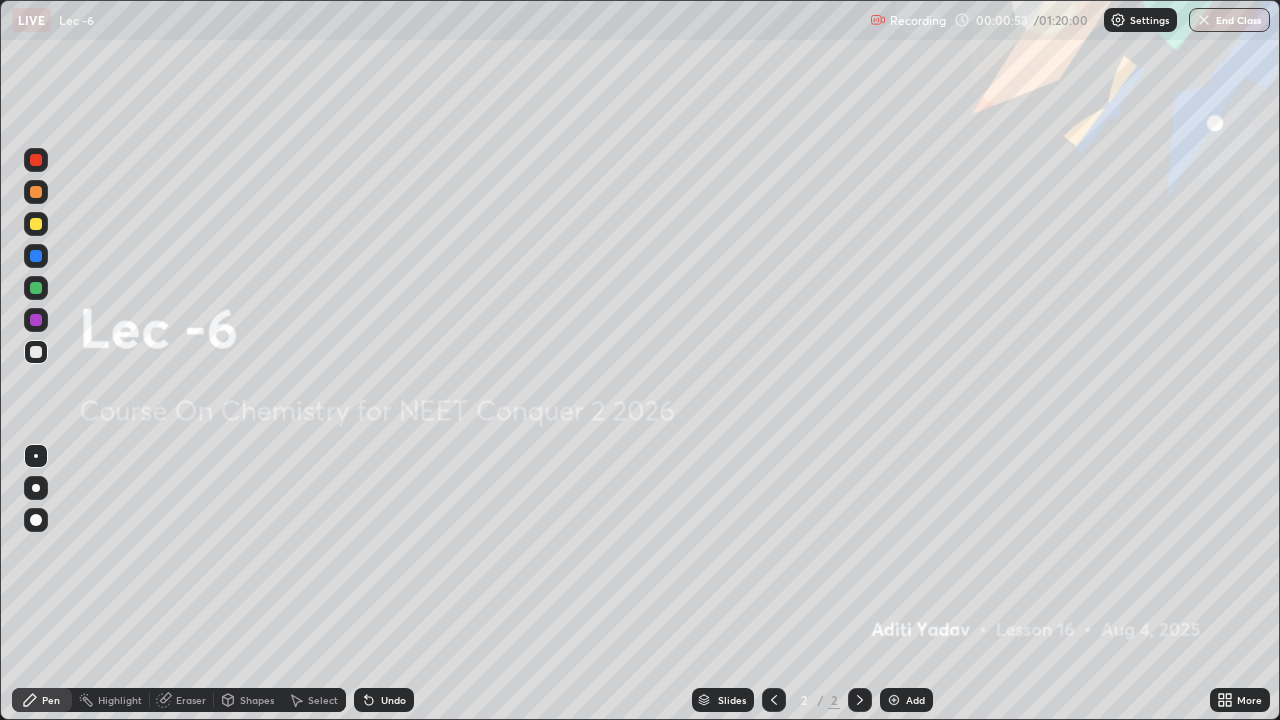 click at bounding box center [36, 256] 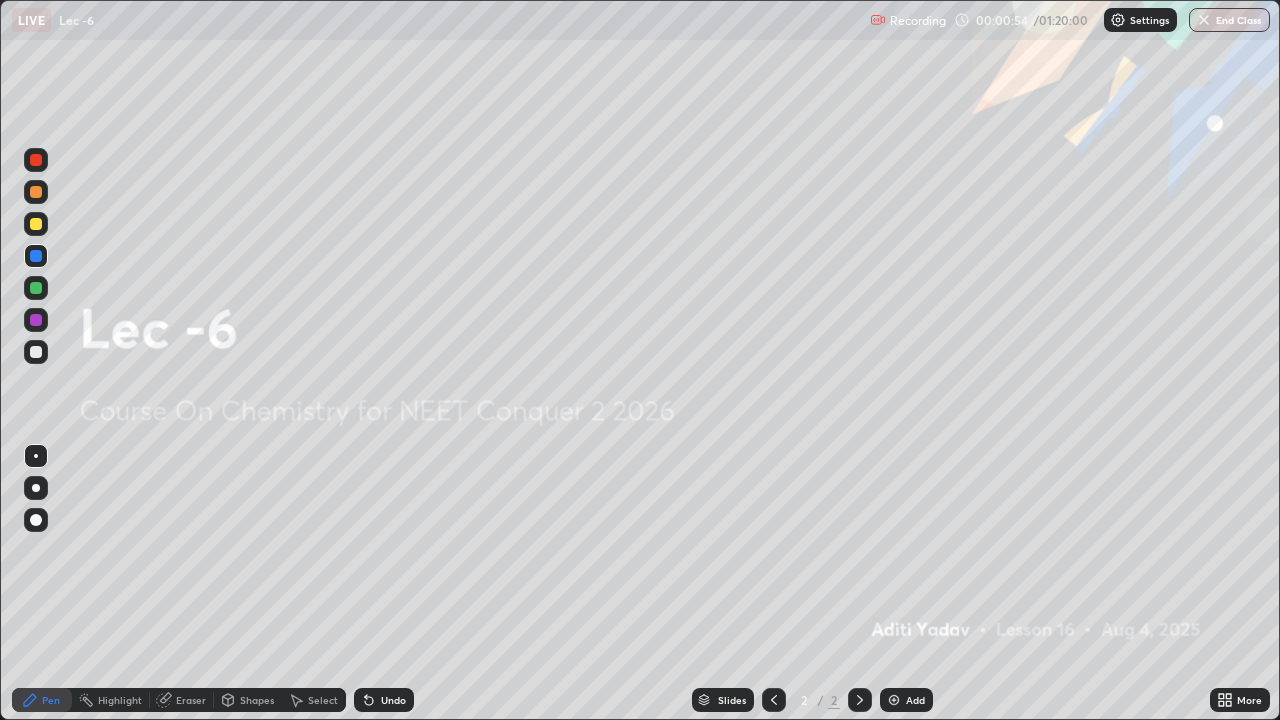 click at bounding box center [36, 224] 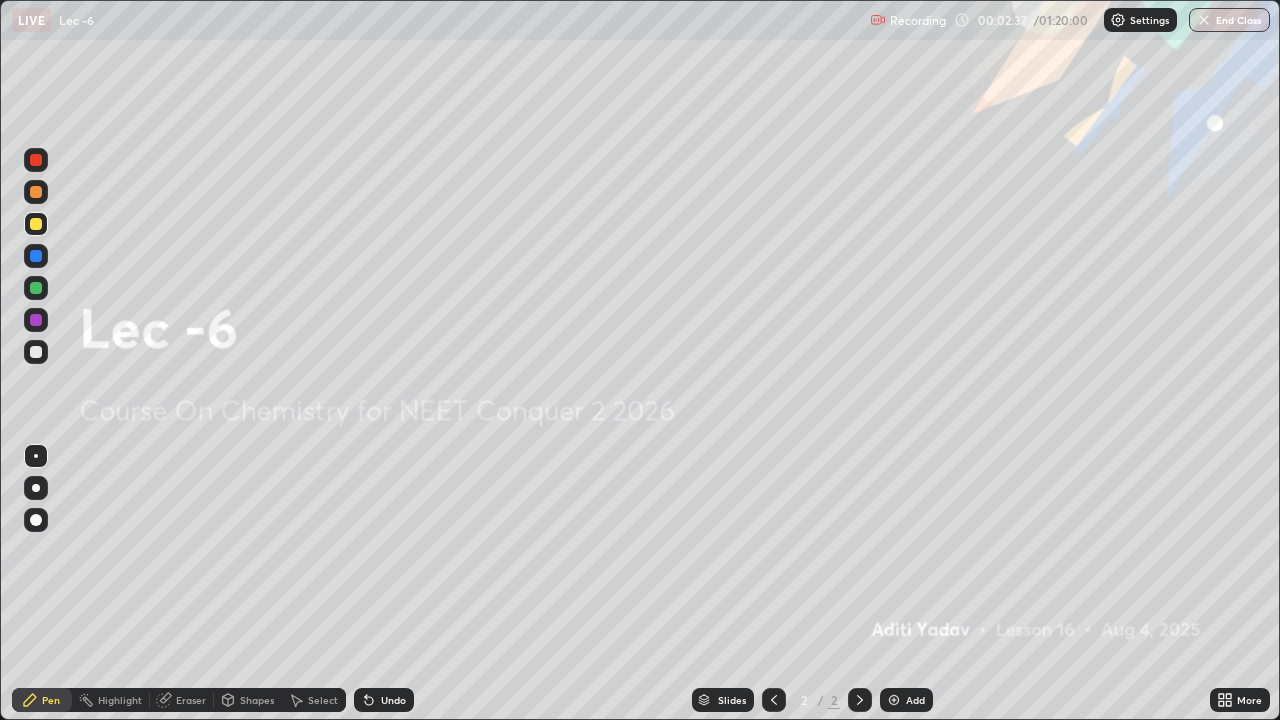 click 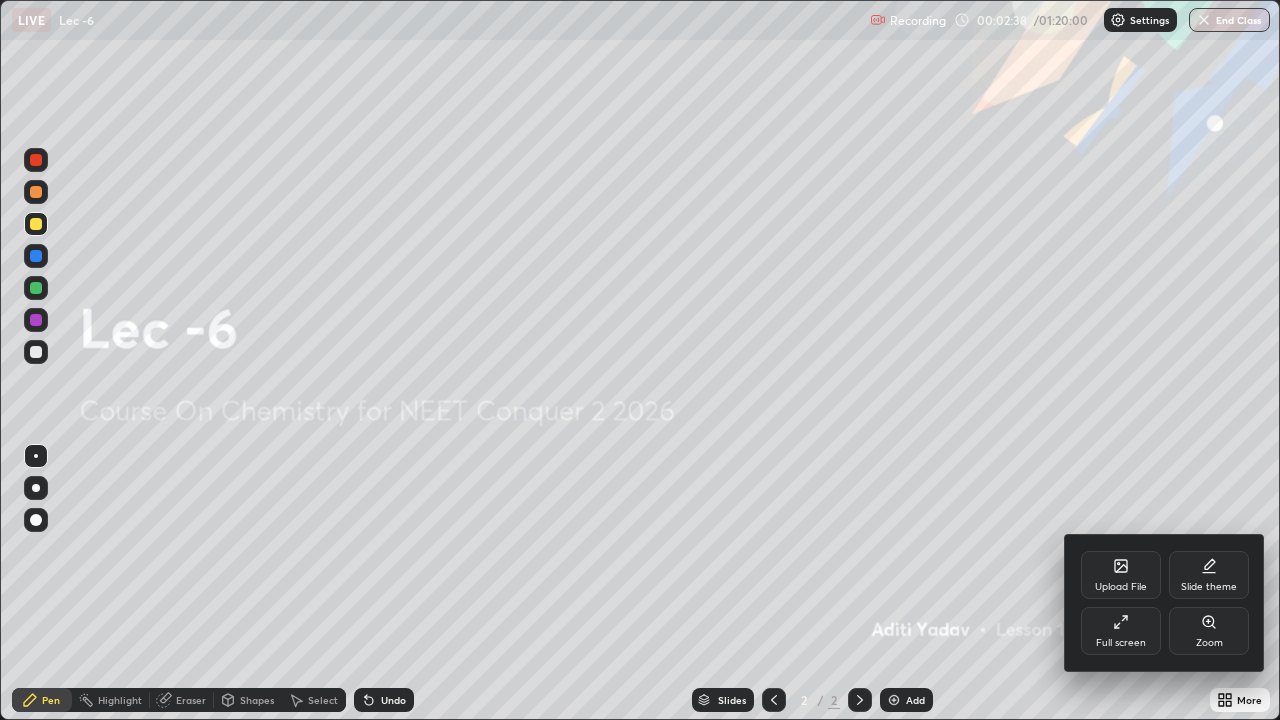 click 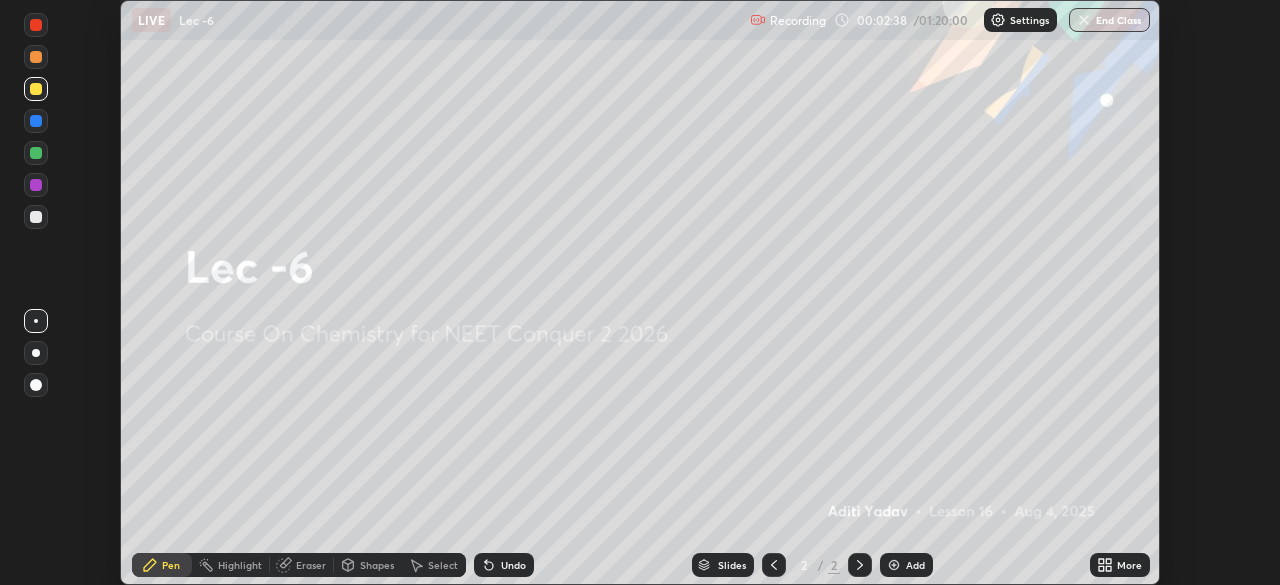 scroll, scrollTop: 585, scrollLeft: 1280, axis: both 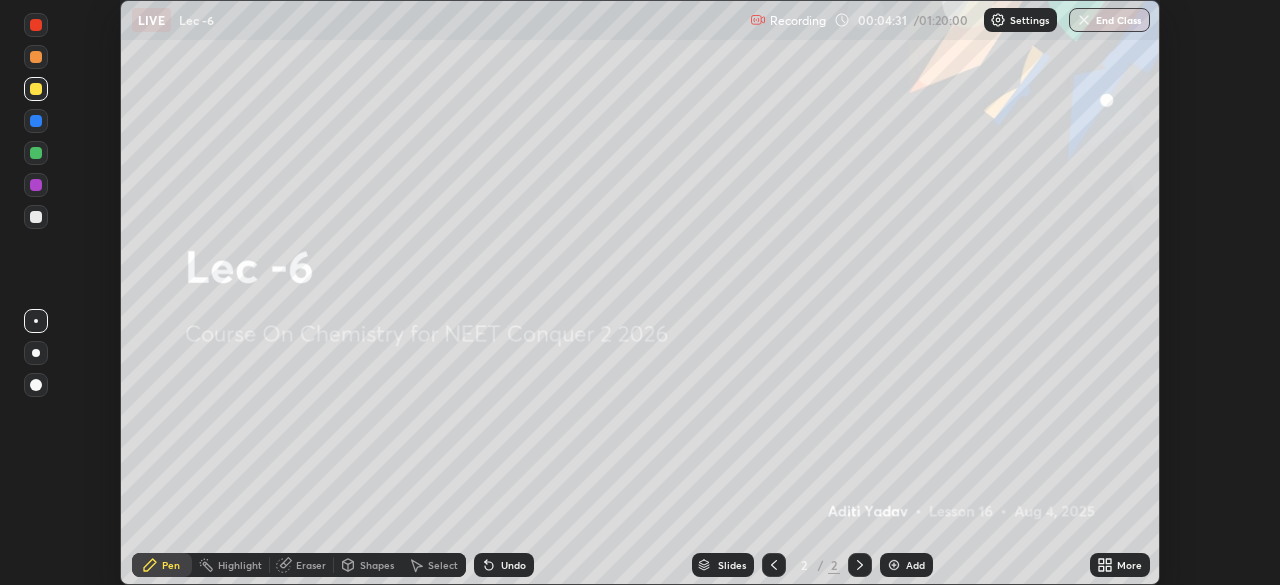 click on "More" at bounding box center [1120, 565] 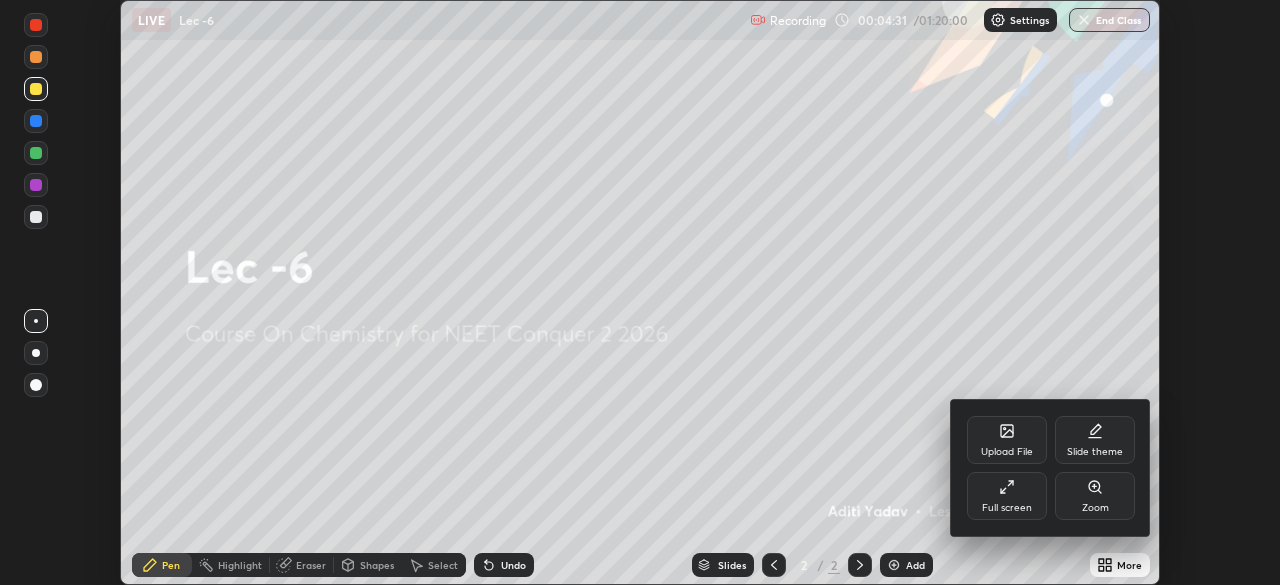 click 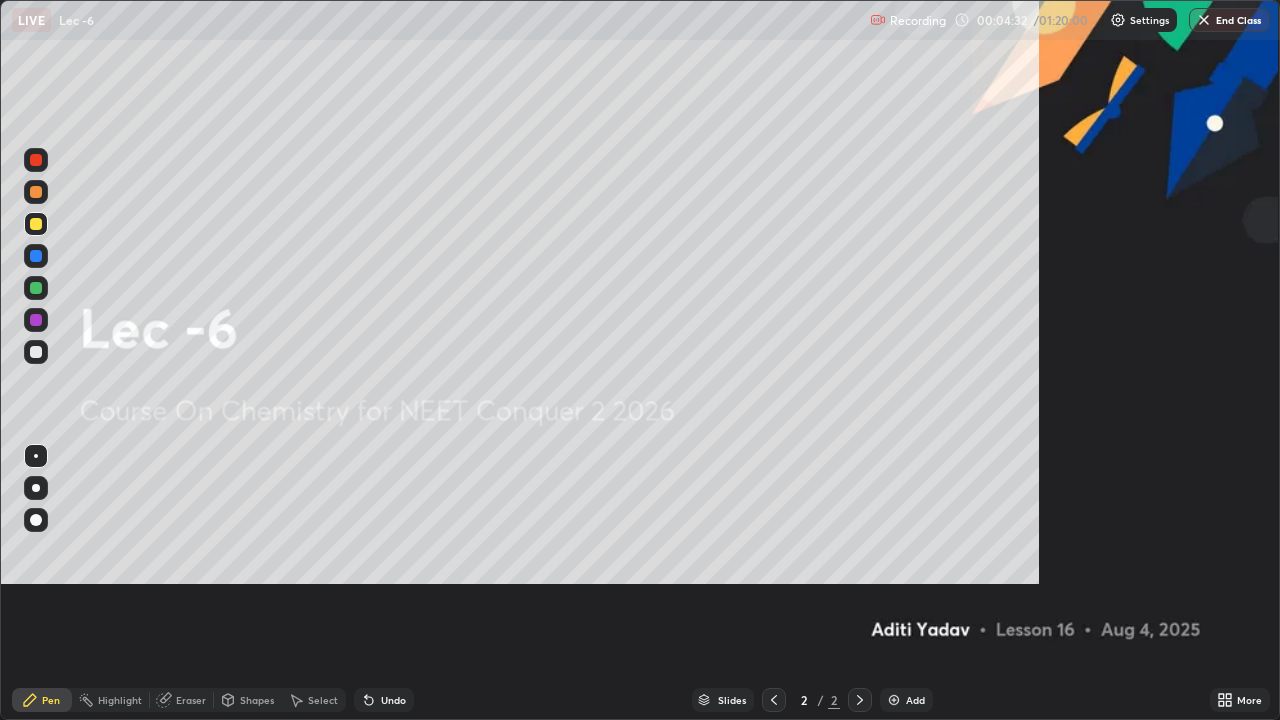 scroll, scrollTop: 99280, scrollLeft: 98720, axis: both 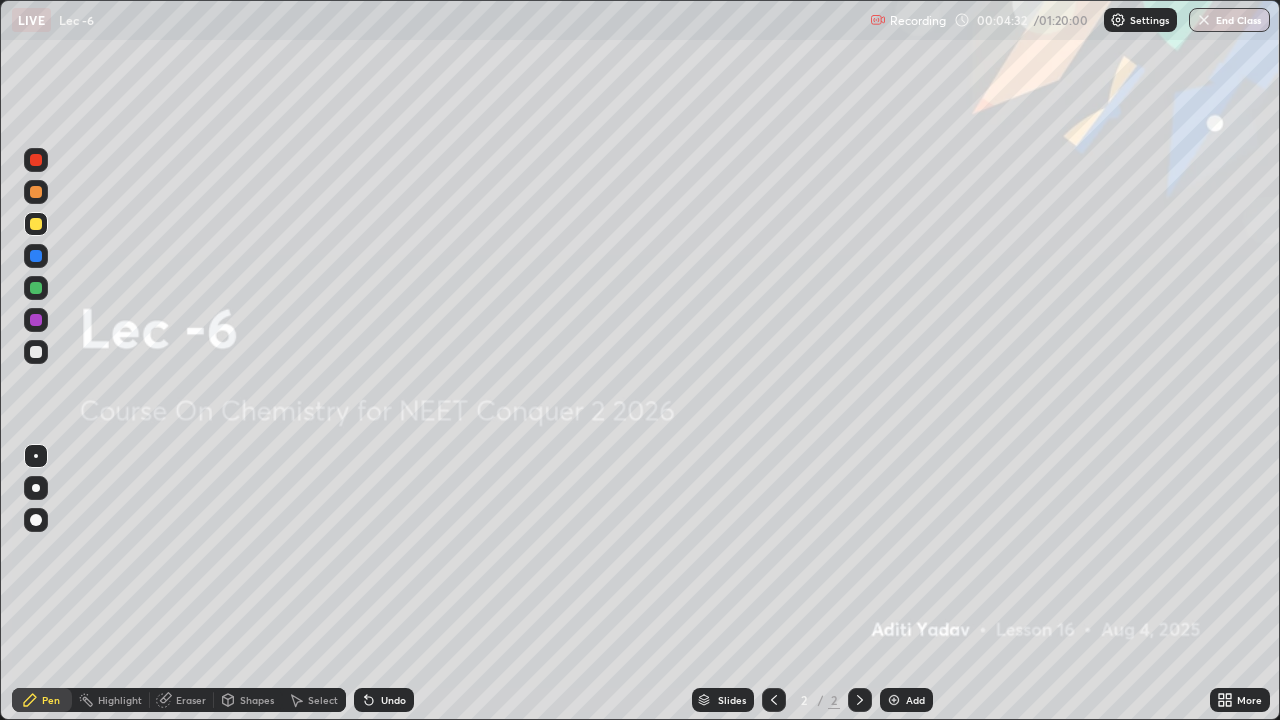 click 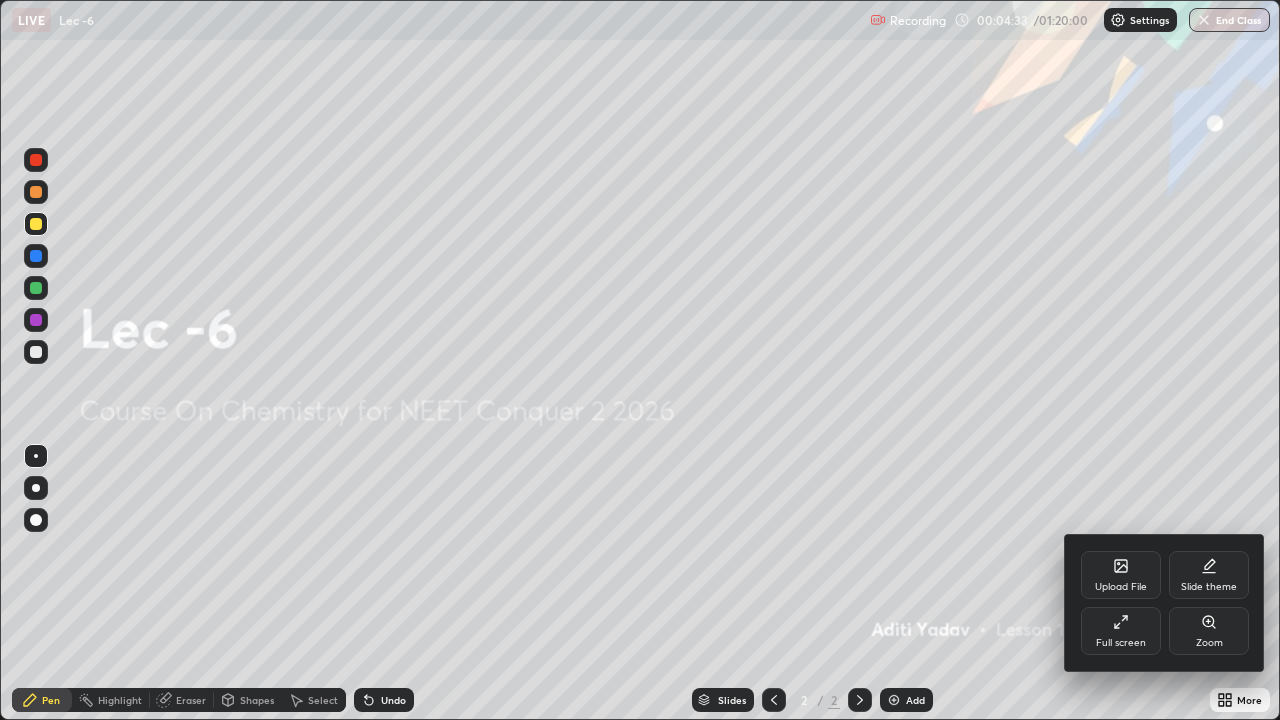 click on "Upload File" at bounding box center (1121, 575) 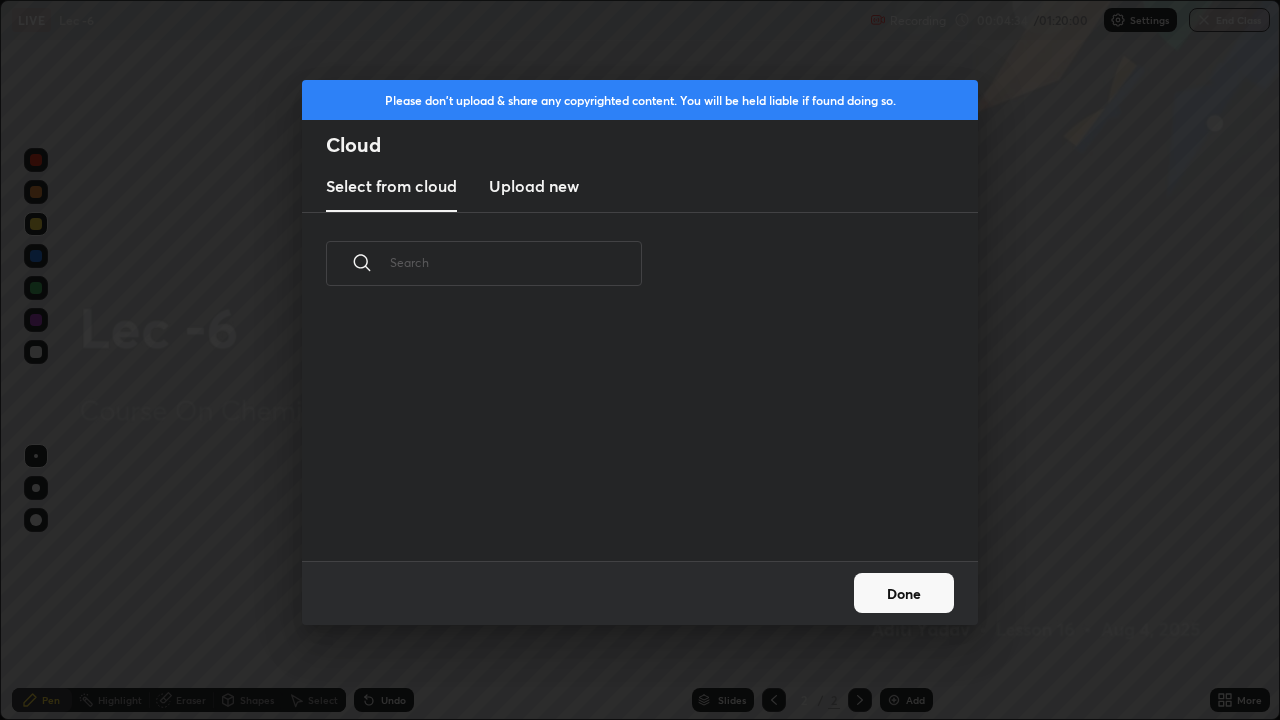 scroll, scrollTop: 7, scrollLeft: 11, axis: both 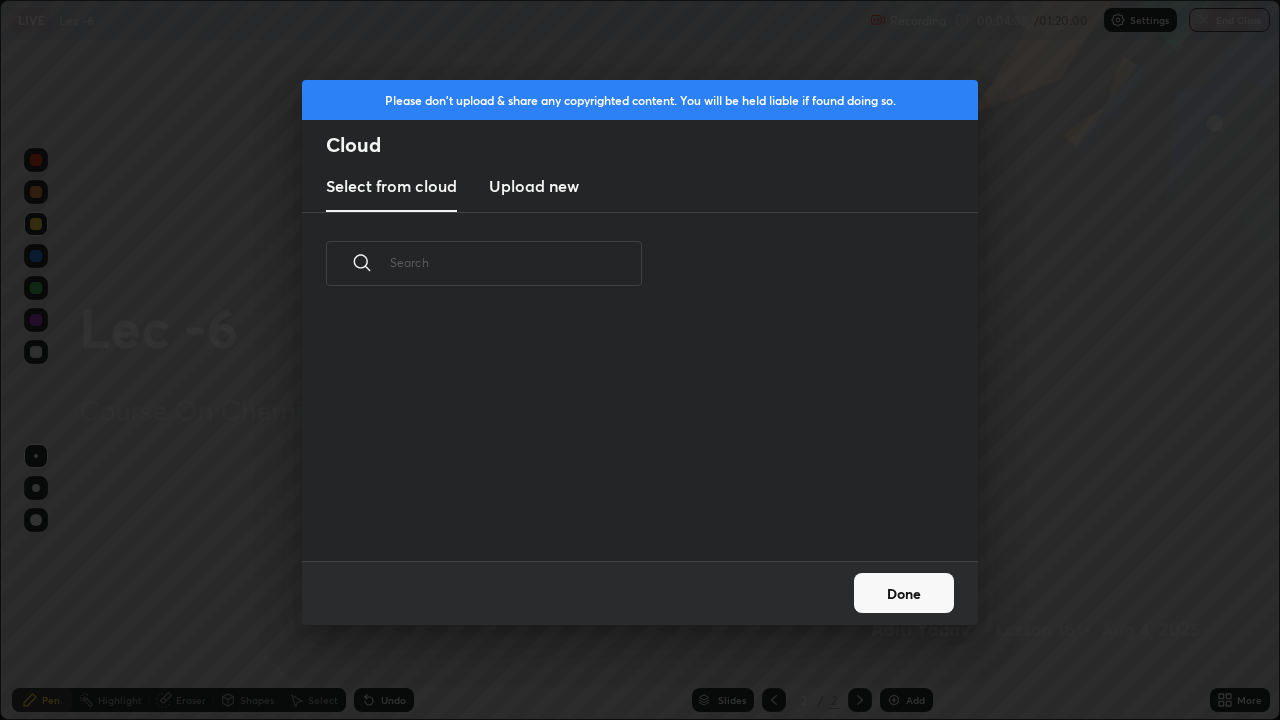 click on "Upload new" at bounding box center [534, 186] 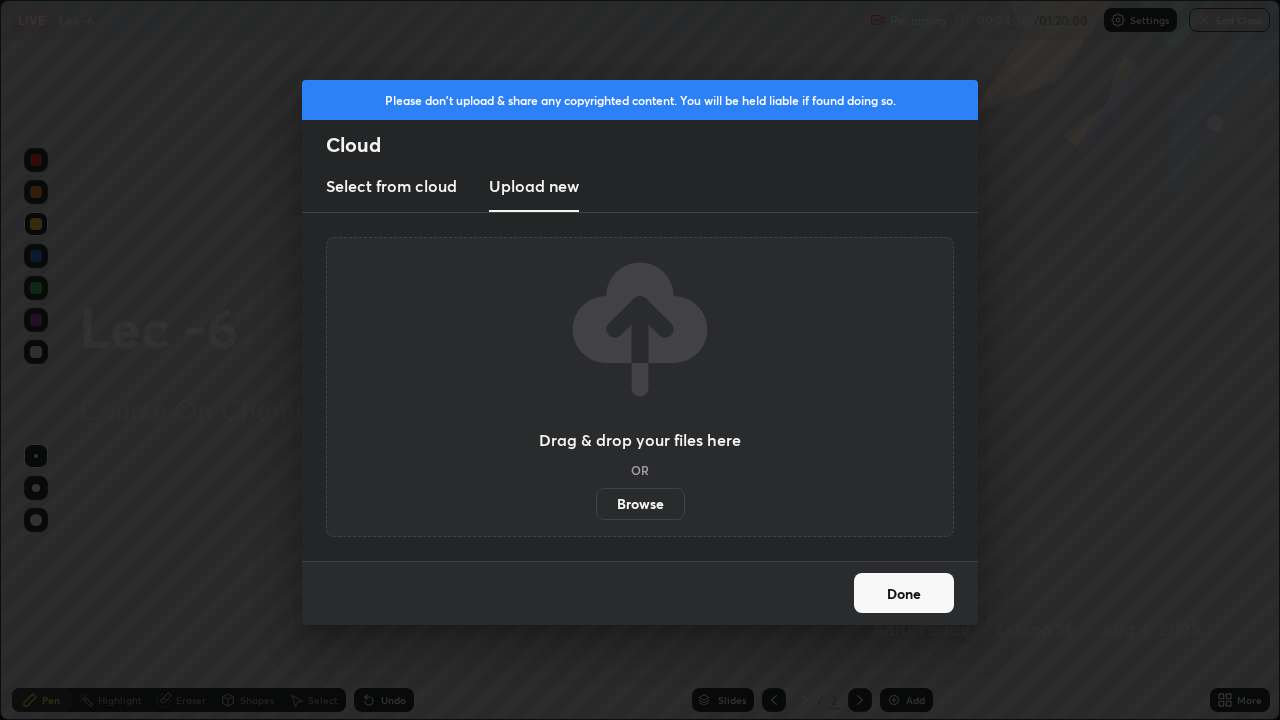 click on "Browse" at bounding box center [640, 504] 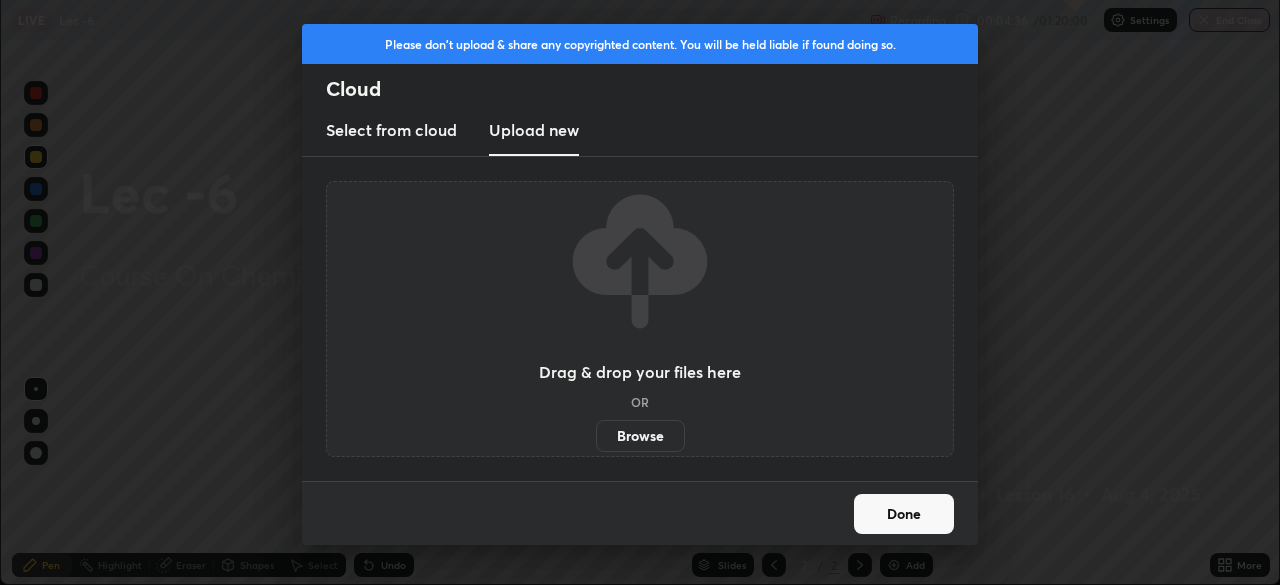 scroll, scrollTop: 585, scrollLeft: 1280, axis: both 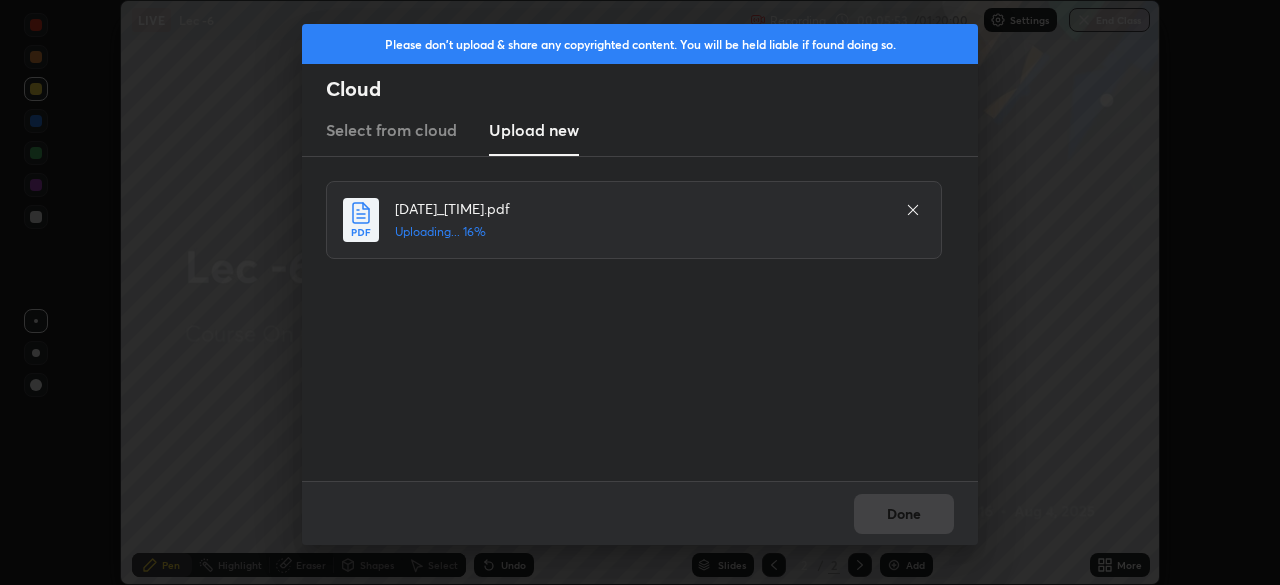 click 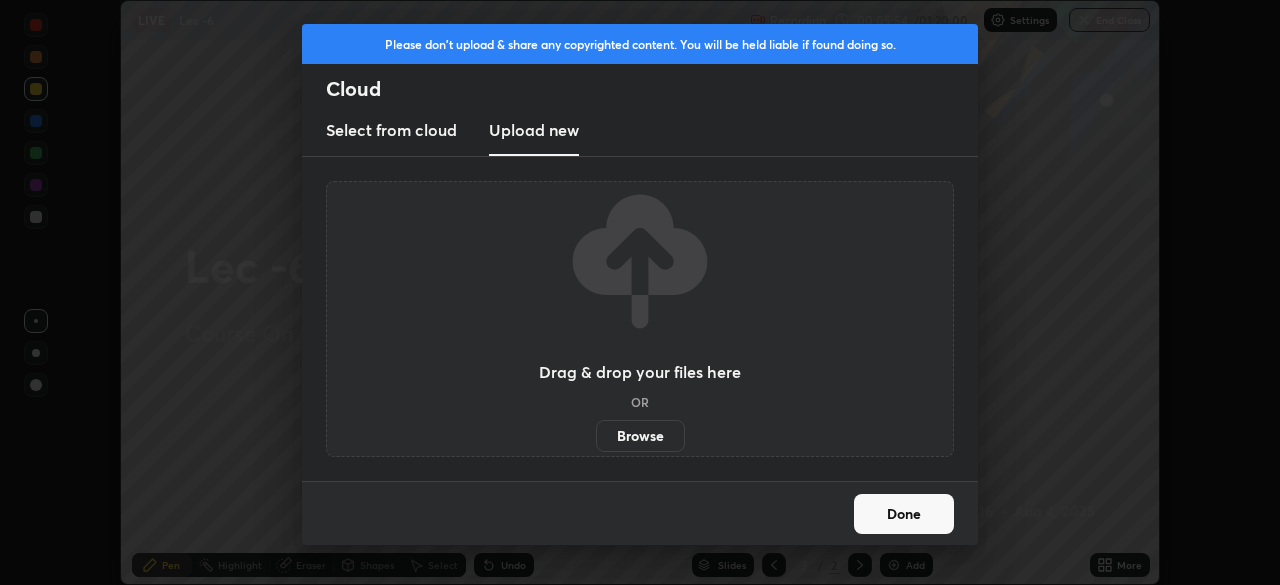 click on "Browse" at bounding box center [640, 436] 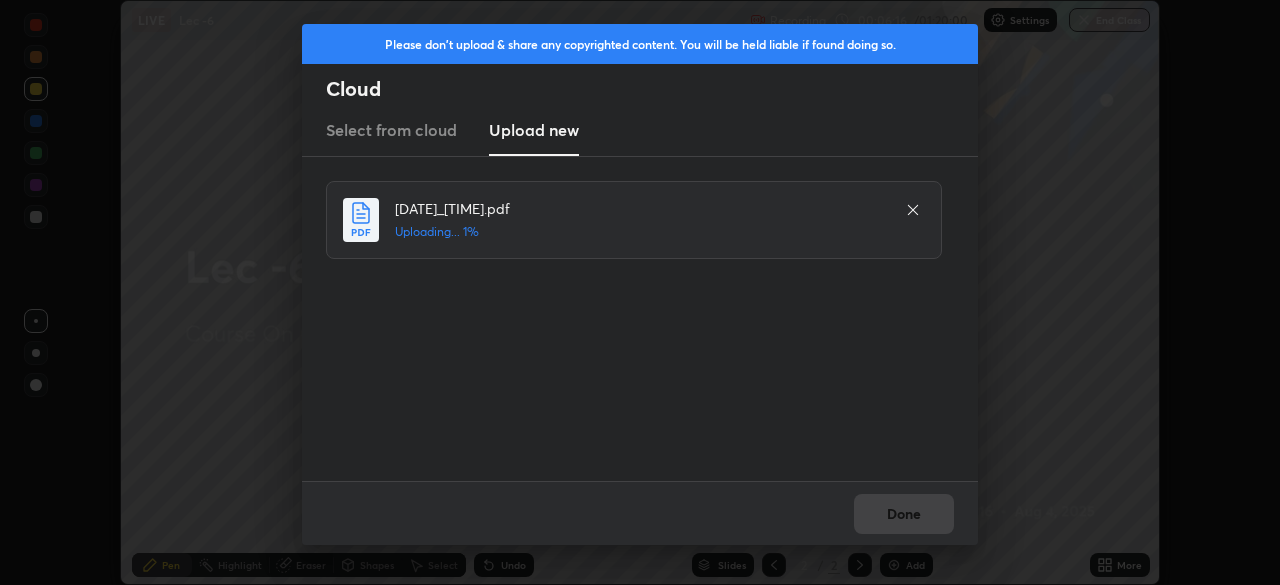 click on "Please don't upload & share any copyrighted content. You will be held liable if found doing so. Cloud Select from cloud Upload new 20250804_125529.pdf Uploading... 1% Done" at bounding box center (640, 292) 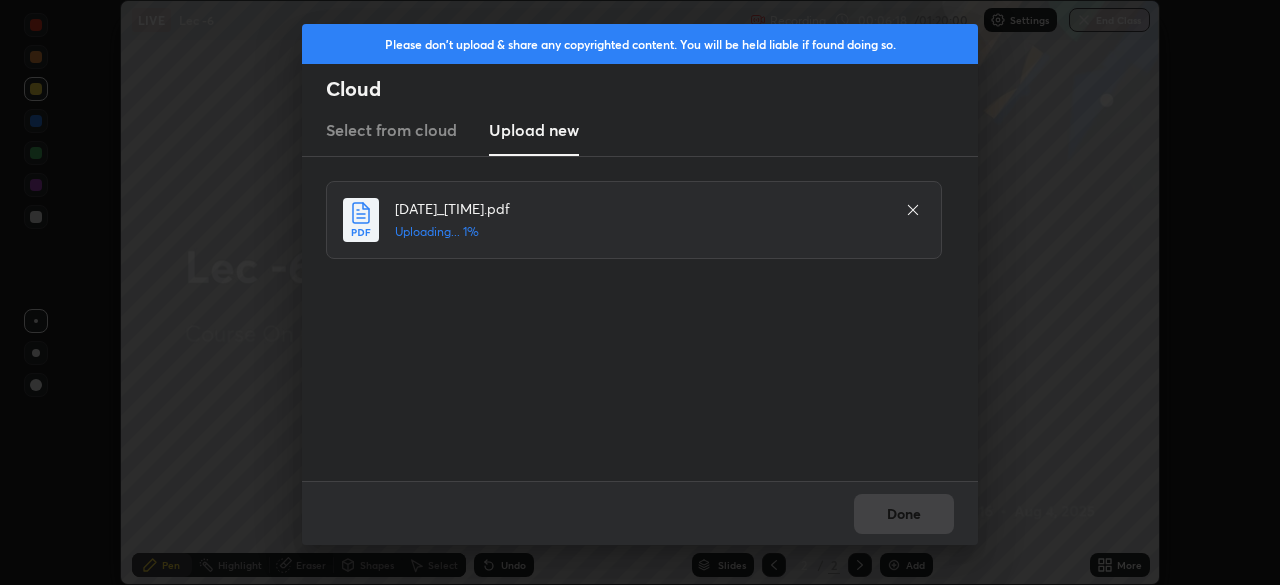 click 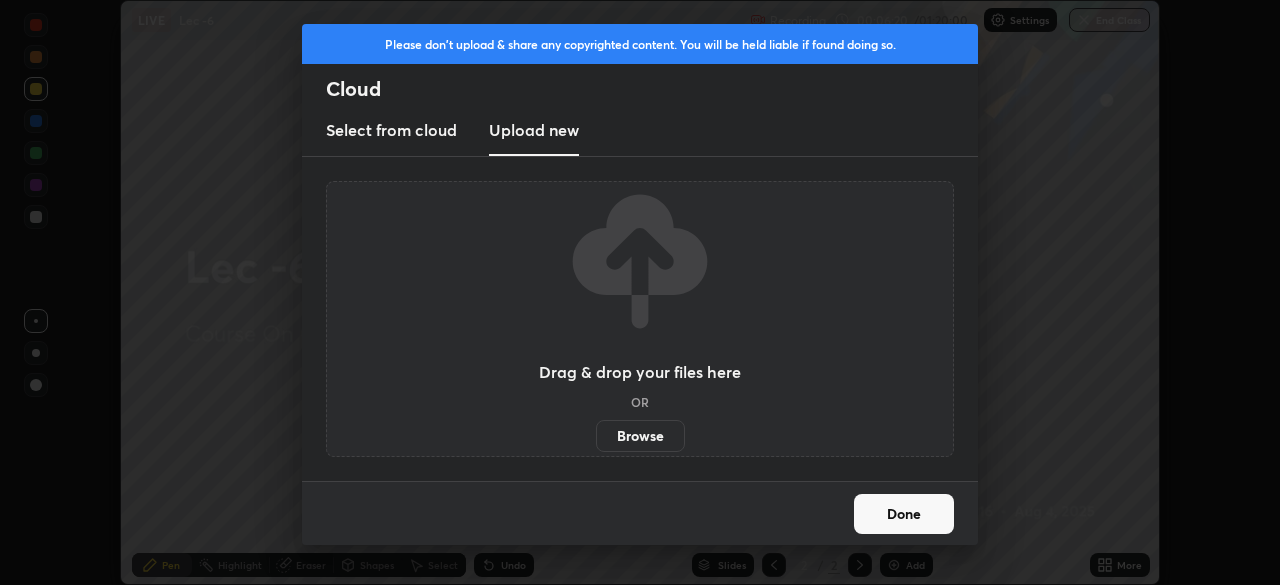 click on "Please don't upload & share any copyrighted content. You will be held liable if found doing so. Cloud Select from cloud Upload new Drag & drop your files here OR Browse Done" at bounding box center [640, 292] 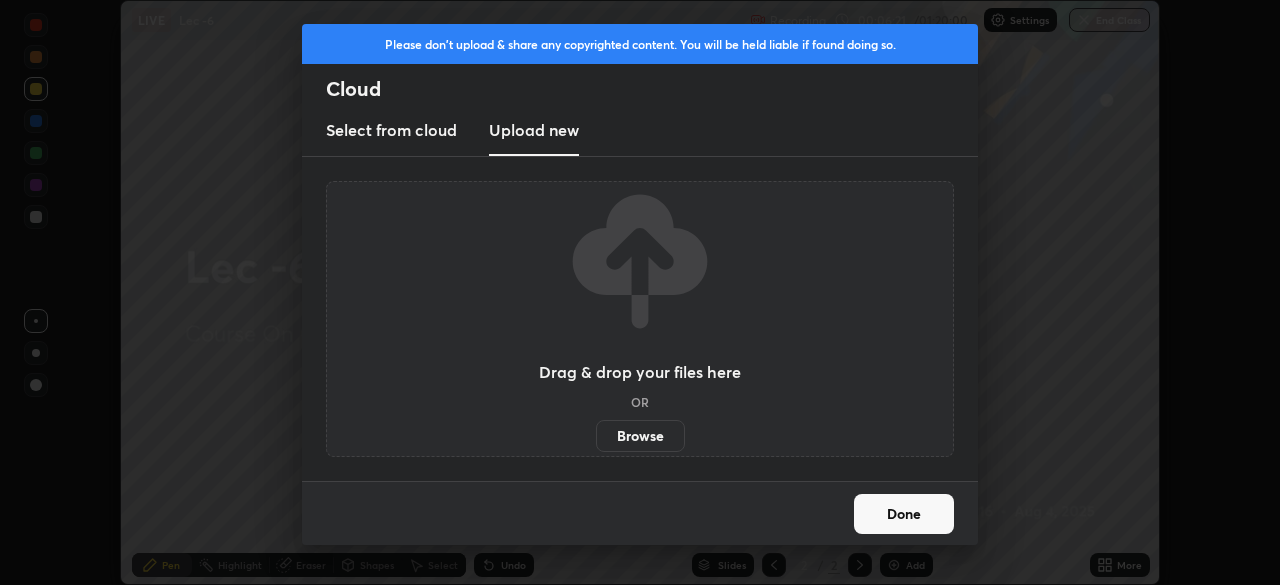 click on "Done" at bounding box center (904, 514) 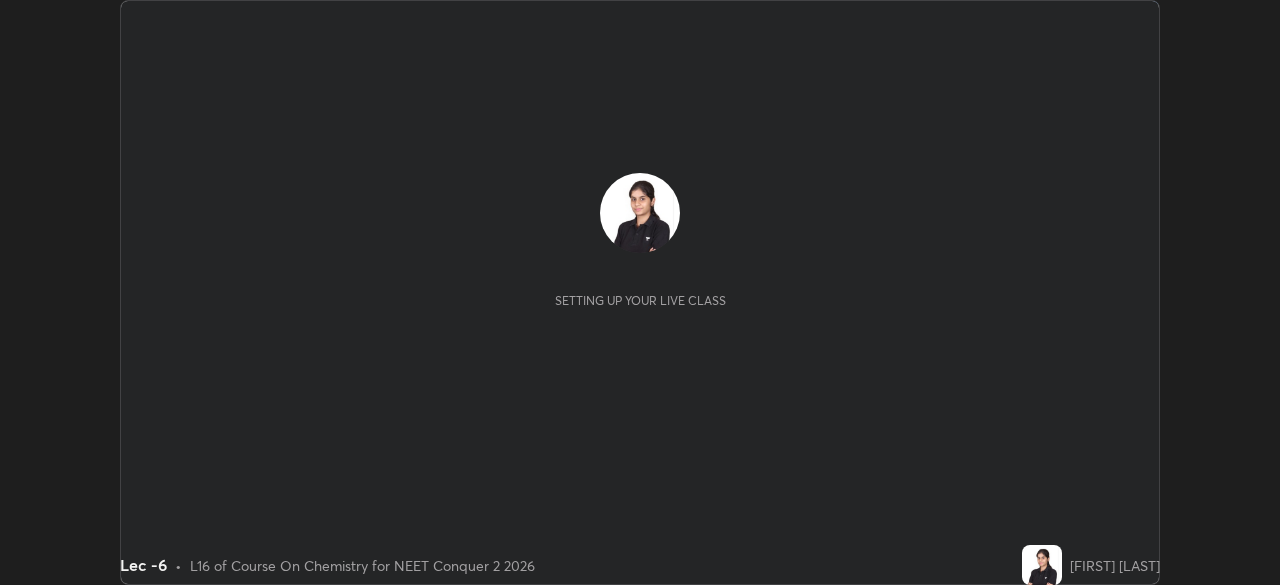 scroll, scrollTop: 0, scrollLeft: 0, axis: both 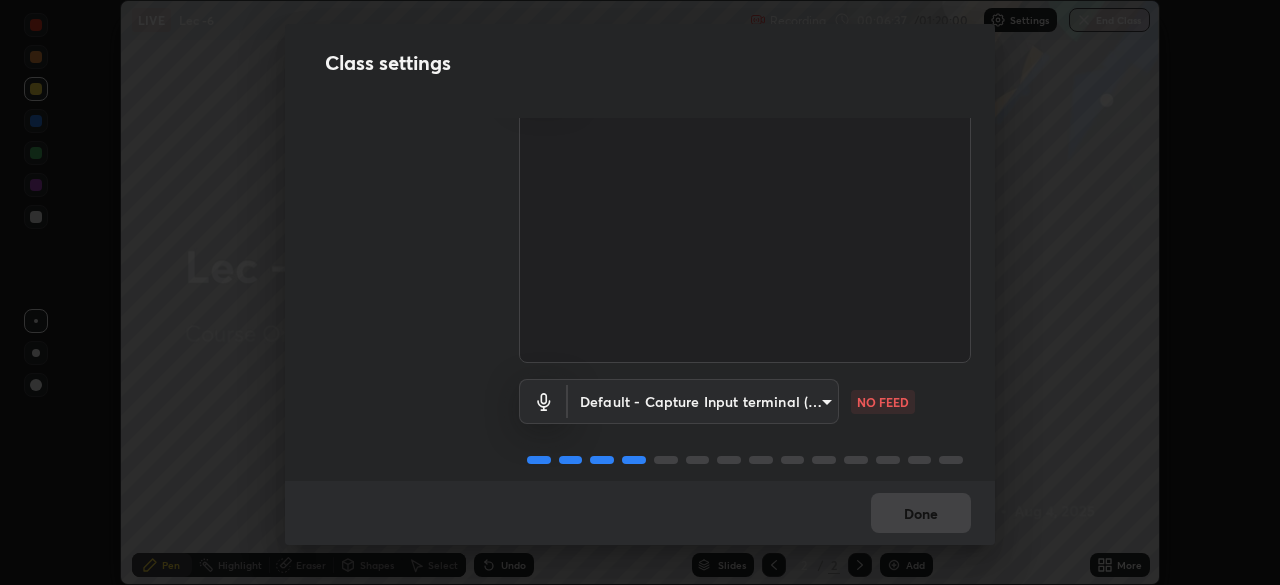 click on "Erase all LIVE Lec -6 Recording 00:06:37 / 01:20:00 Settings End Class Setting up your live class Lec -6 • L16 of Course On Chemistry for NEET Conquer 2 2026 [FIRST] [LAST] Pen Highlight Eraser Shapes Select Undo Slides 2 / 2 Add More No doubts shared Encourage your learners to ask a doubt for better clarity Report an issue Reason for reporting Buffering Chat not working Audio - Video sync issue Educator video quality low Attach an image Report Class settings Audio & Video Cam Link 4K (0fd9:0066) bba66c41345857dcc9a6d4c580dc01eb5c8f13e357e582705132971b55534d29 WORKING Default - Capture Input terminal (Digital Array MIC) (2207:0019) default NO FEED Done" at bounding box center [640, 292] 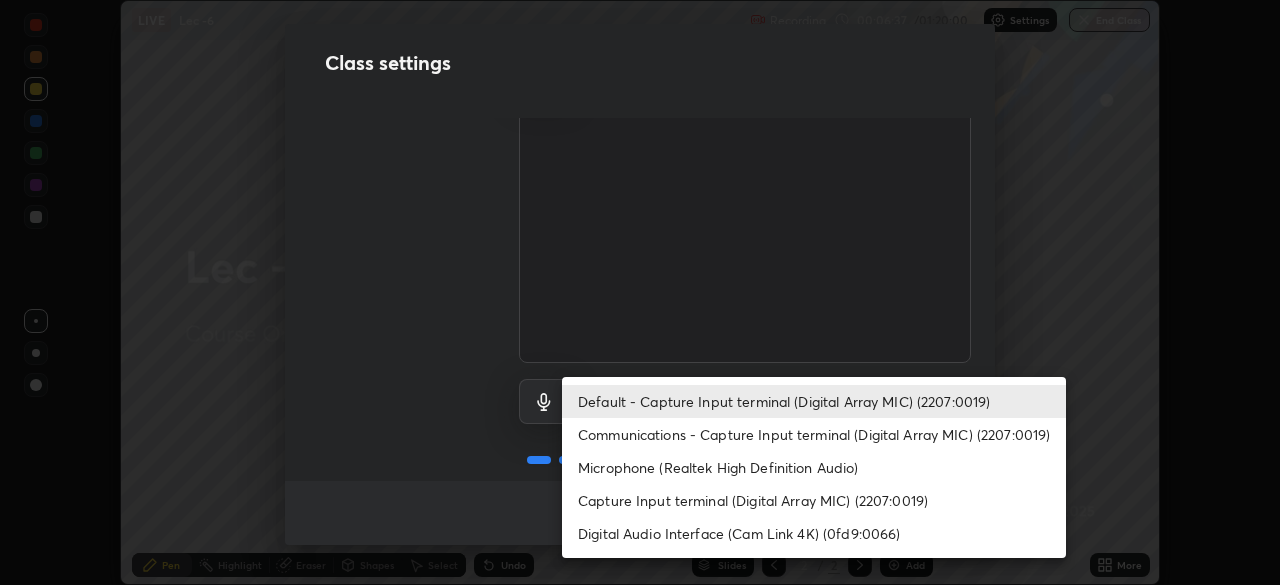 click on "Communications - Capture Input terminal (Digital Array MIC) (2207:0019)" at bounding box center (814, 434) 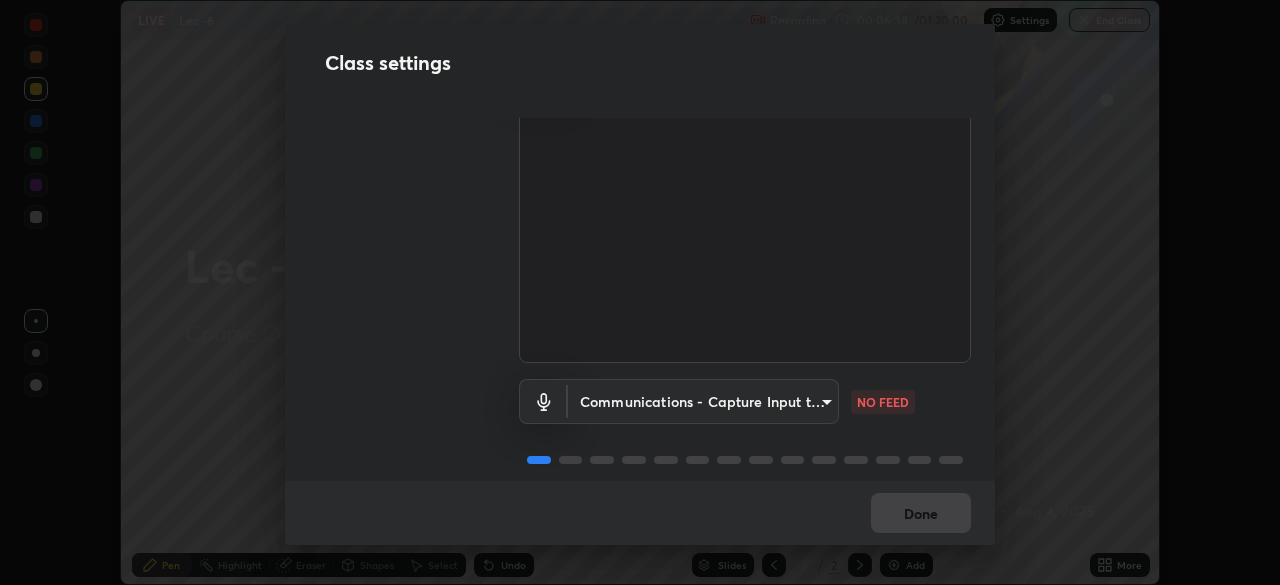 click on "Erase all LIVE Lec -6 Recording 00:06:38 / 01:20:00 Settings End Class Setting up your live class Lec -6 • L16 of Course On Chemistry for NEET Conquer 2 2026 [FIRST] [LAST] Pen Highlight Eraser Shapes Select Undo Slides 2 / 2 Add More No doubts shared Encourage your learners to ask a doubt for better clarity Report an issue Reason for reporting Buffering Chat not working Audio - Video sync issue Educator video quality low Attach an image Report Class settings Audio & Video Cam Link 4K (0fd9:0066) bba66c41345857dcc9a6d4c580dc01eb5c8f13e357e582705132971b55534d29 WORKING Communications - Capture Input terminal (Digital Array MIC) (2207:0019) communications NO FEED Done Default - Capture Input terminal (Digital Array MIC) (2207:0019) Communications - Capture Input terminal (Digital Array MIC) (2207:0019) Microphone (Realtek High Definition Audio) Capture Input terminal (Digital Array MIC) (2207:0019) Digital Audio Interface (Cam Link 4K) (0fd9:0066)" at bounding box center [640, 292] 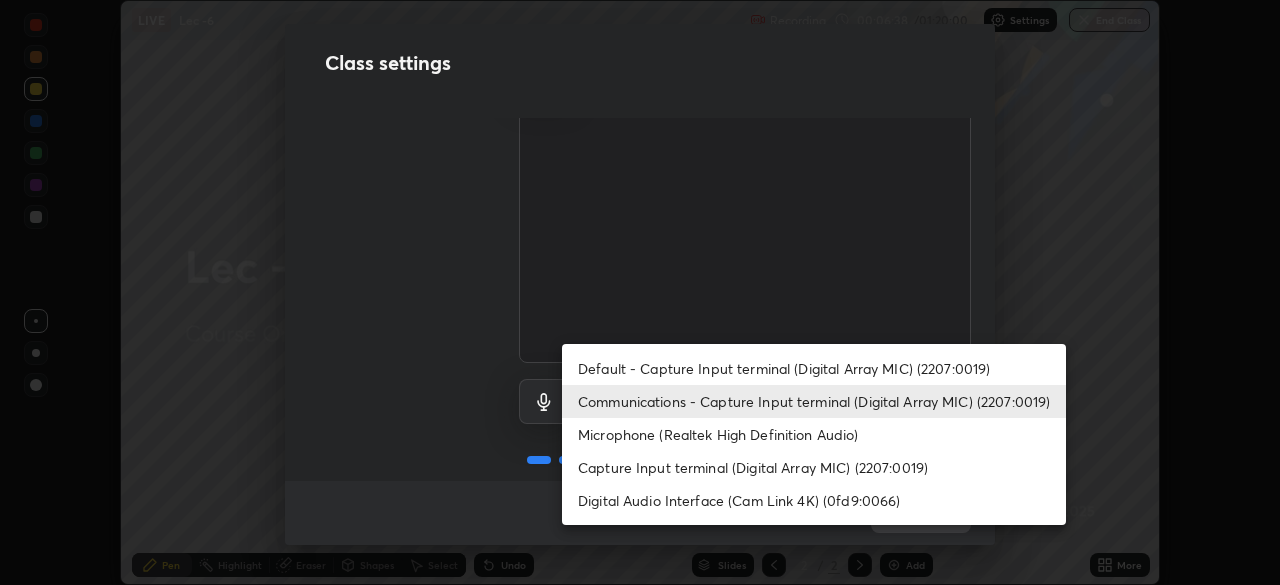 click on "Default - Capture Input terminal (Digital Array MIC) (2207:0019)" at bounding box center (814, 368) 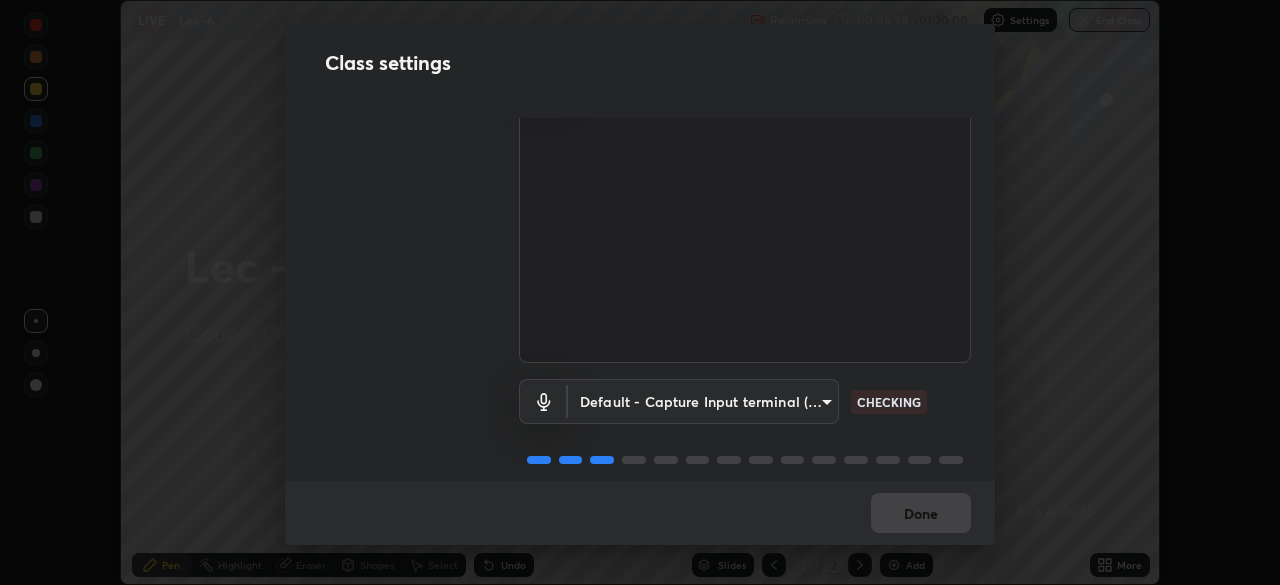 type on "default" 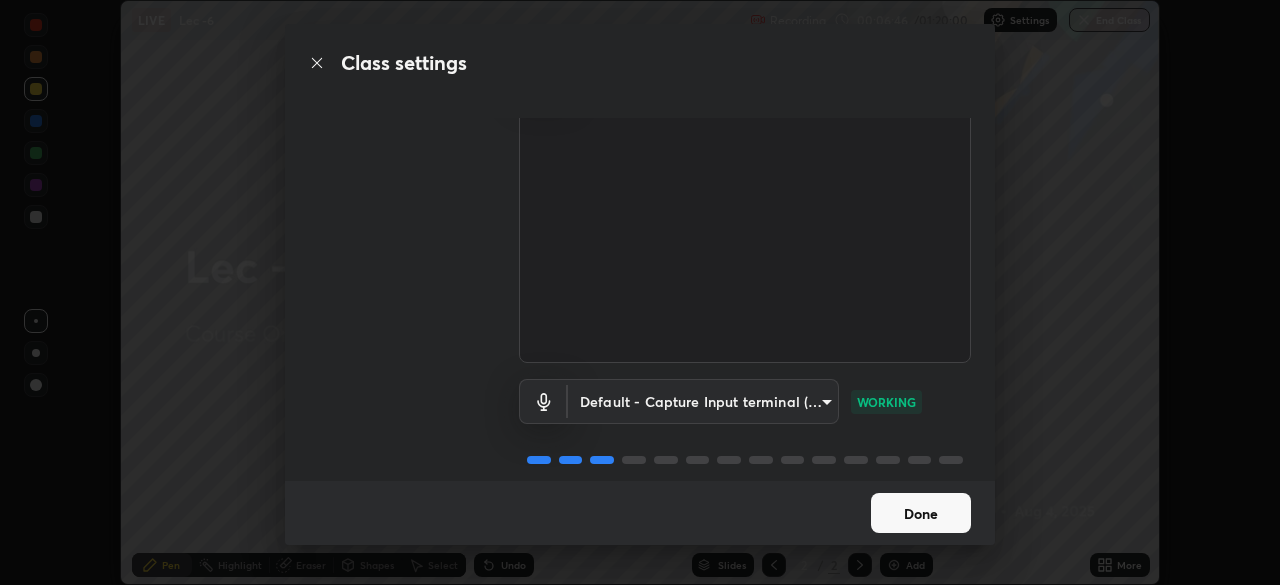 click on "Done" at bounding box center (921, 513) 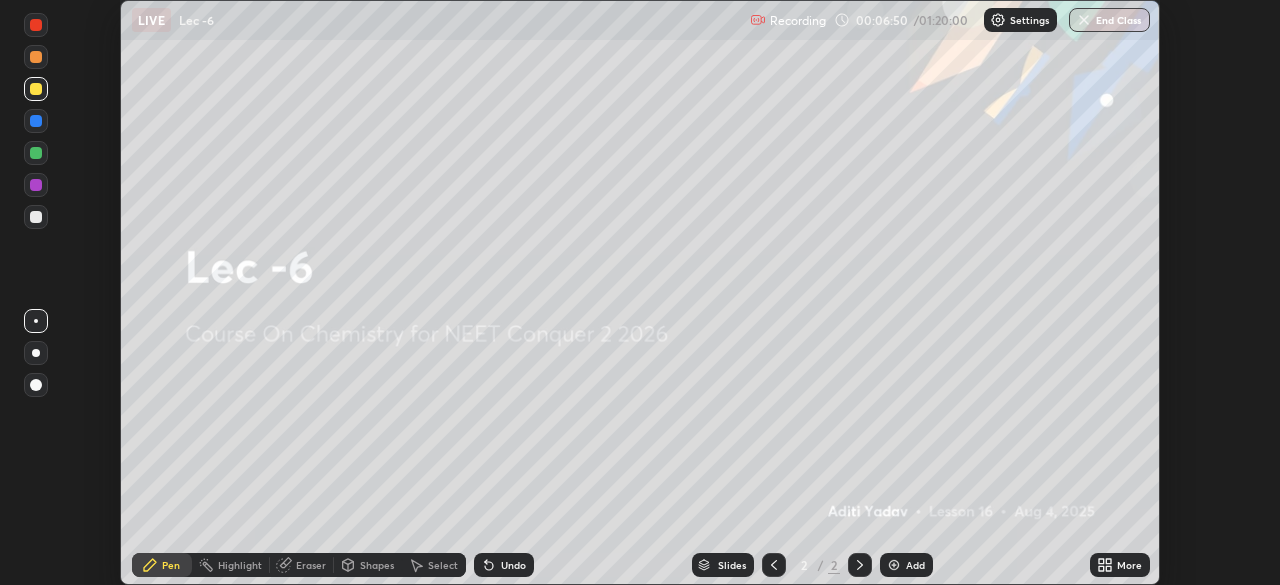 click 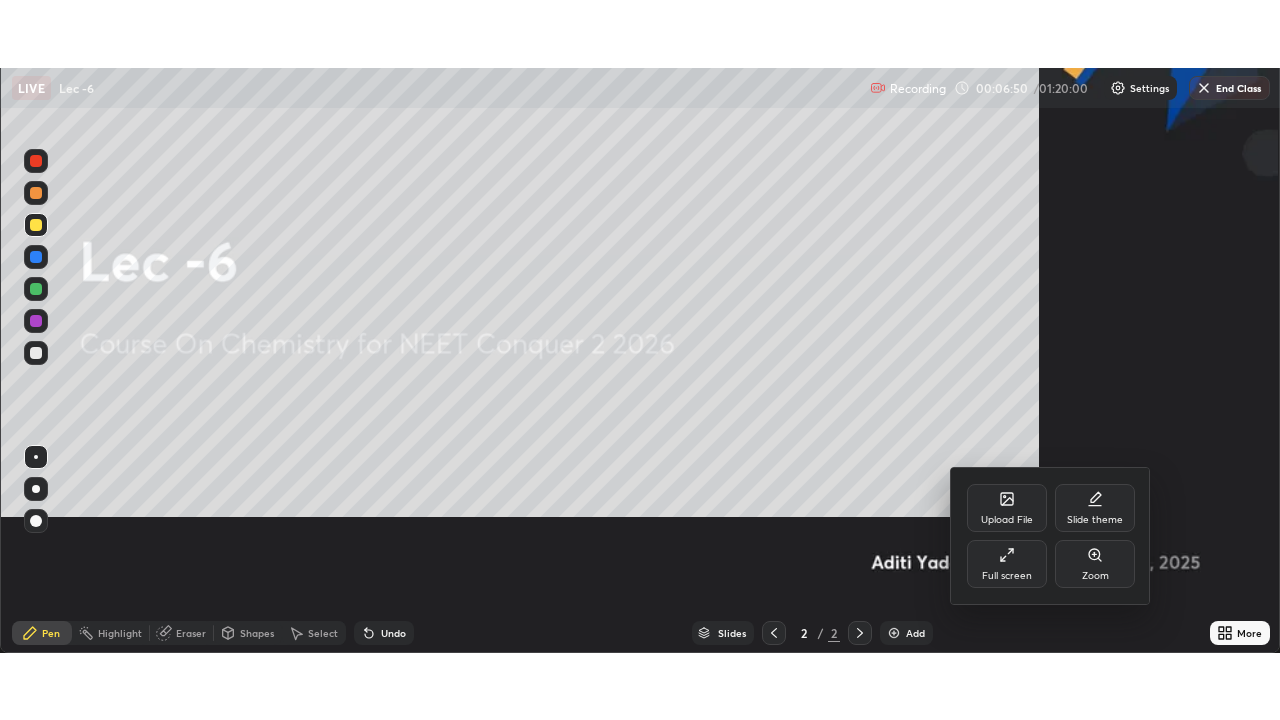 scroll, scrollTop: 99280, scrollLeft: 98720, axis: both 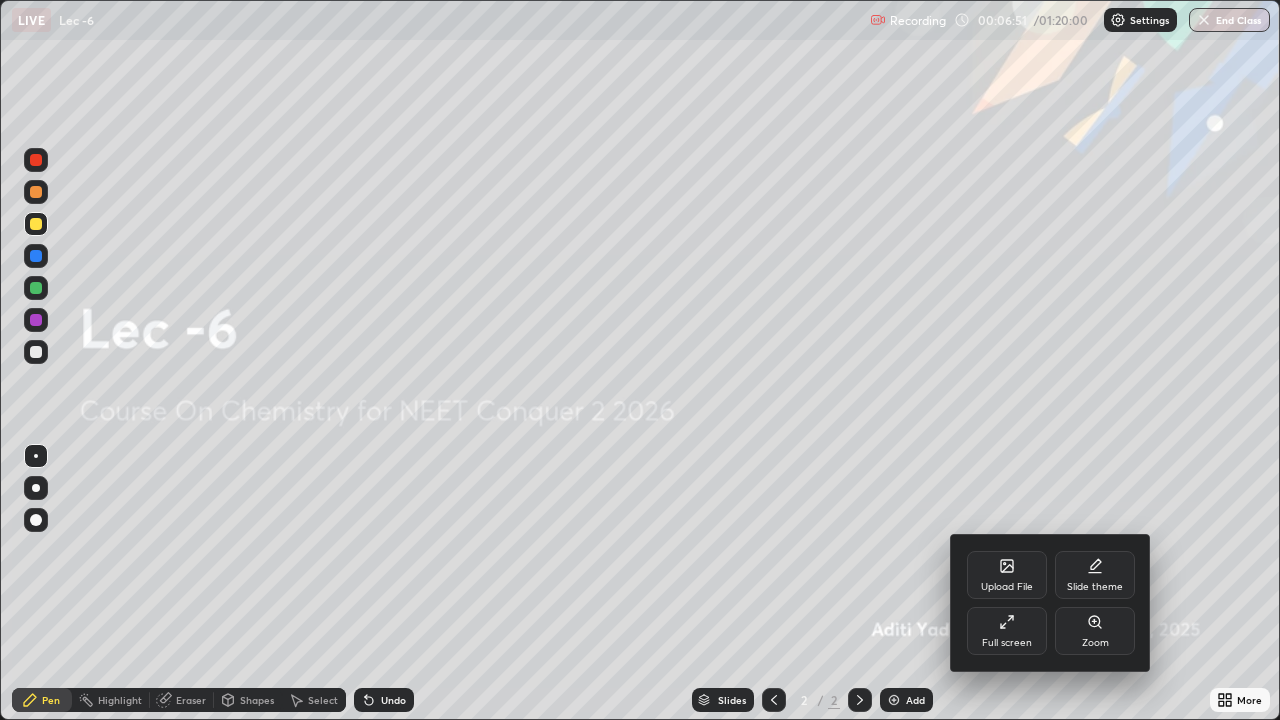 click 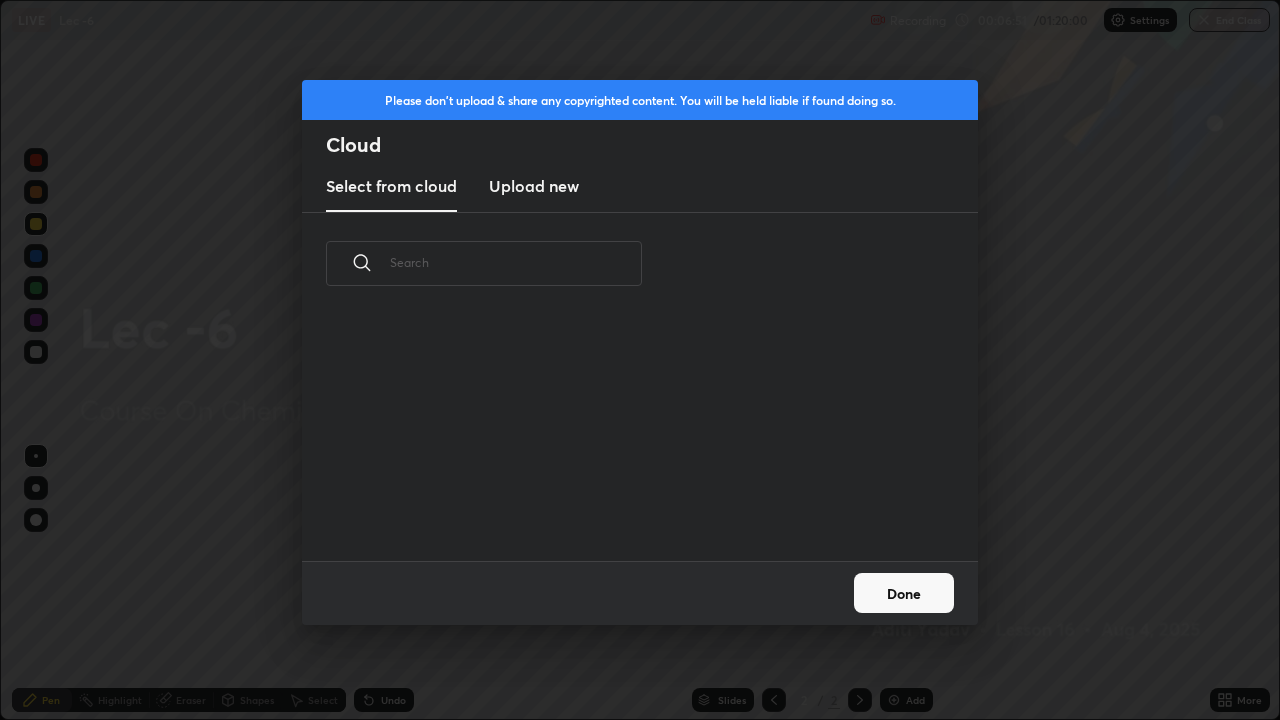 scroll, scrollTop: 7, scrollLeft: 11, axis: both 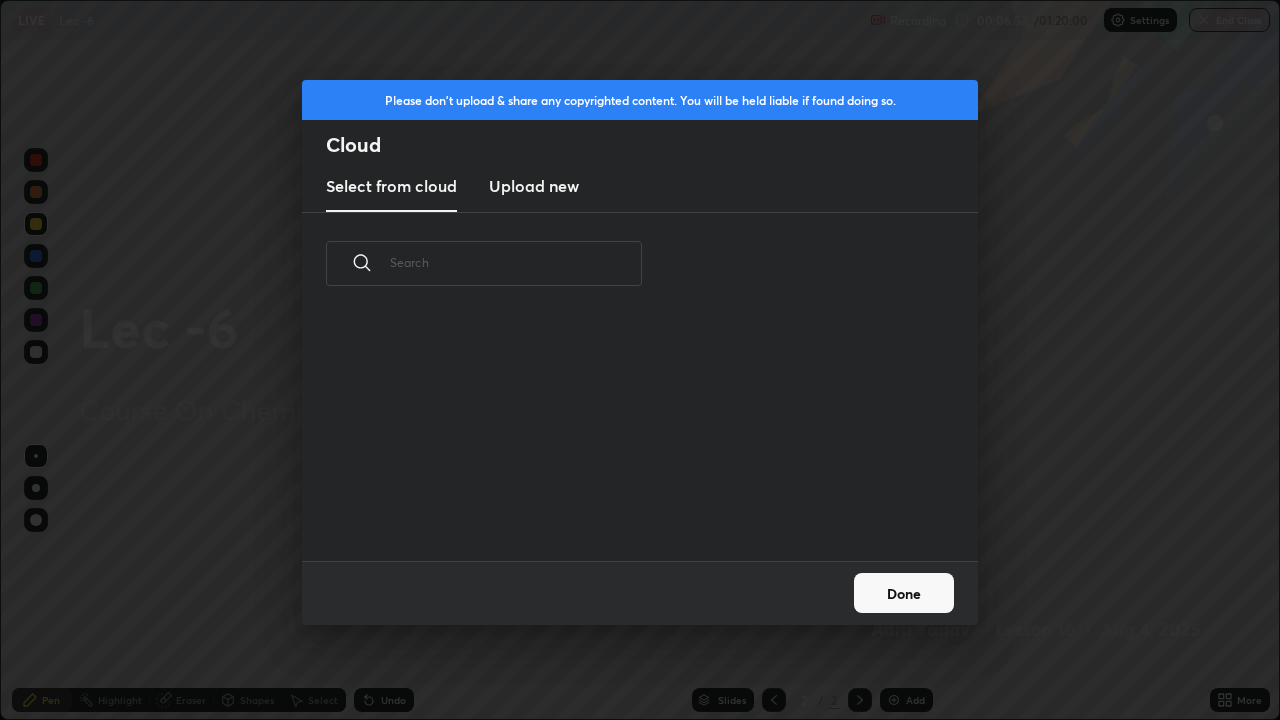 click on "Upload new" at bounding box center [534, 186] 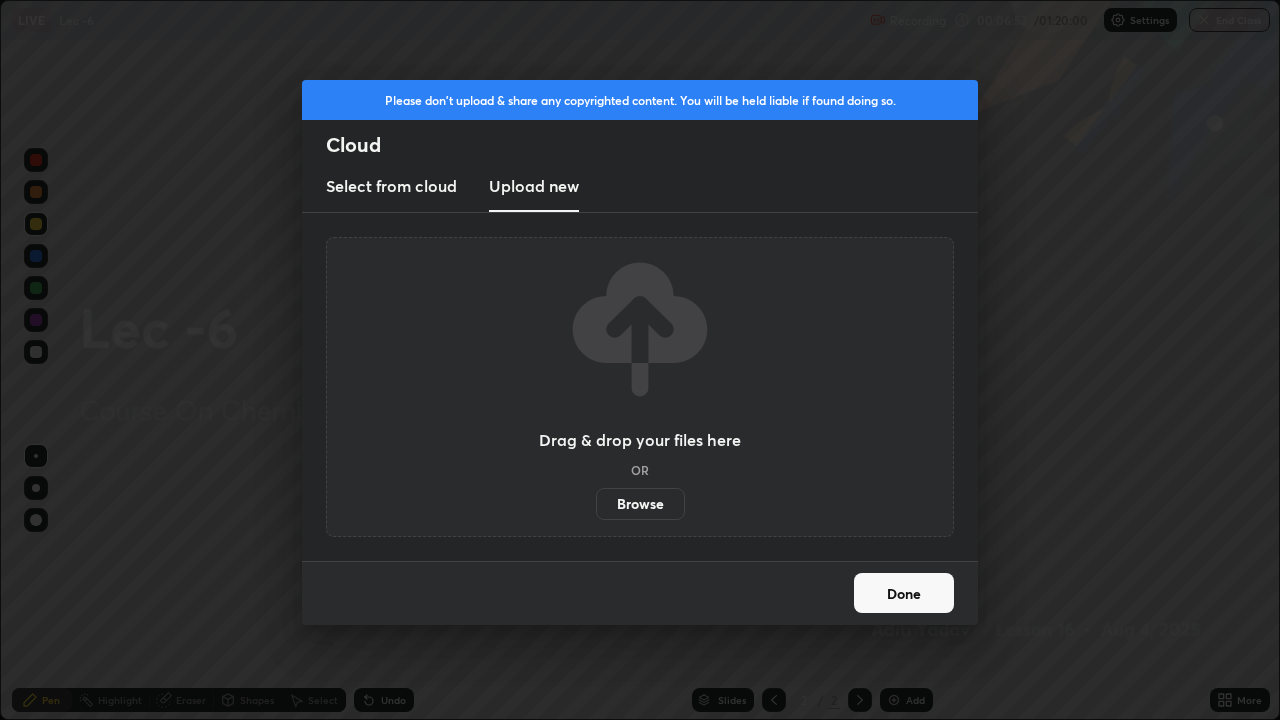 click on "Browse" at bounding box center (640, 504) 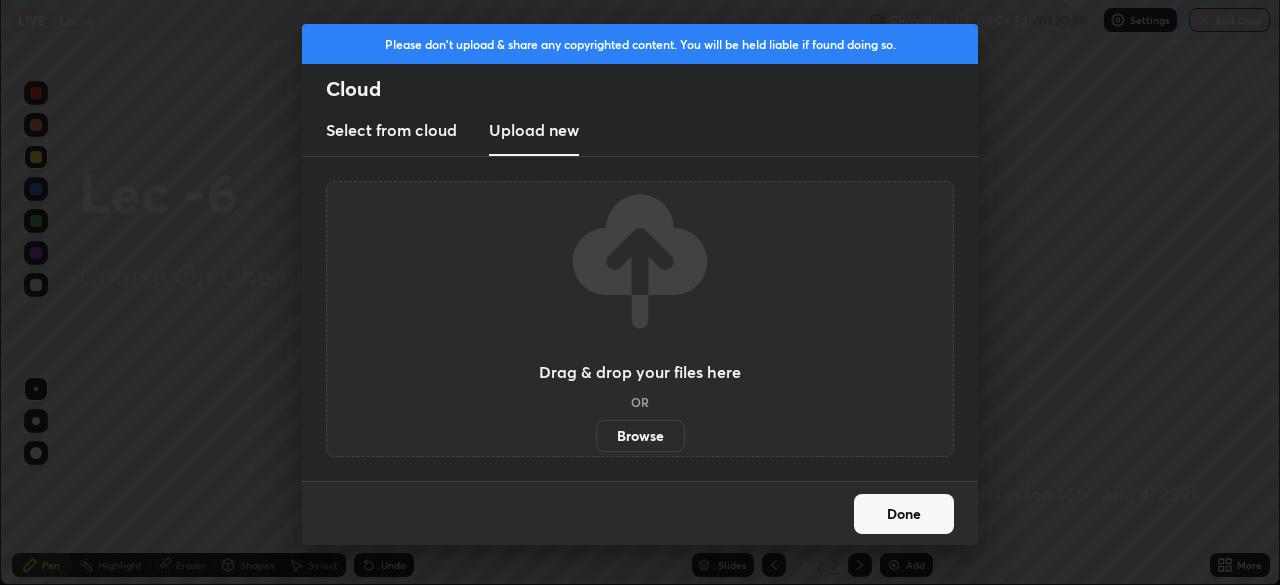 scroll, scrollTop: 585, scrollLeft: 1280, axis: both 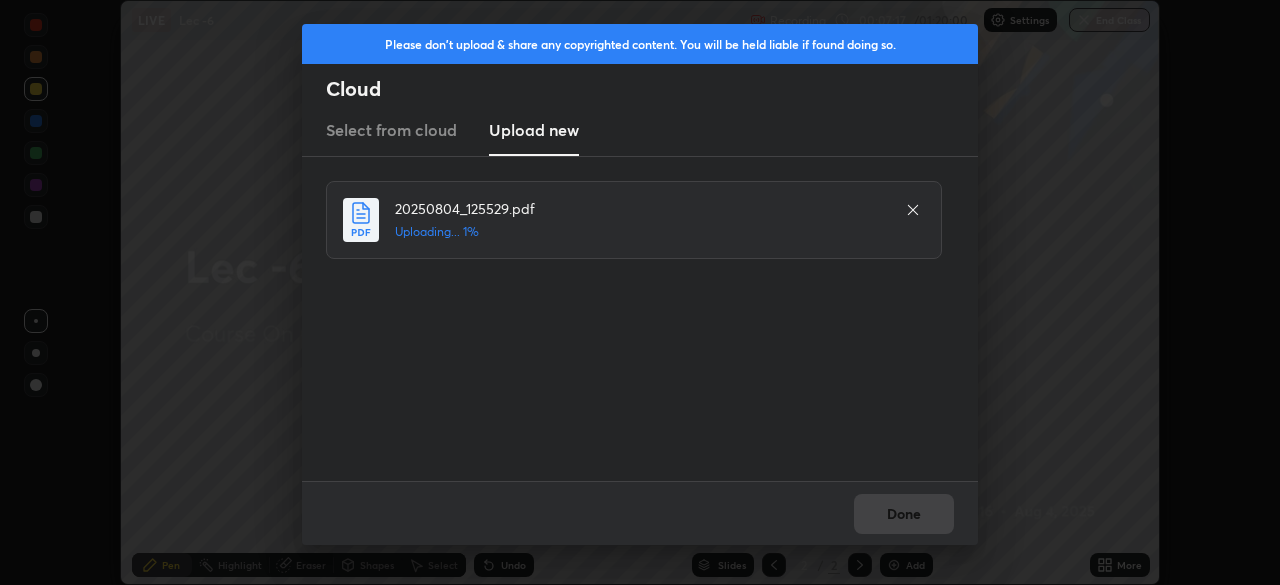 click on "Select from cloud Upload new" at bounding box center (640, 131) 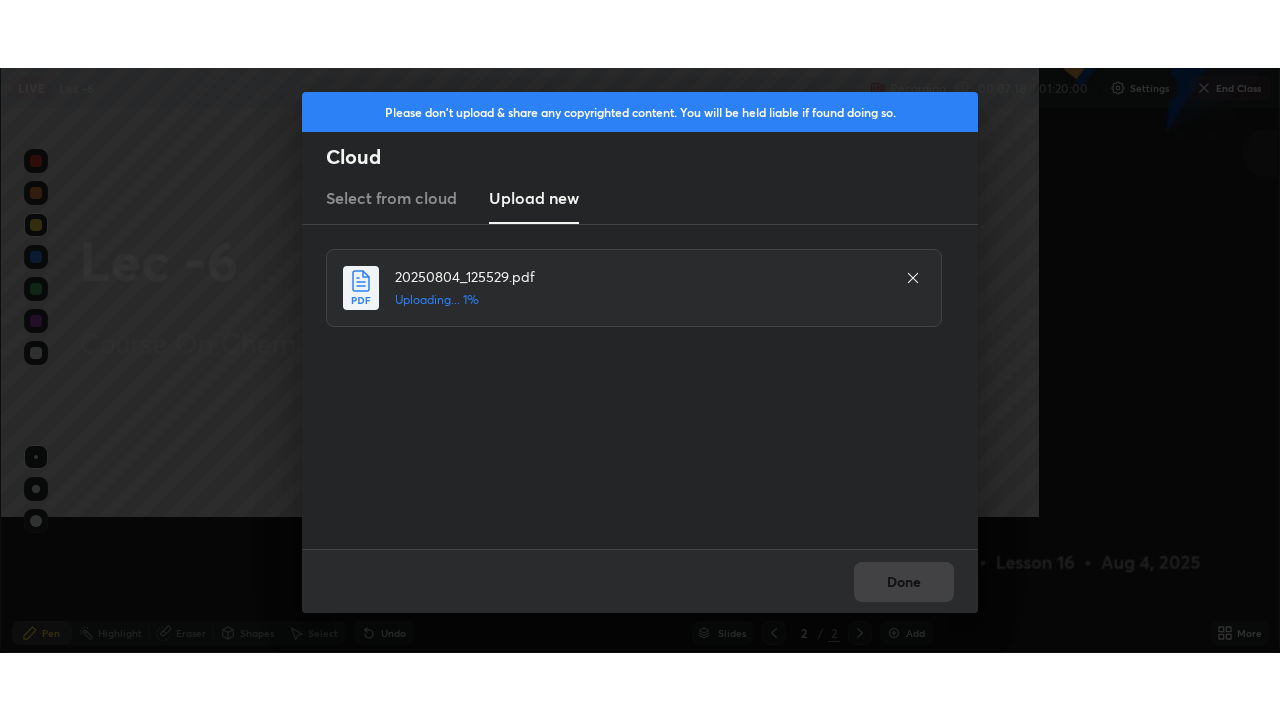 scroll, scrollTop: 99280, scrollLeft: 98720, axis: both 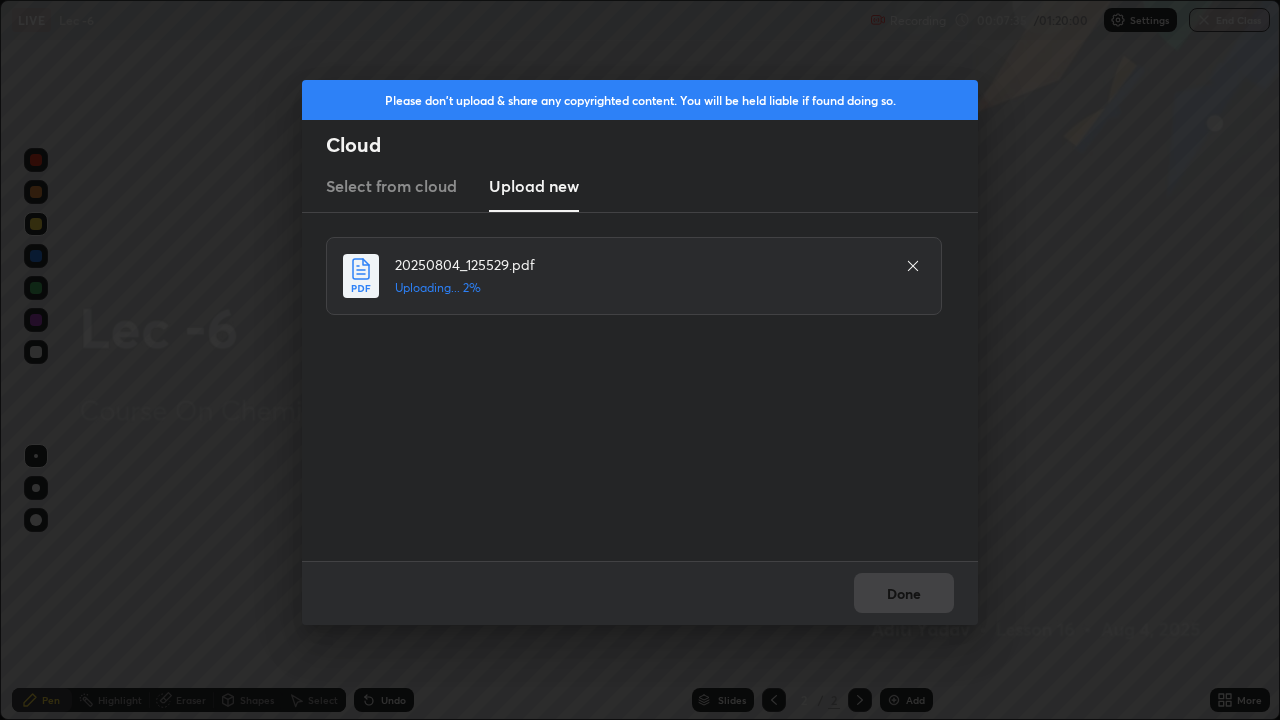 click on "Please don't upload & share any copyrighted content. You will be held liable if found doing so. Cloud Select from cloud Upload new 20250804_125529.pdf Uploading... 2% Done" at bounding box center [640, 360] 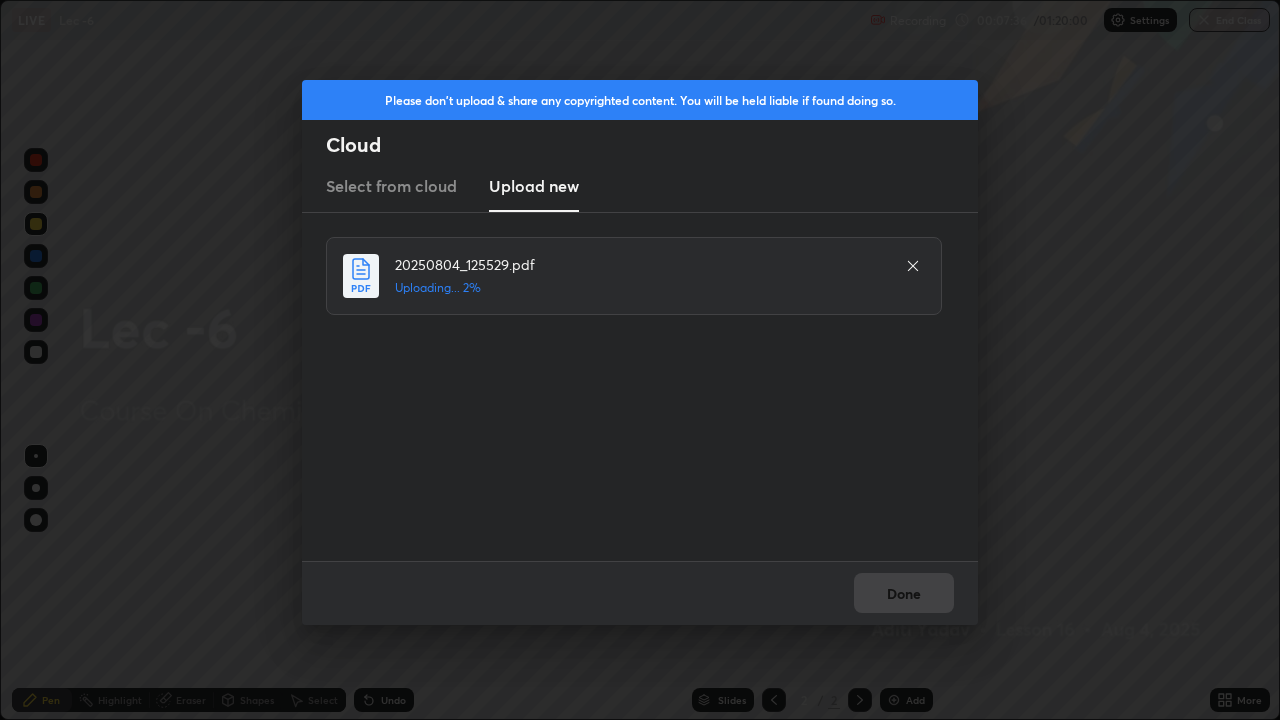 click on "Please don't upload & share any copyrighted content. You will be held liable if found doing so. Cloud Select from cloud Upload new 20250804_125529.pdf Uploading... 2% Done" at bounding box center (640, 360) 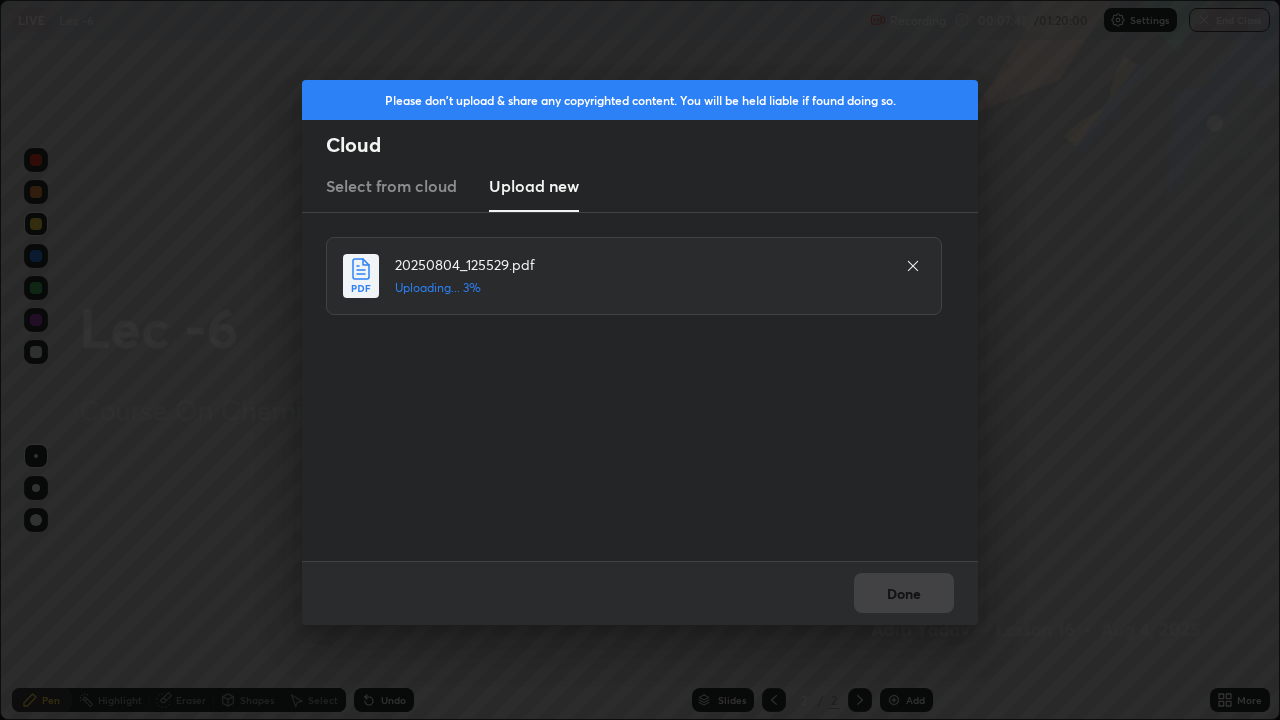 click on "Please don't upload & share any copyrighted content. You will be held liable if found doing so. Cloud Select from cloud Upload new 20250804_125529.pdf Uploading... 3% Done" at bounding box center [640, 360] 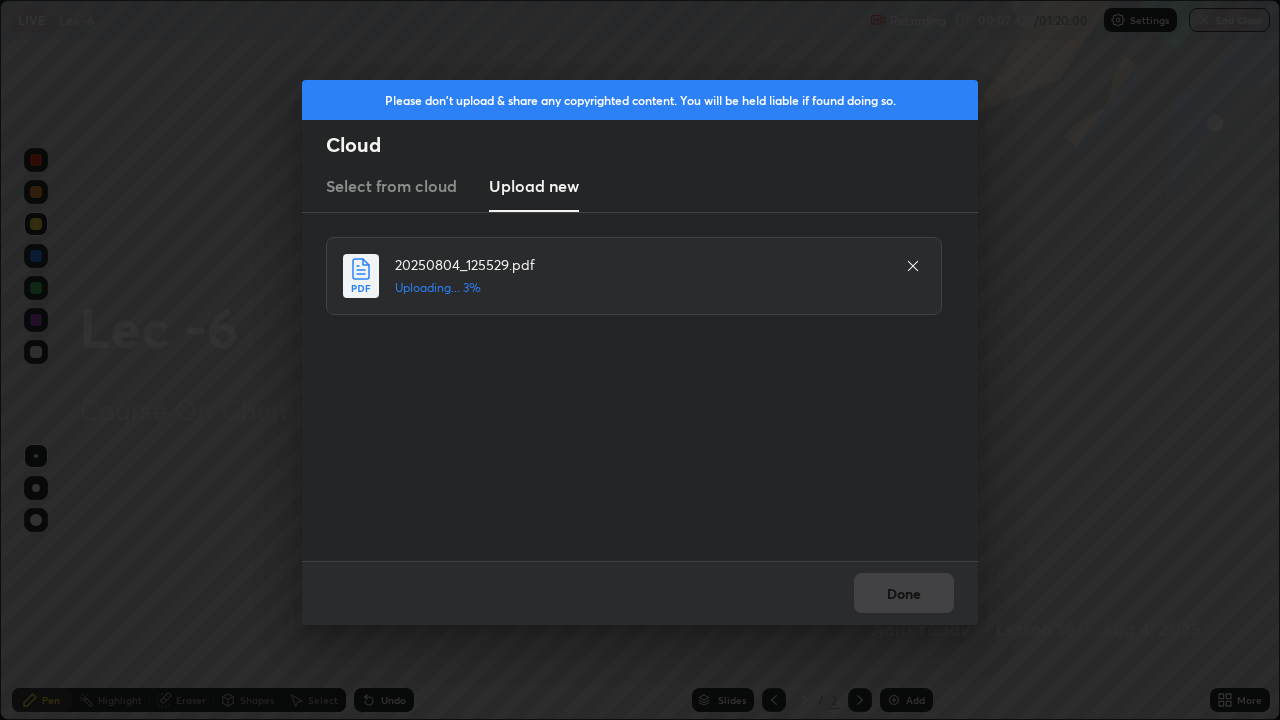click 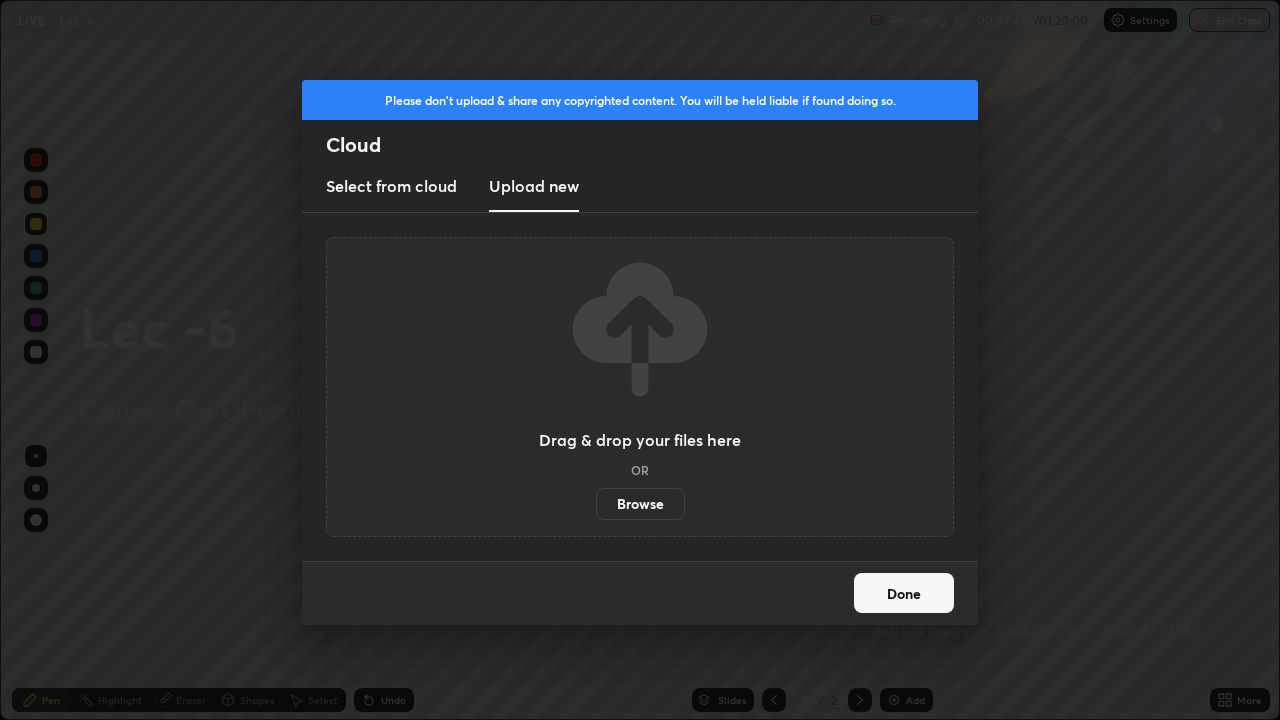 click on "Done" at bounding box center [904, 593] 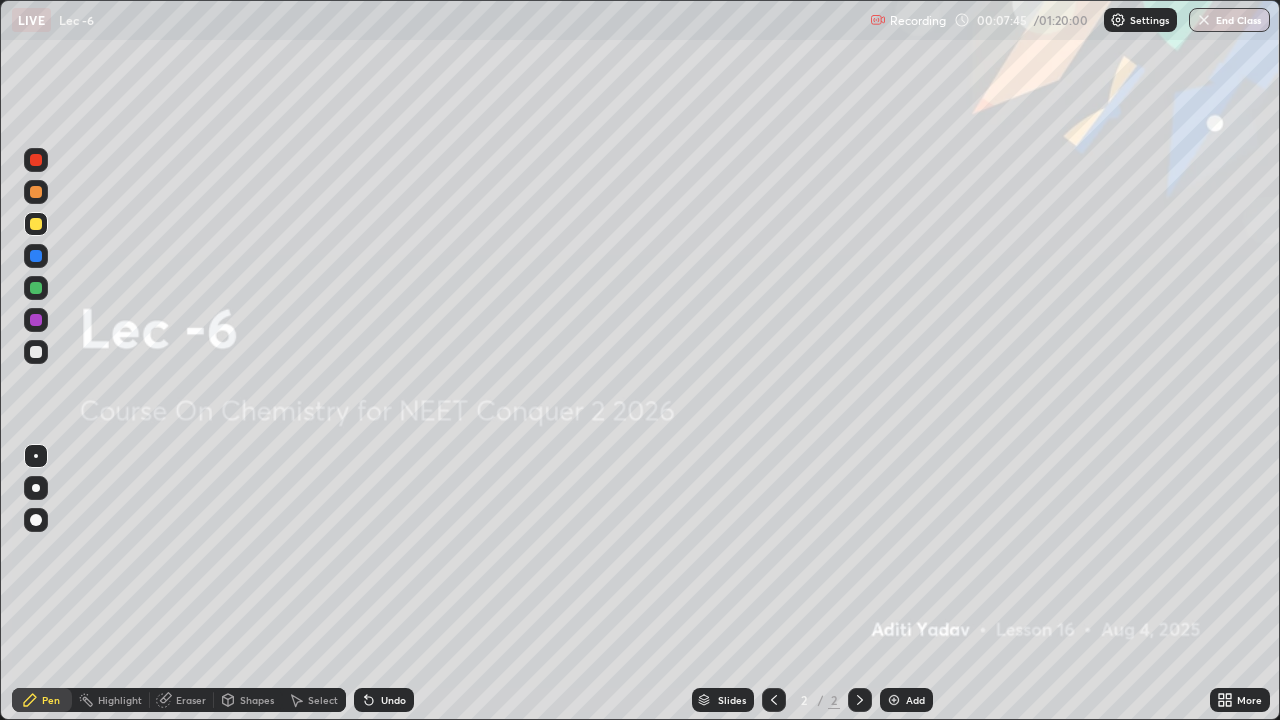 click 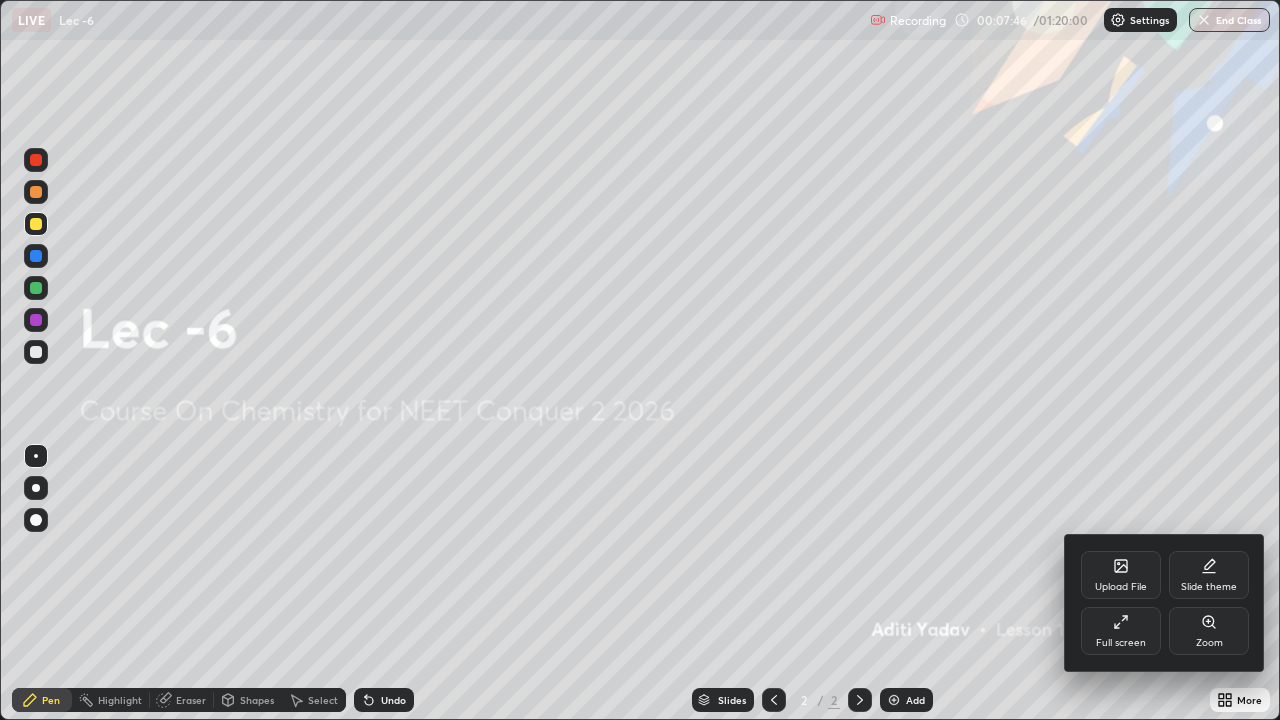 click on "Full screen" at bounding box center (1121, 643) 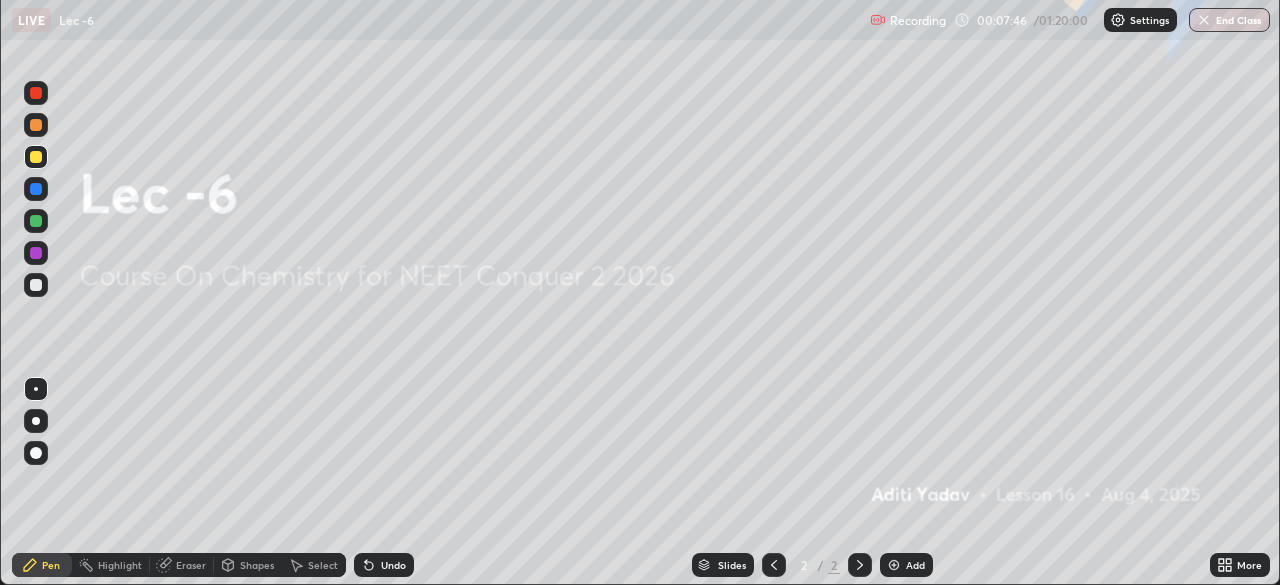 scroll, scrollTop: 585, scrollLeft: 1280, axis: both 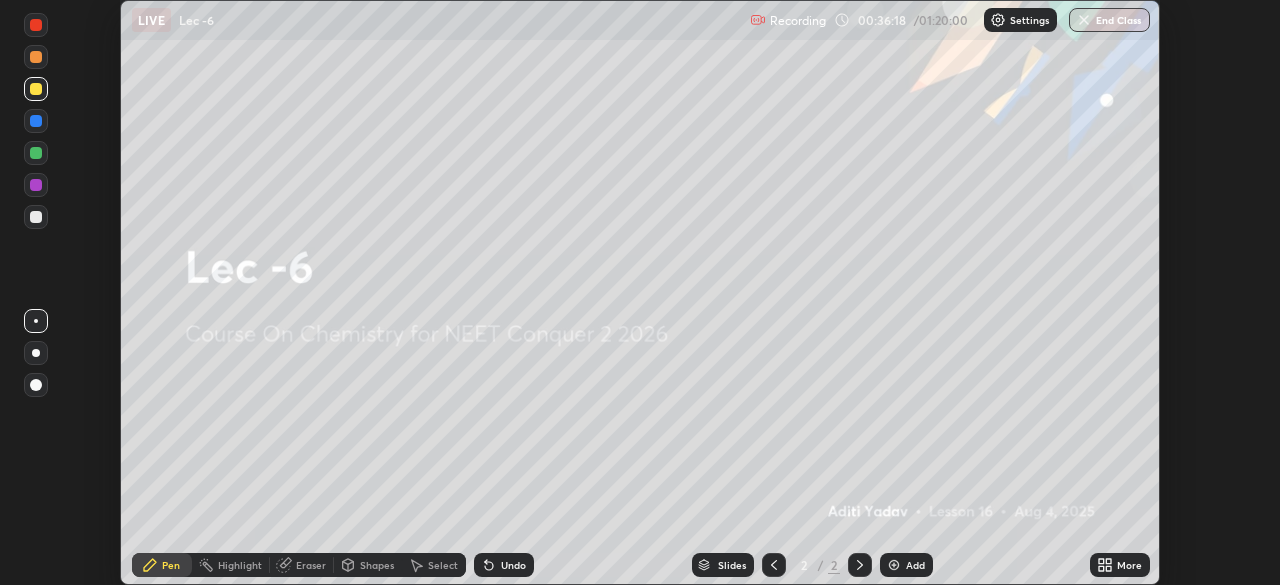 click 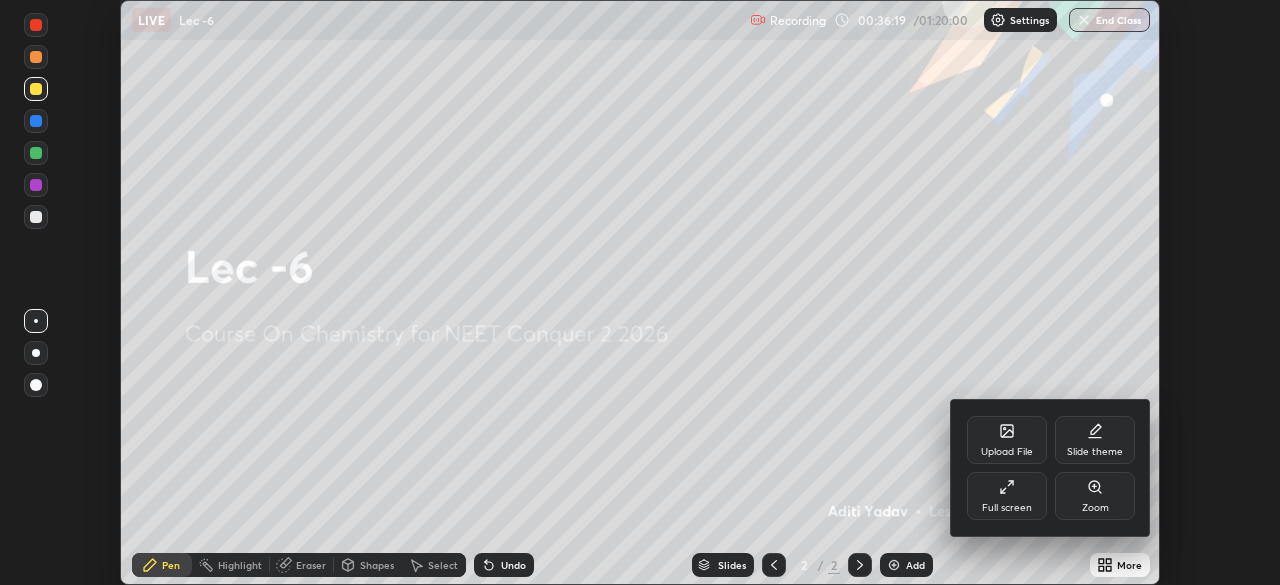 click on "Full screen" at bounding box center (1007, 508) 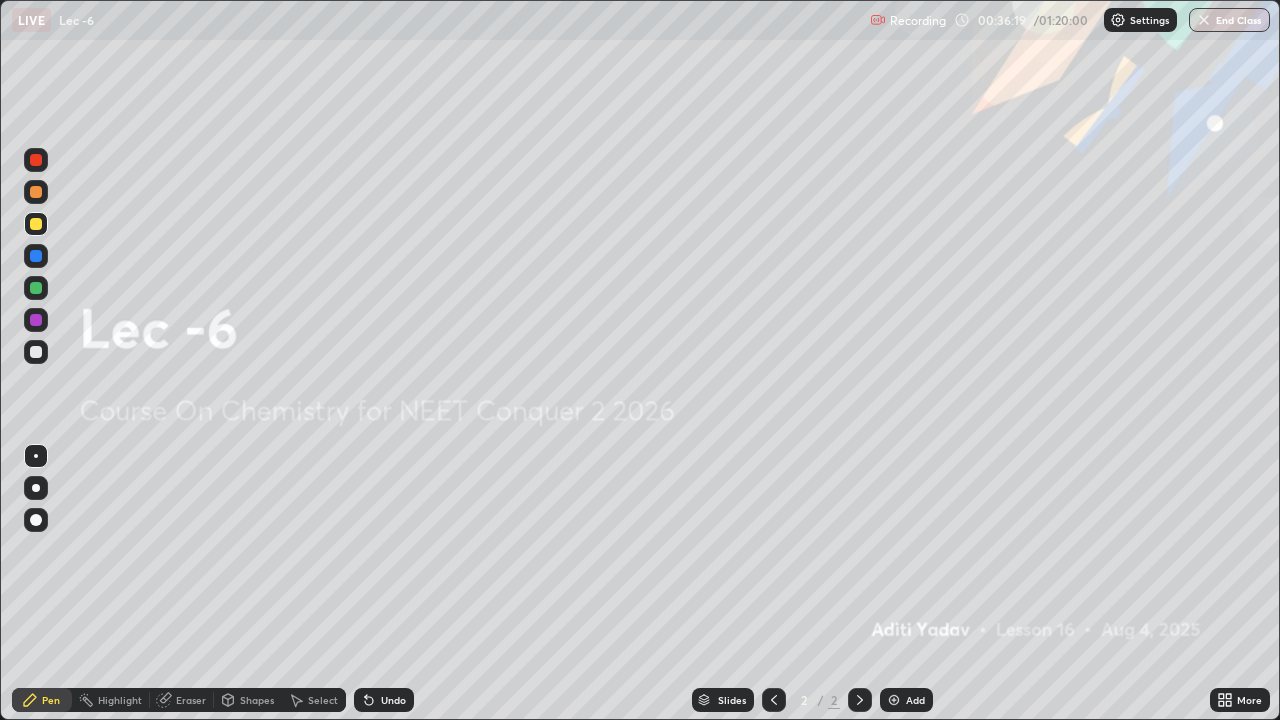 scroll, scrollTop: 99280, scrollLeft: 98720, axis: both 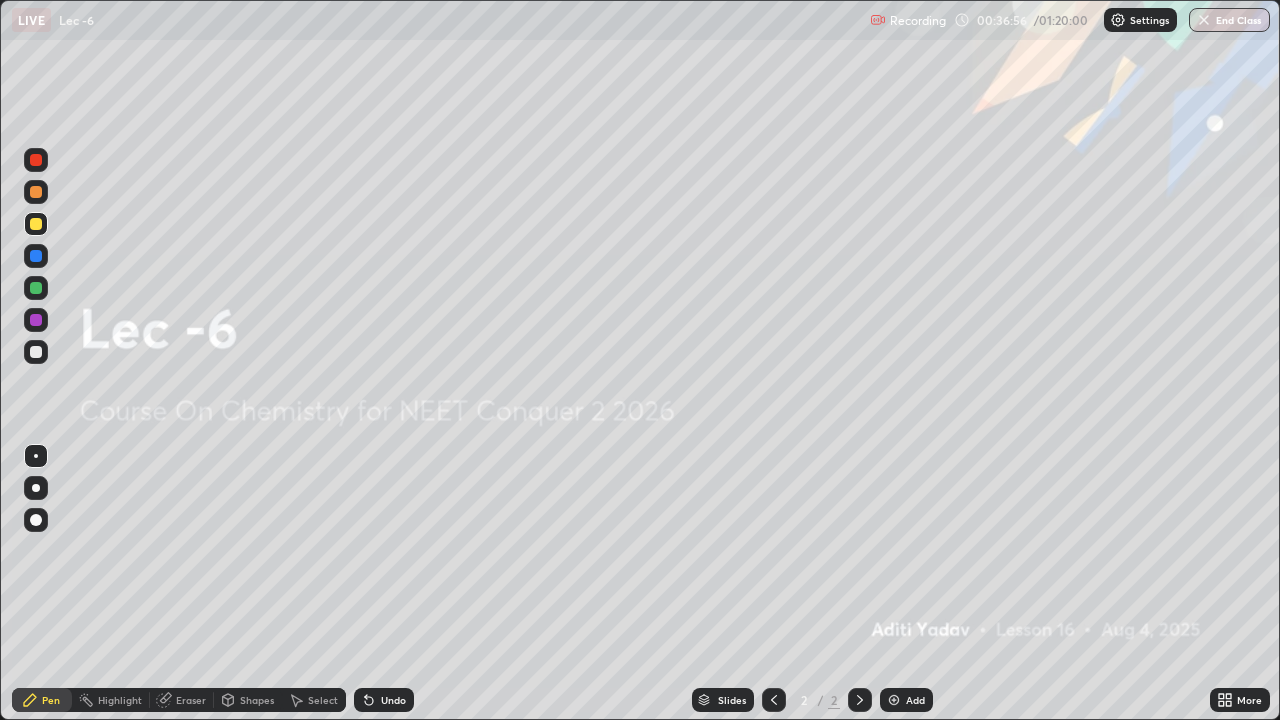click at bounding box center [894, 700] 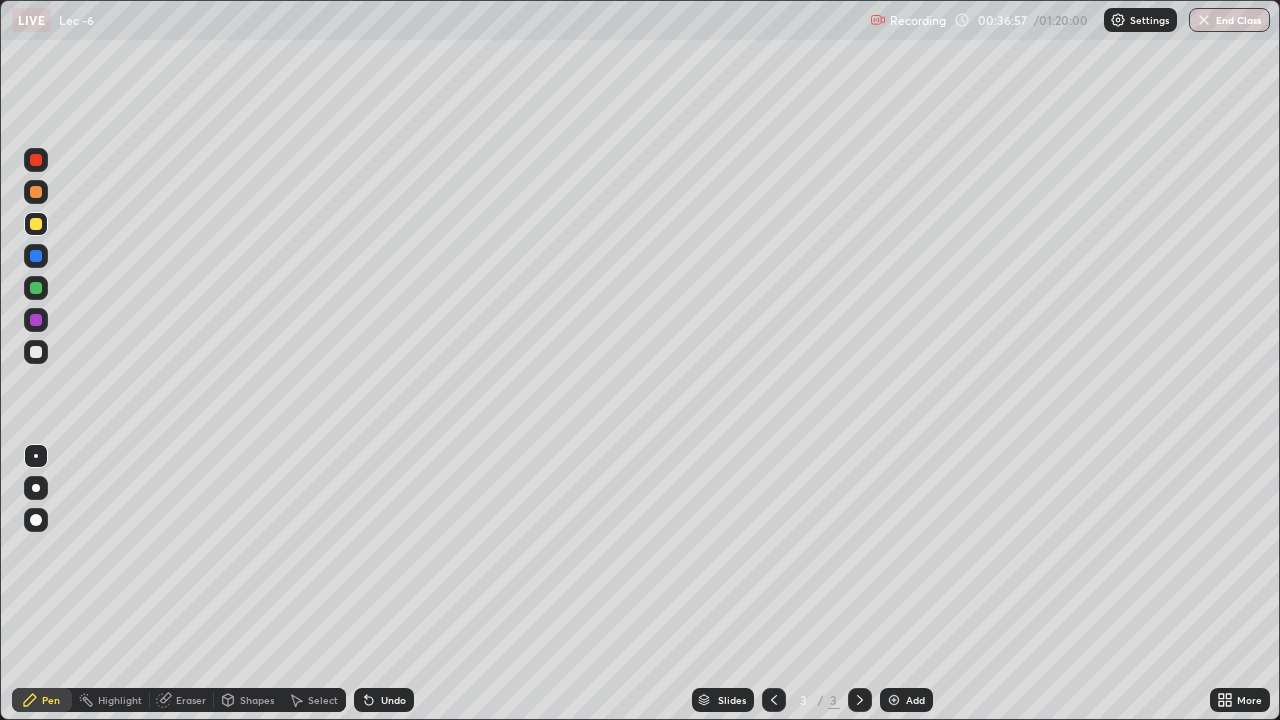 click at bounding box center (36, 192) 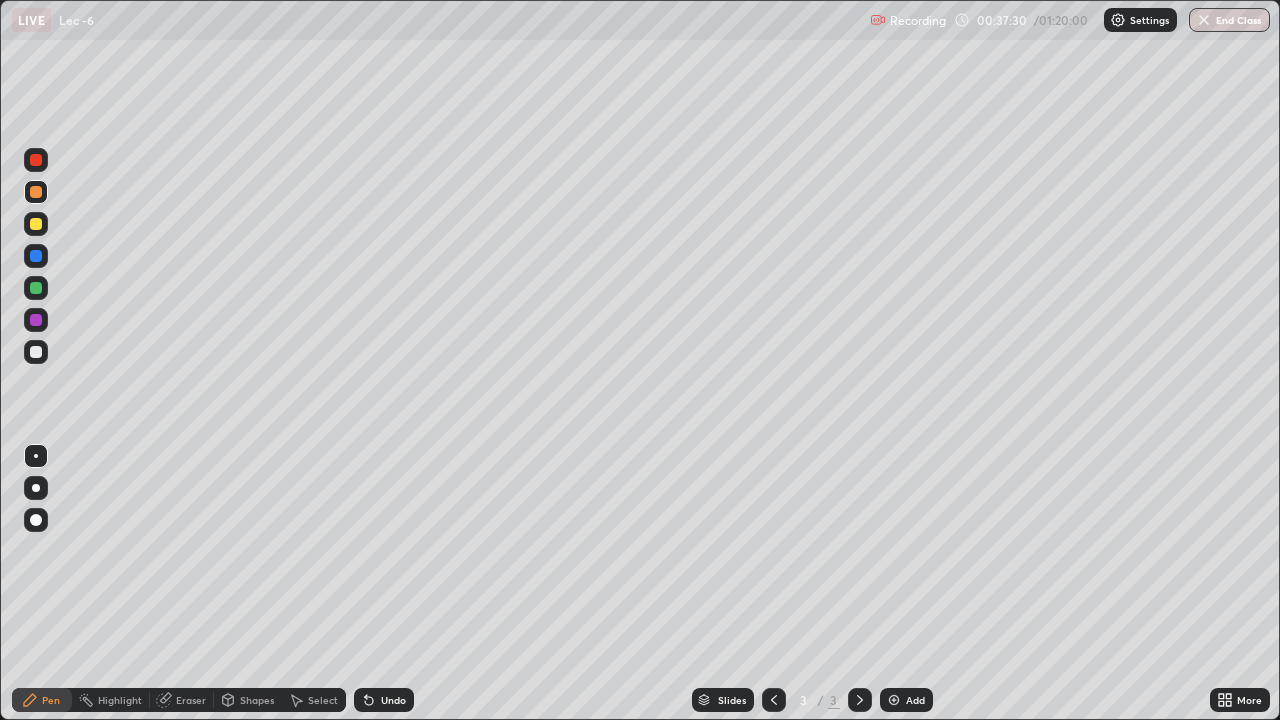click on "Undo" at bounding box center (393, 700) 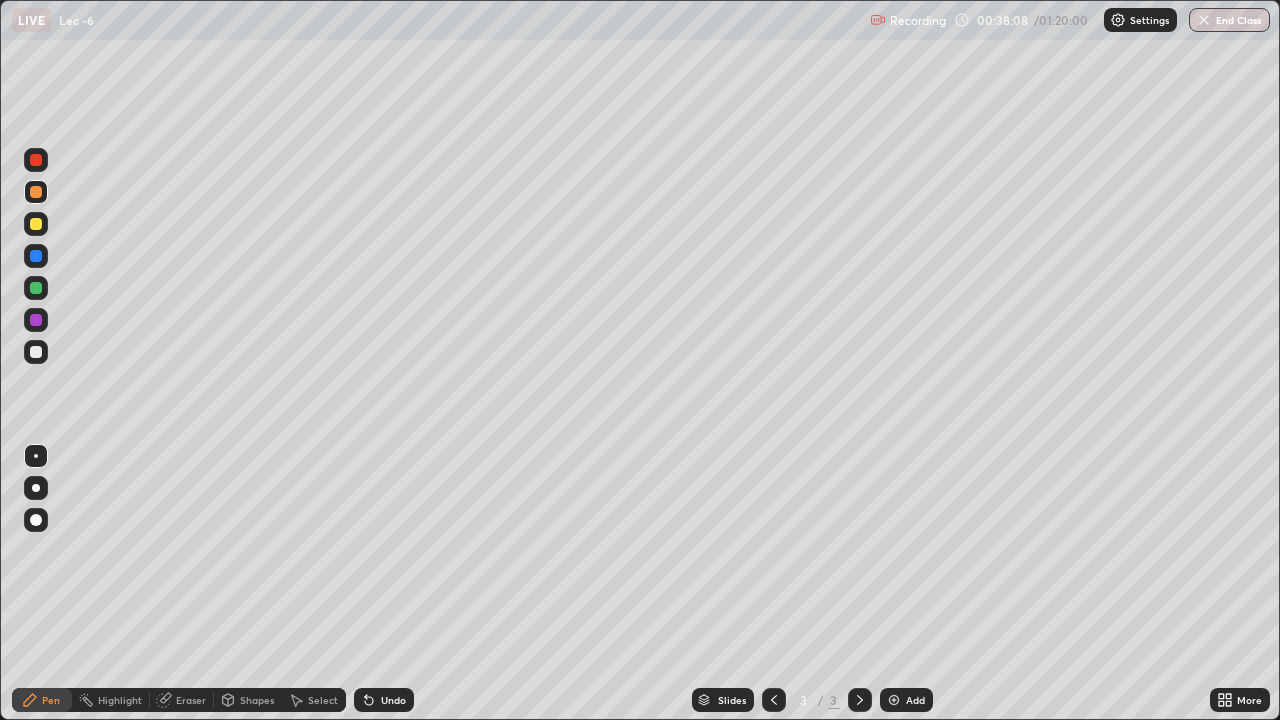click on "Undo" at bounding box center [393, 700] 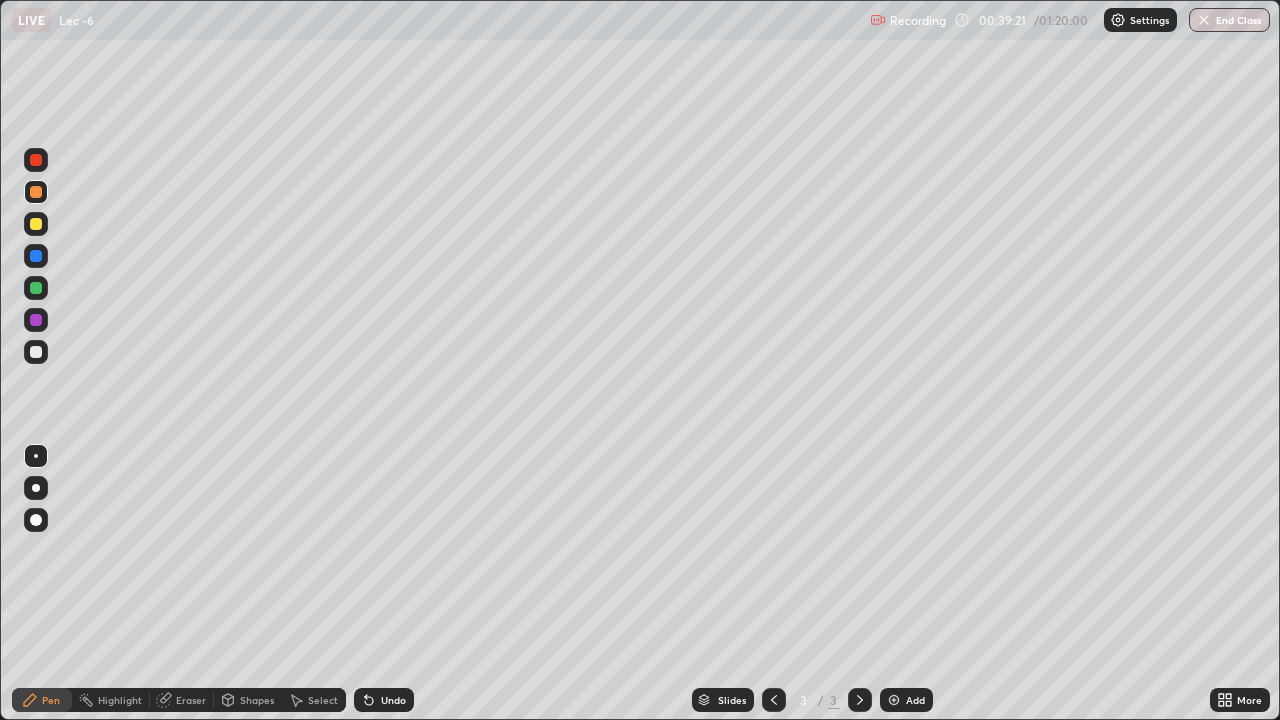 click at bounding box center (36, 224) 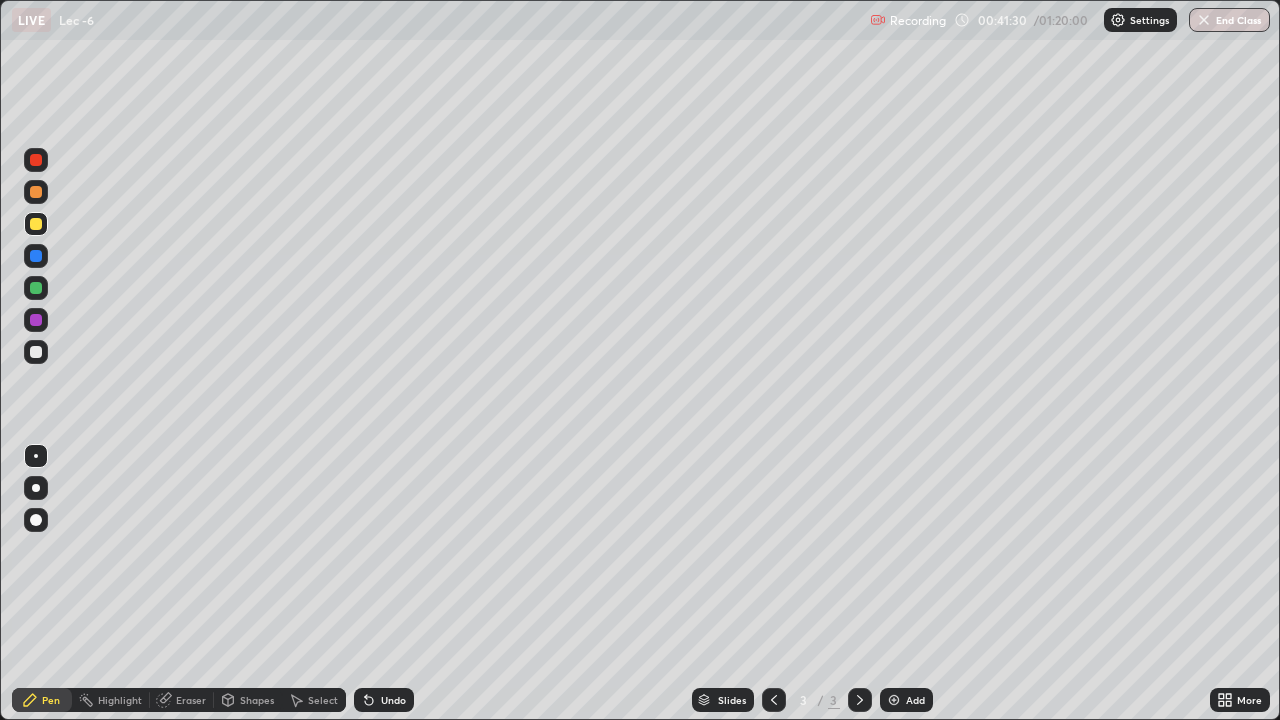 click at bounding box center (894, 700) 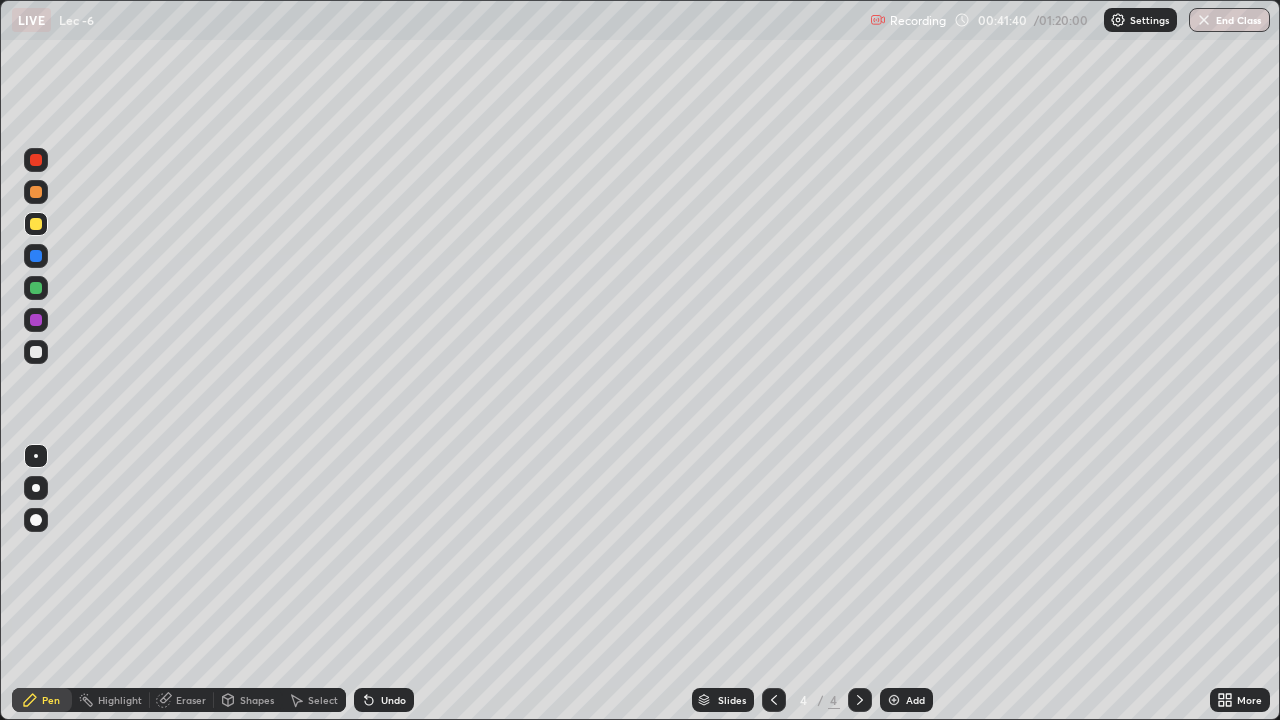 click at bounding box center [36, 352] 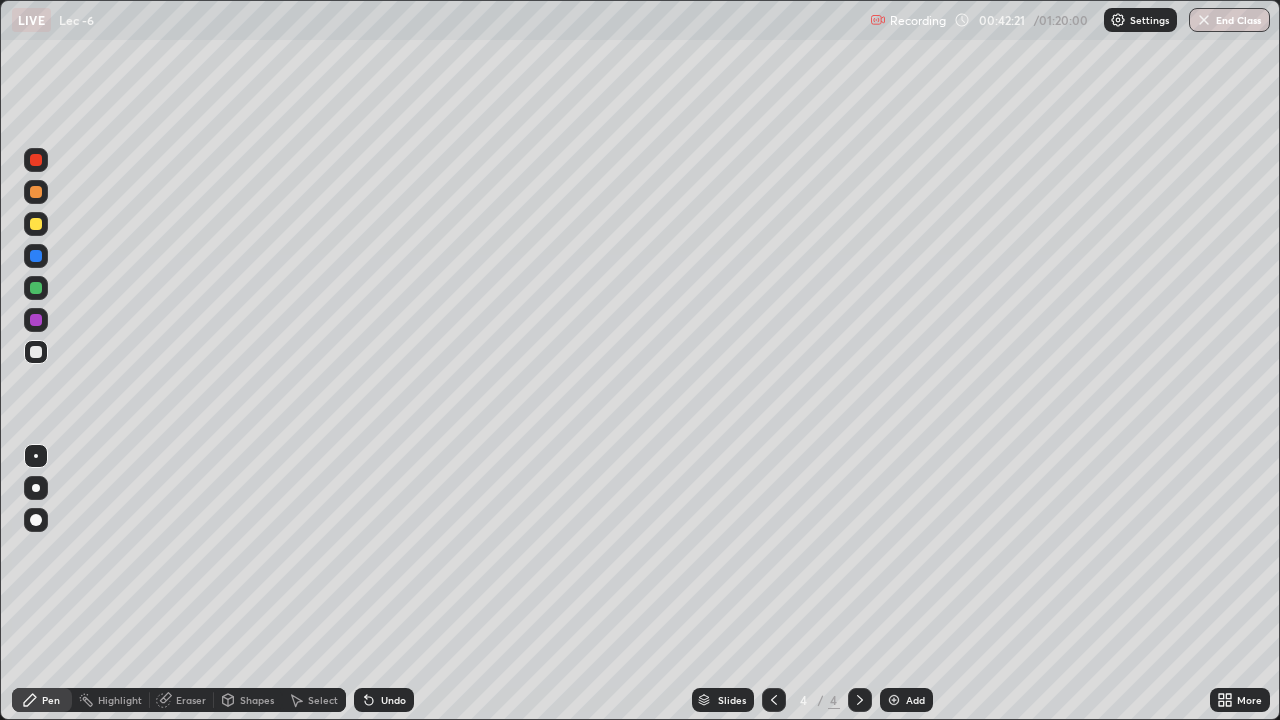 click at bounding box center (36, 256) 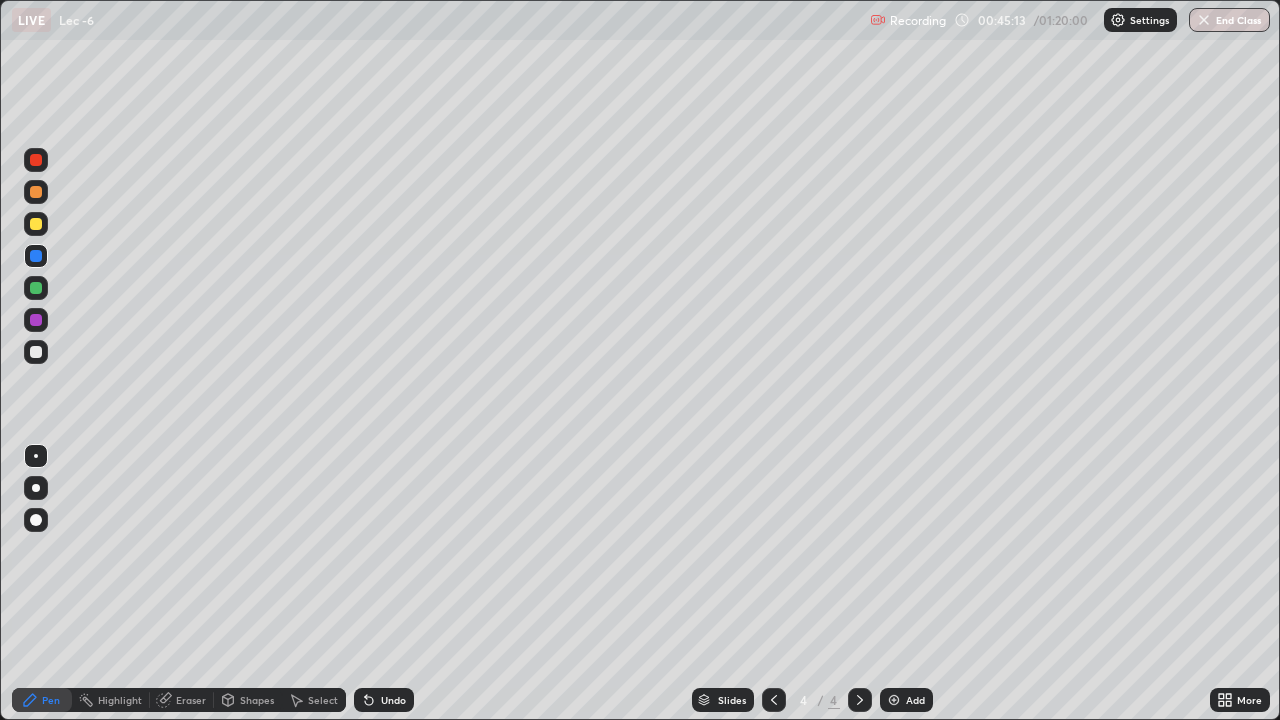 click at bounding box center (36, 288) 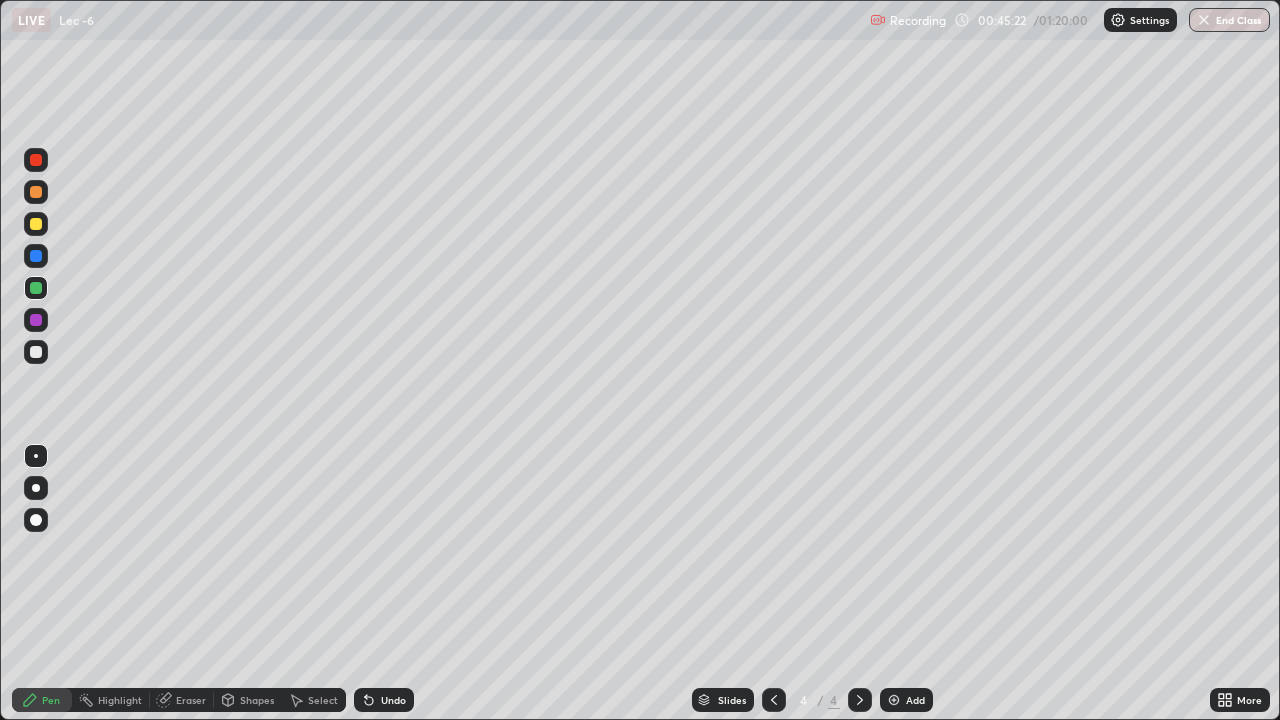 click at bounding box center [36, 160] 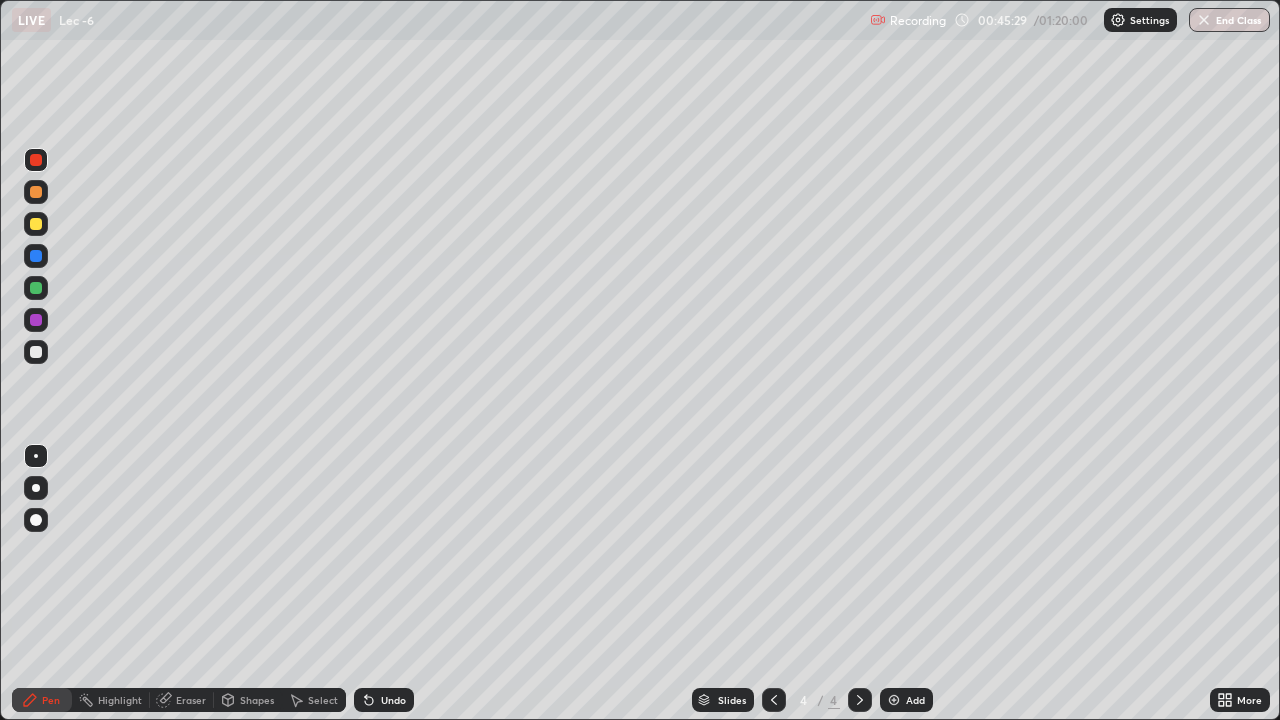 click at bounding box center [36, 224] 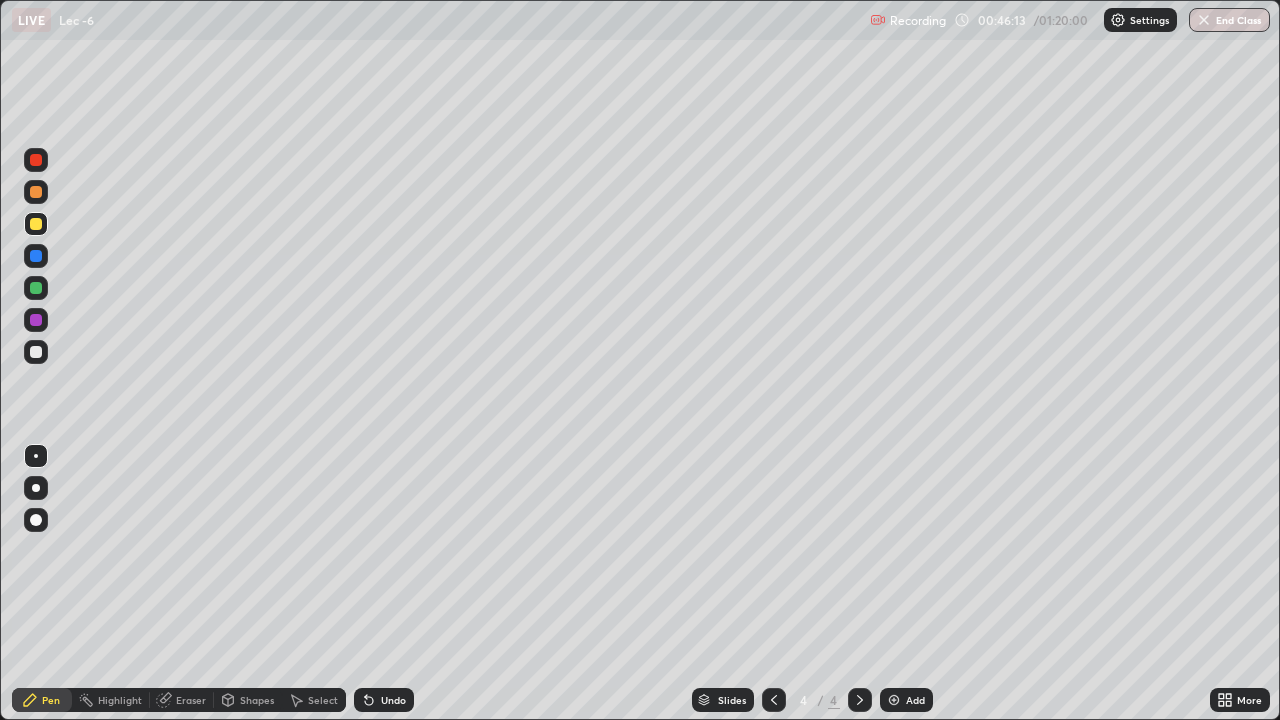 click at bounding box center [36, 352] 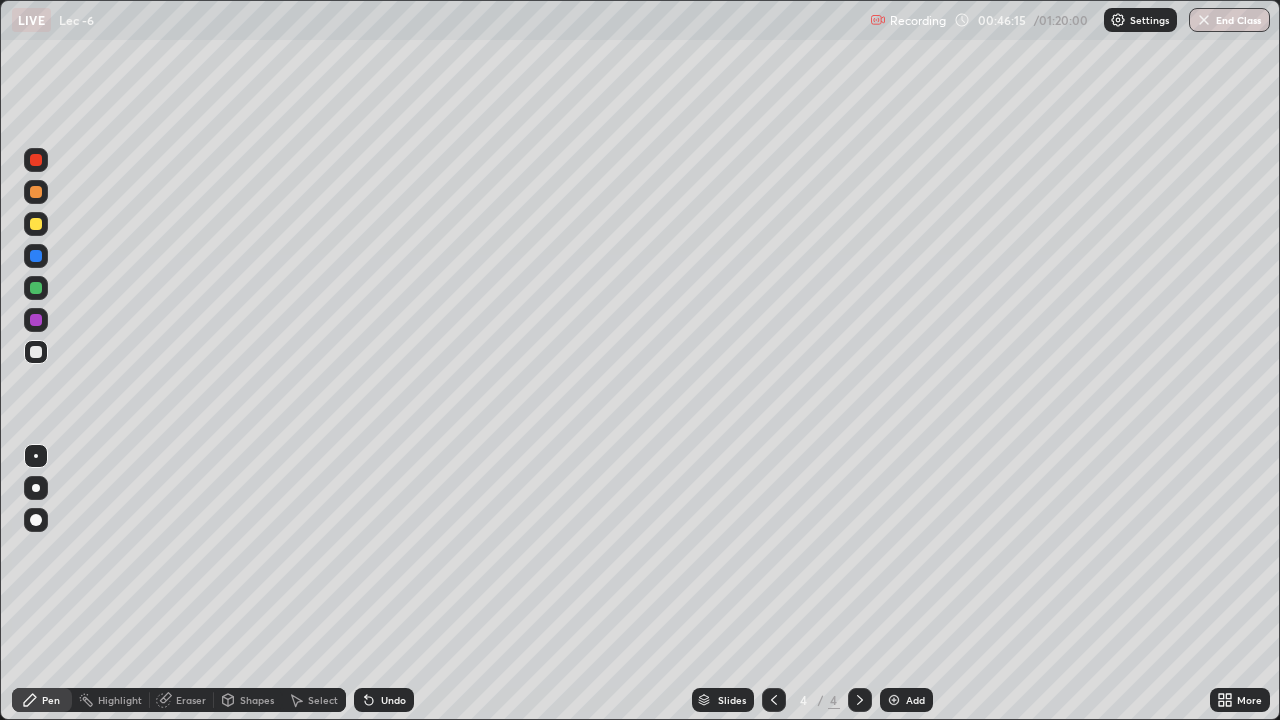 click at bounding box center (36, 256) 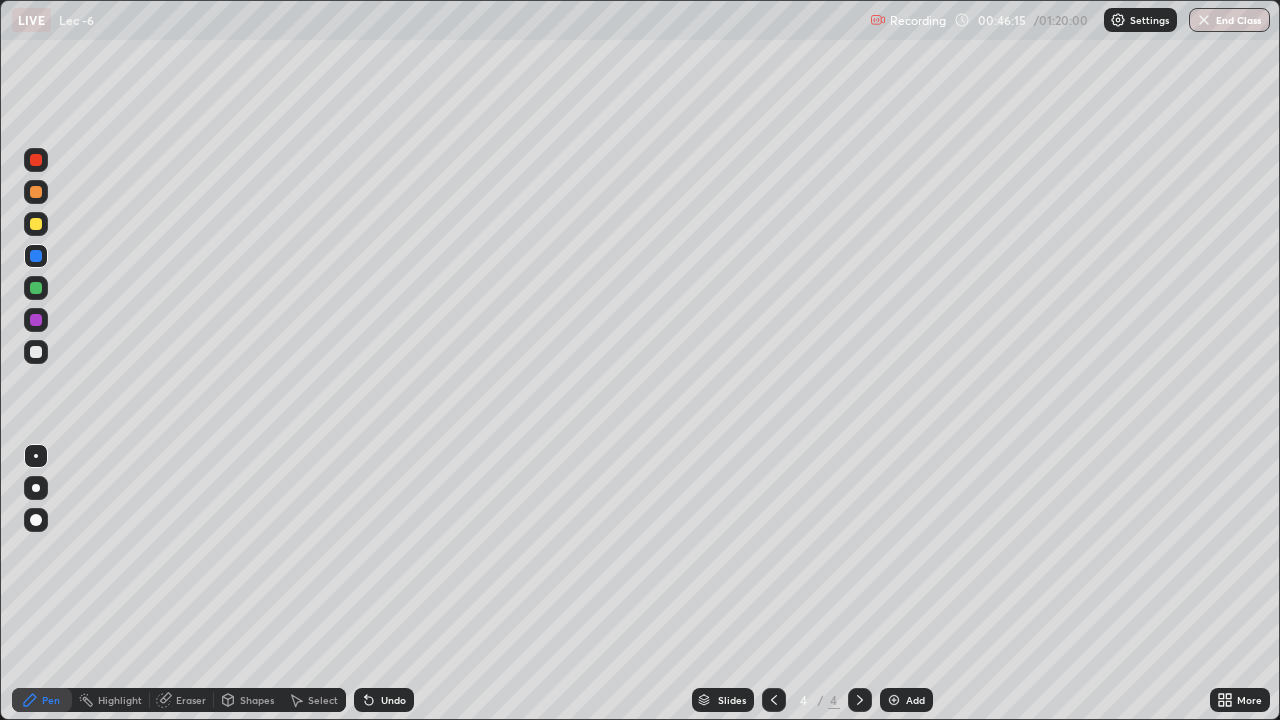 click at bounding box center (36, 224) 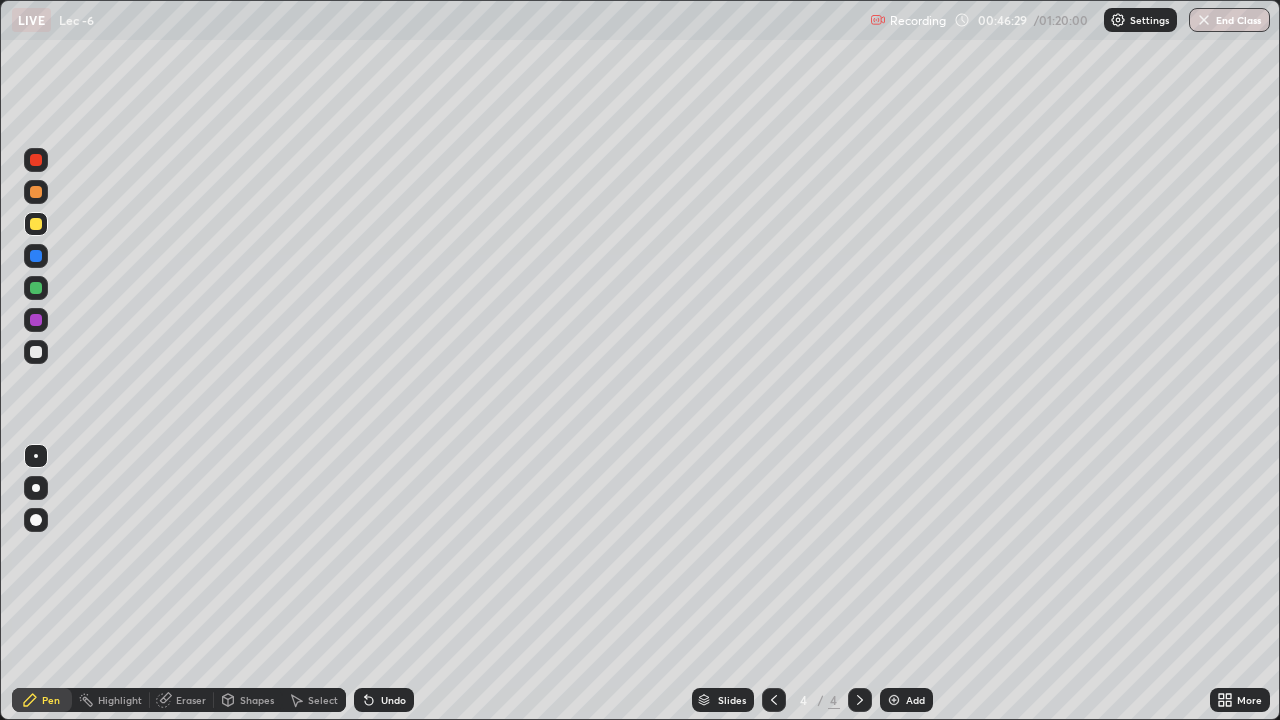 click at bounding box center [36, 192] 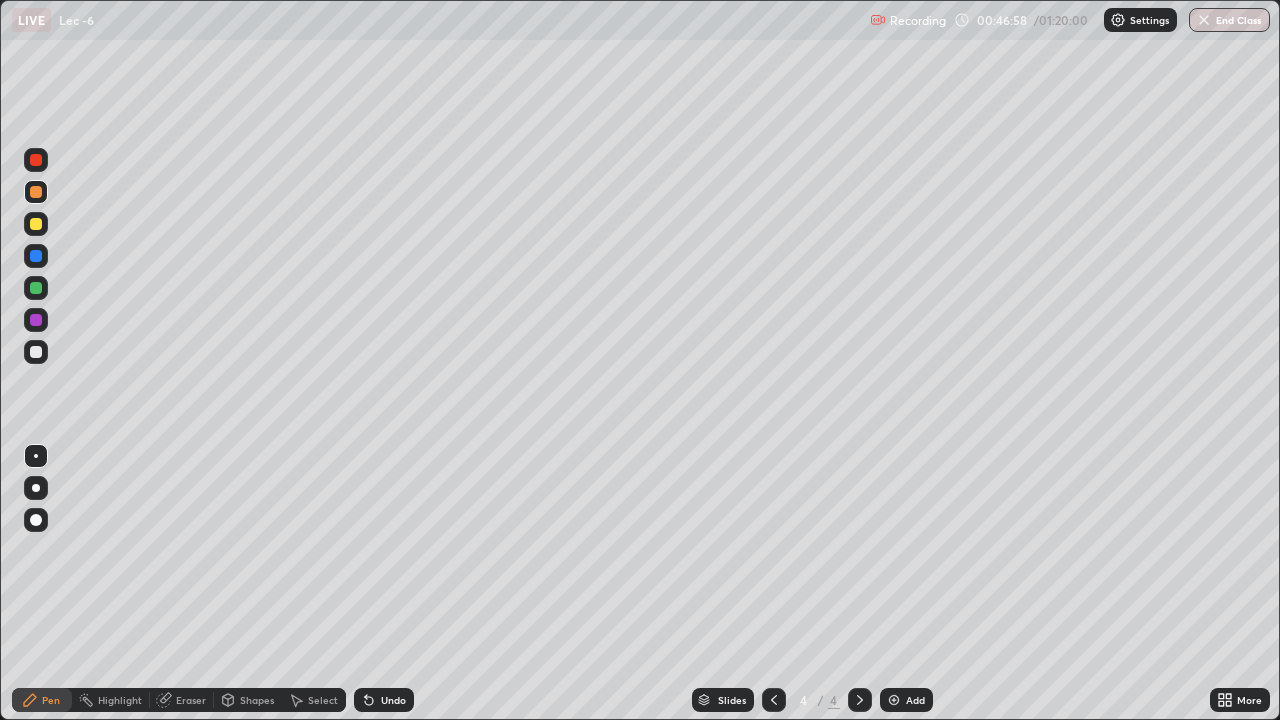 click at bounding box center [36, 256] 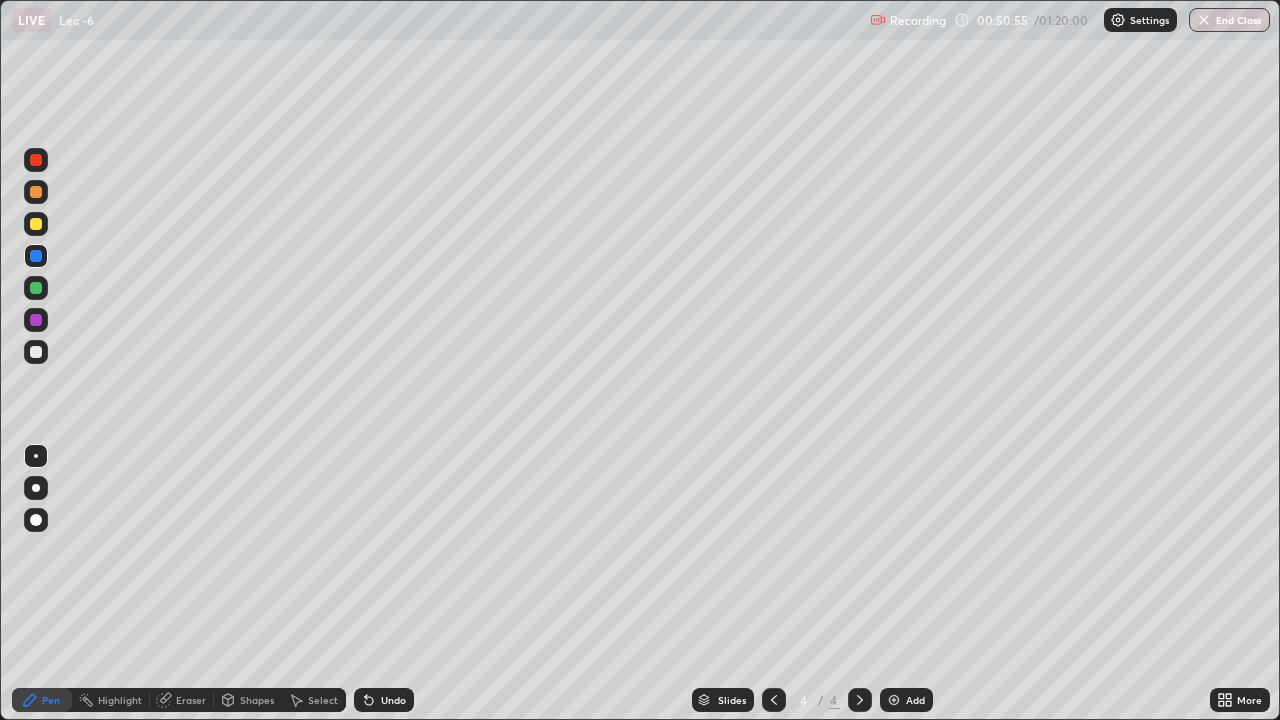 click at bounding box center [894, 700] 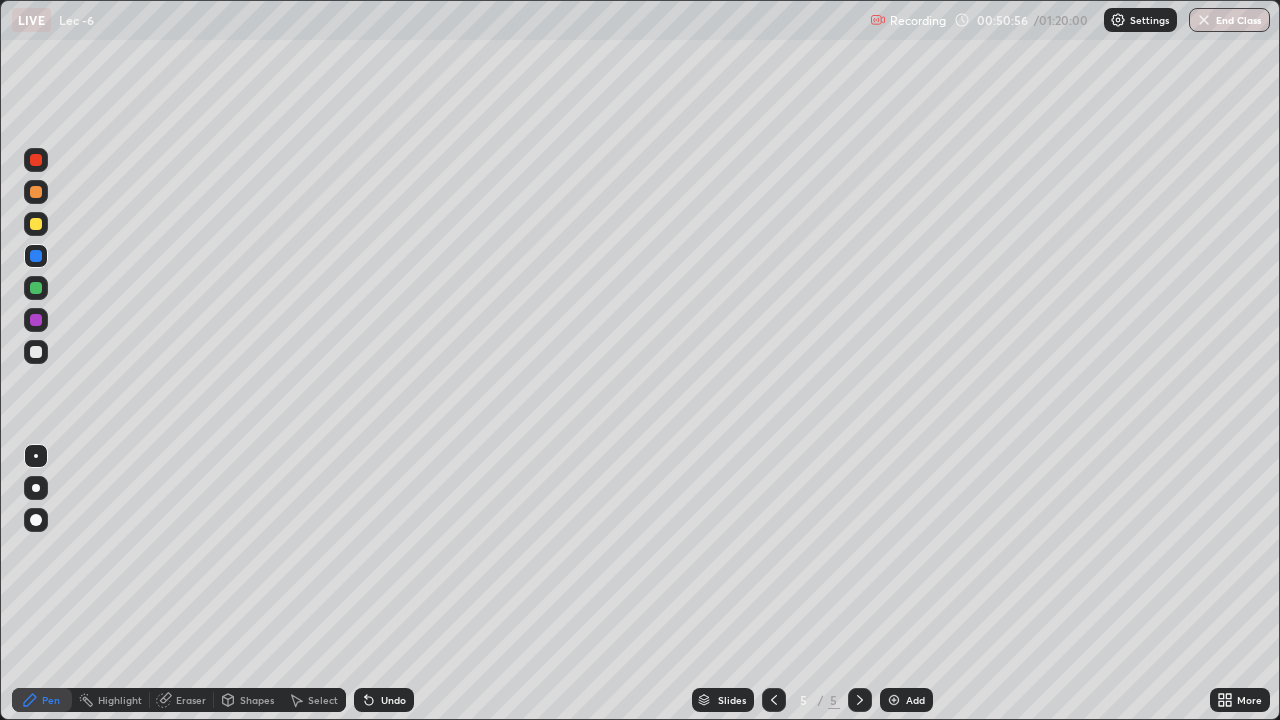 click at bounding box center [36, 224] 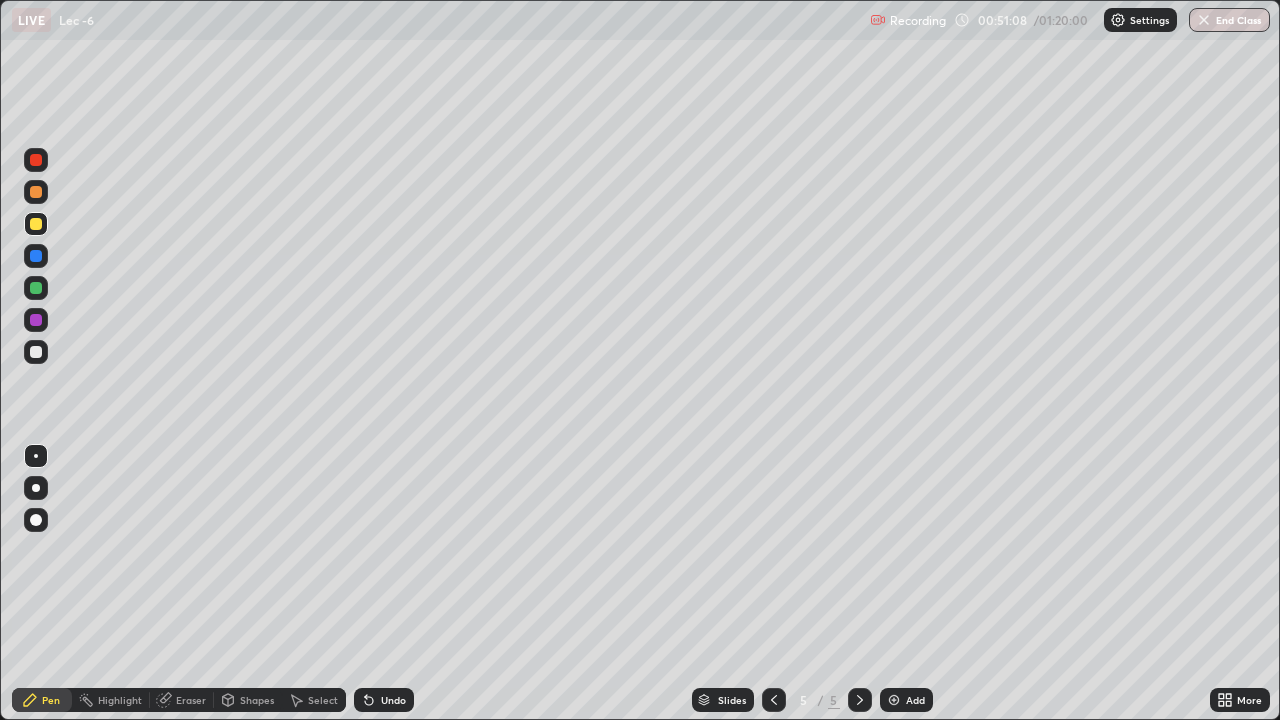 click 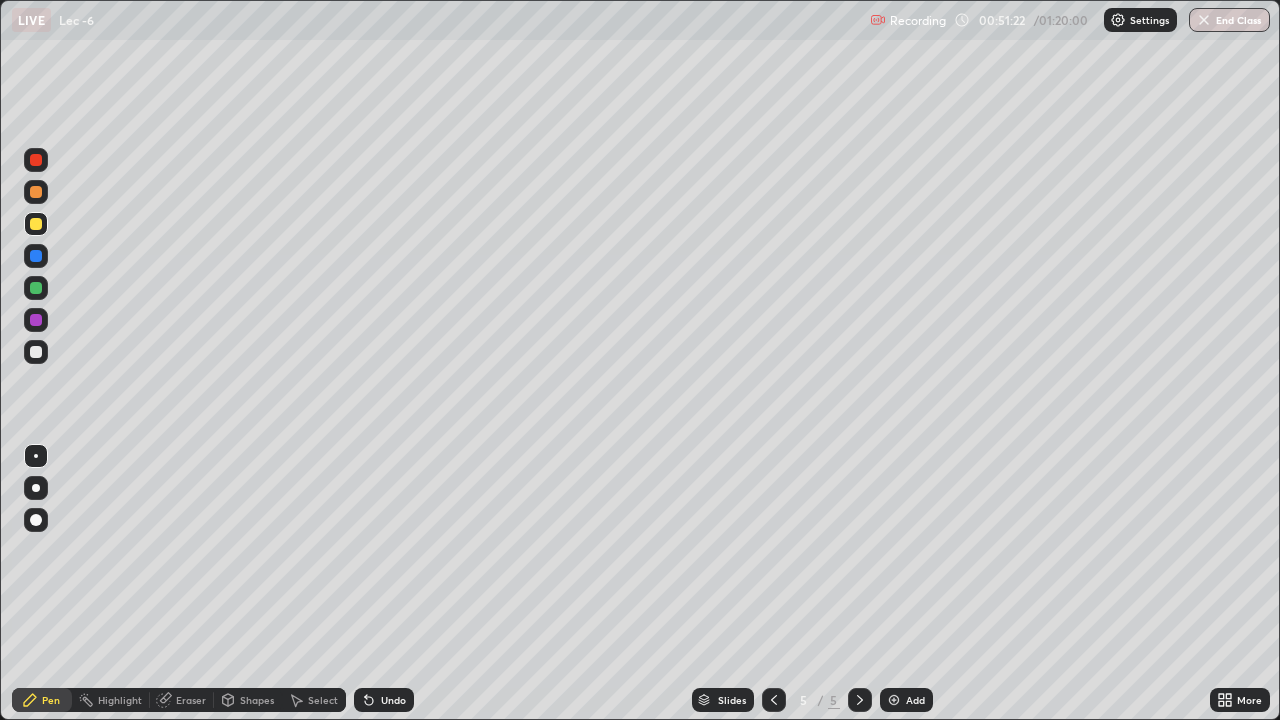 click at bounding box center [36, 256] 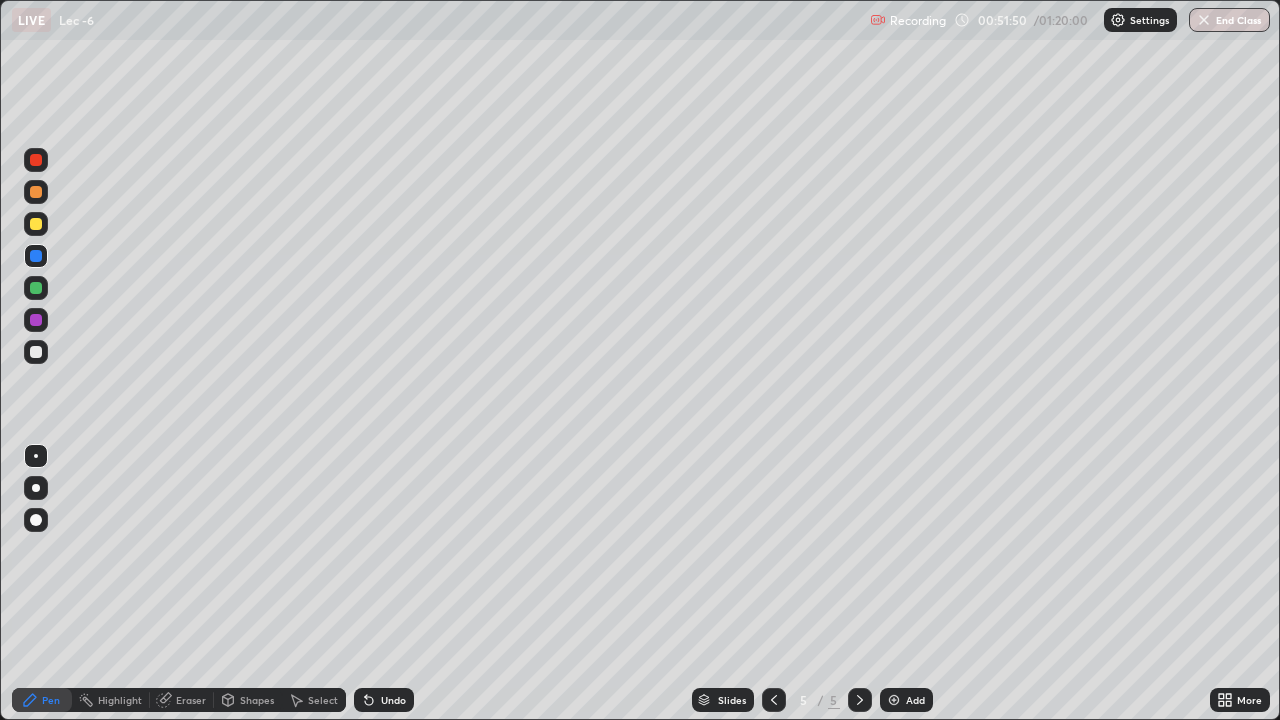 click at bounding box center (36, 352) 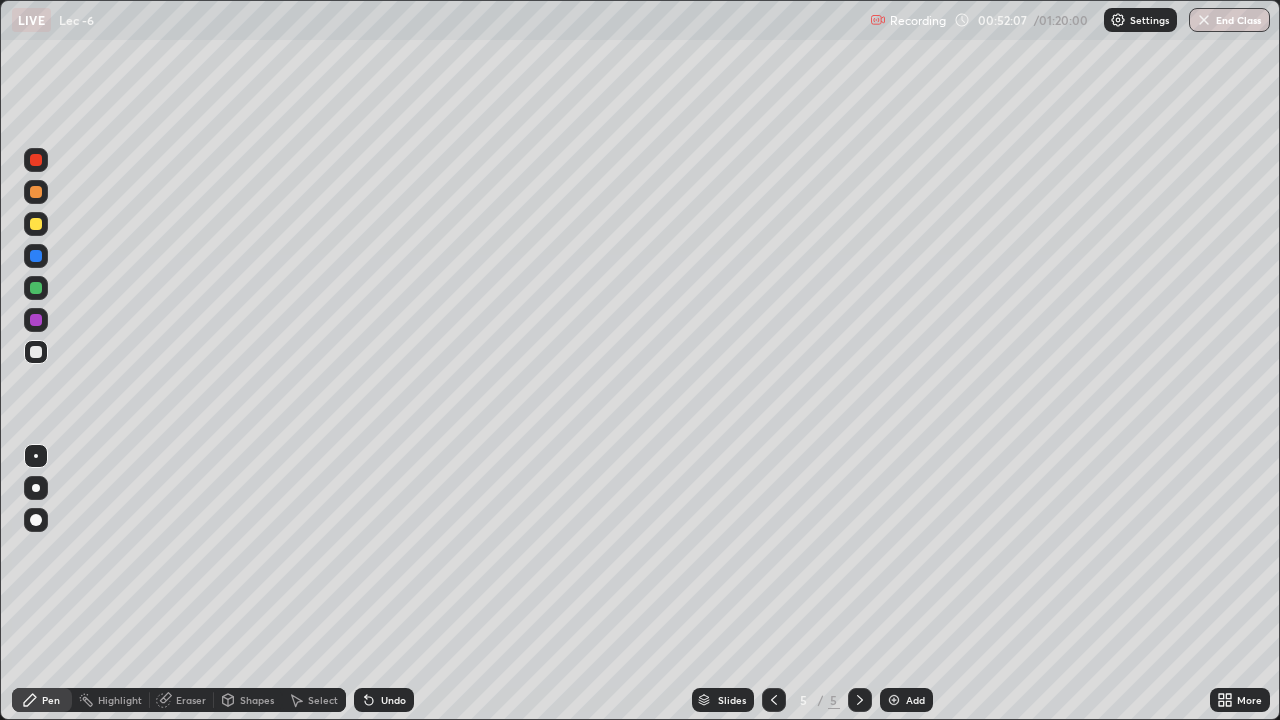 click at bounding box center (36, 320) 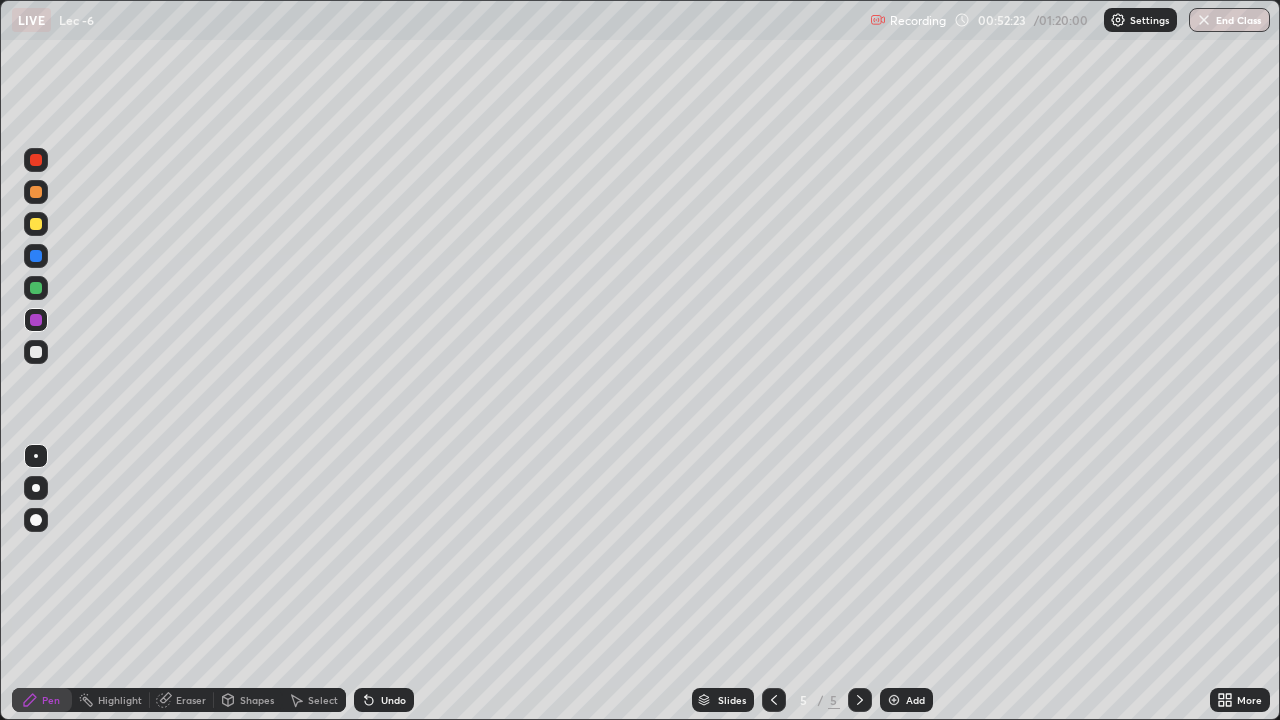 click at bounding box center [36, 352] 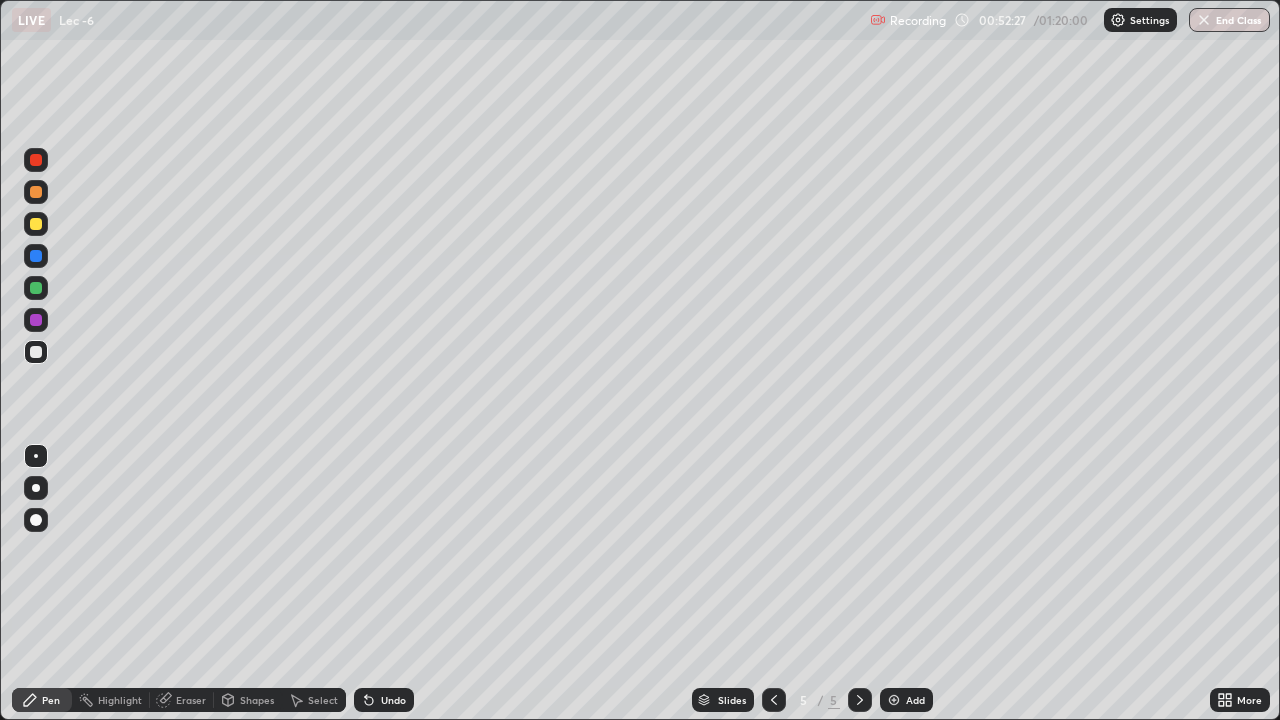 click on "Undo" at bounding box center [384, 700] 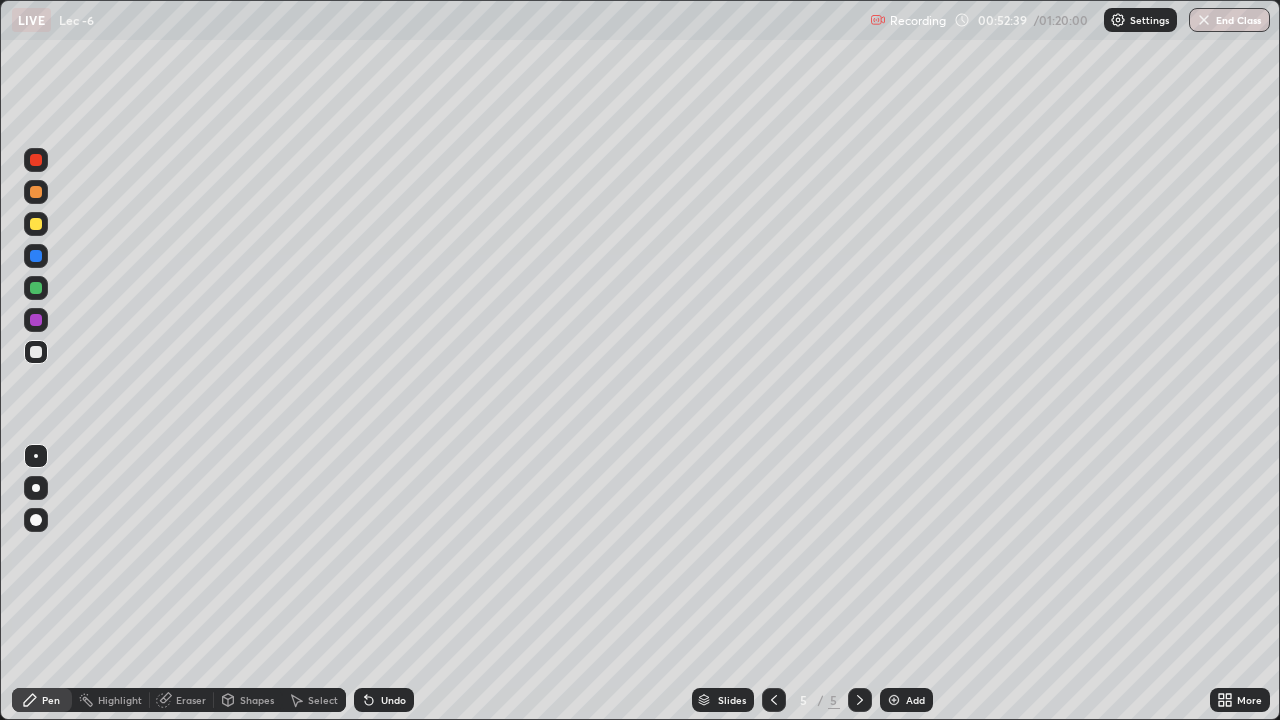 click at bounding box center [36, 288] 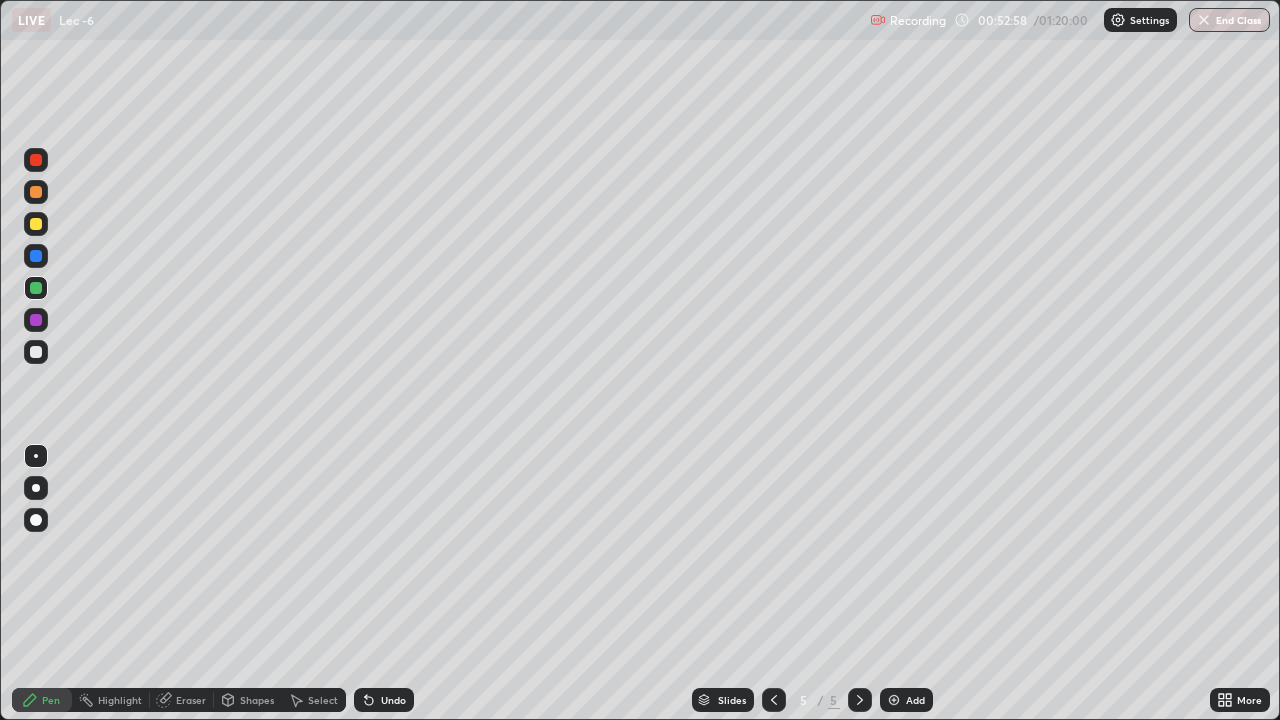 click at bounding box center [36, 320] 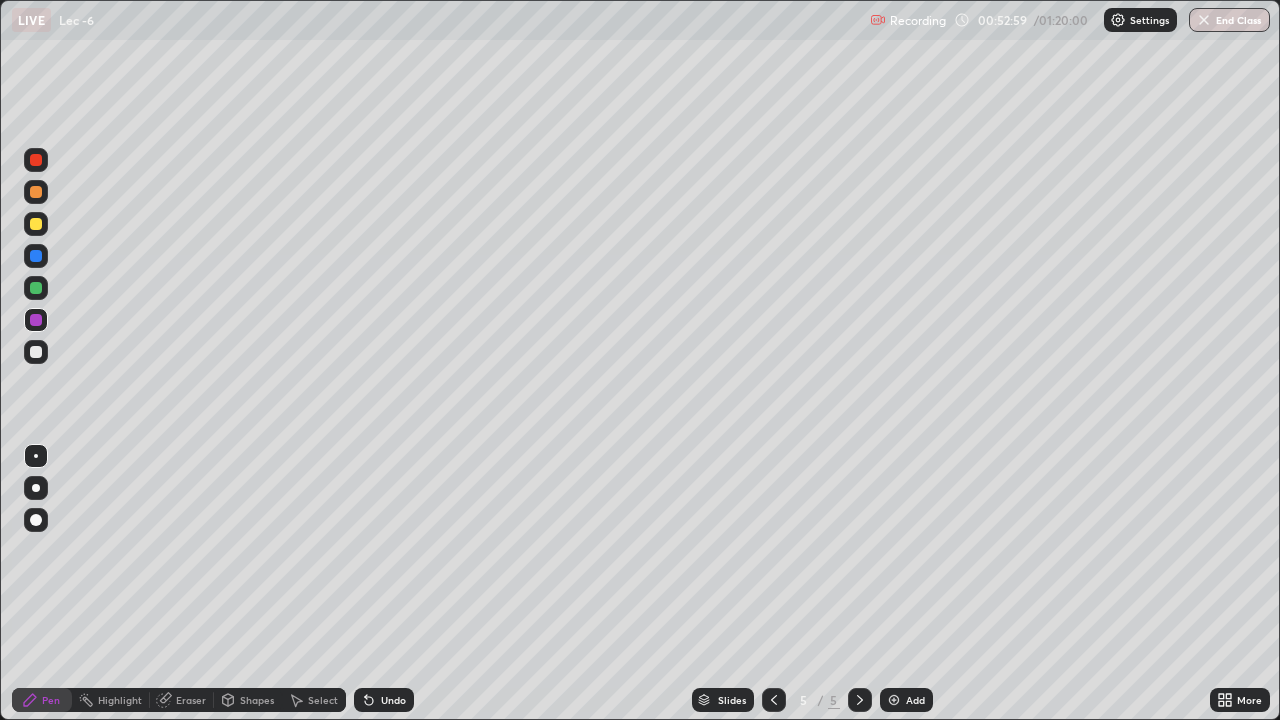 click at bounding box center (36, 256) 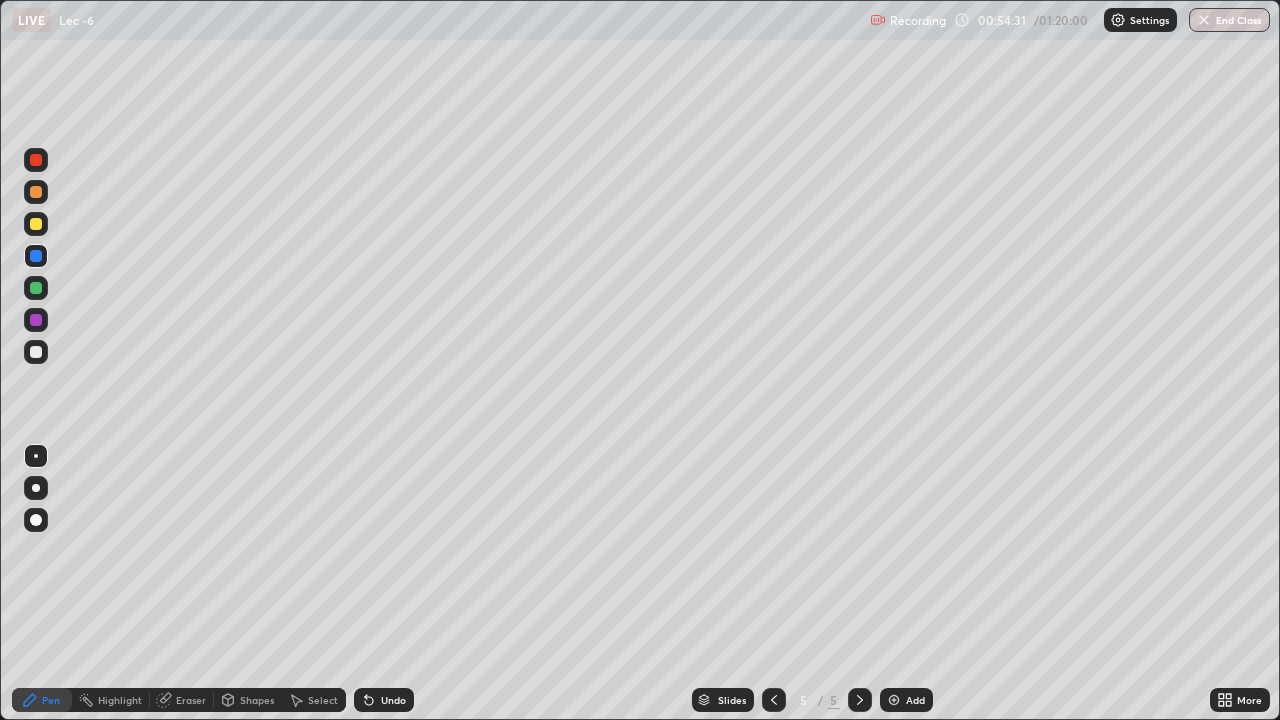 click at bounding box center (36, 192) 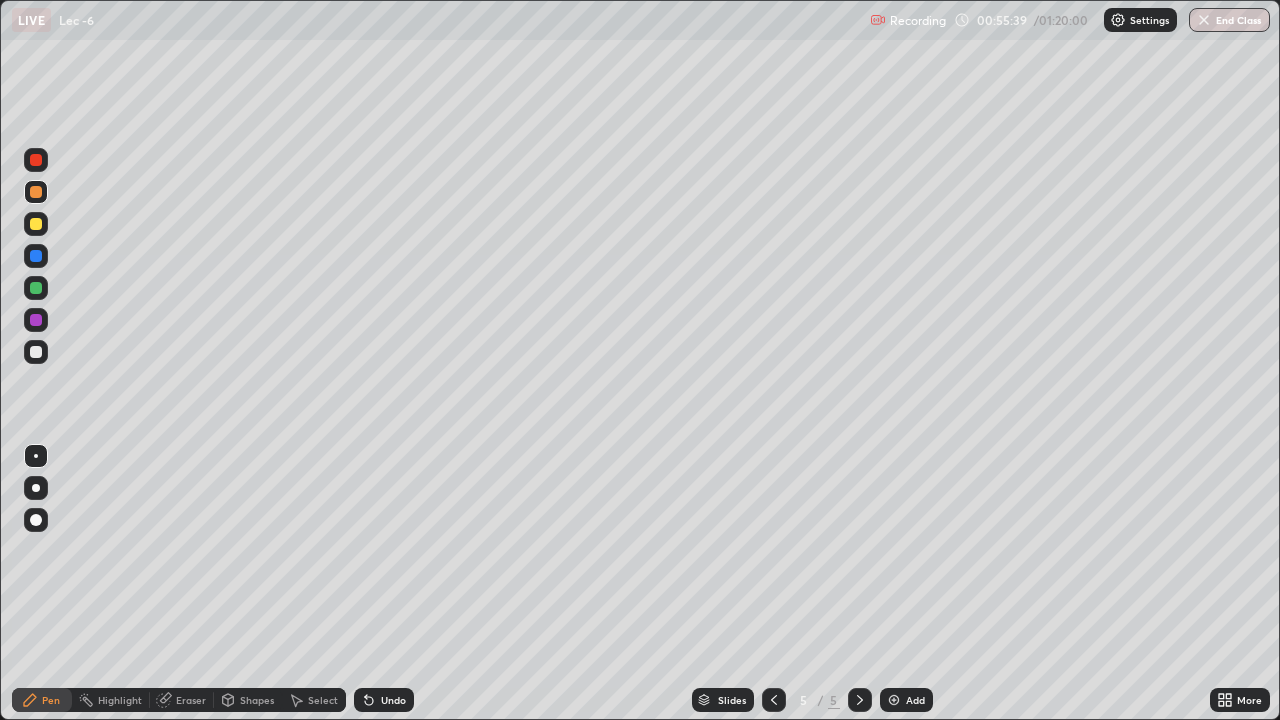 click at bounding box center (894, 700) 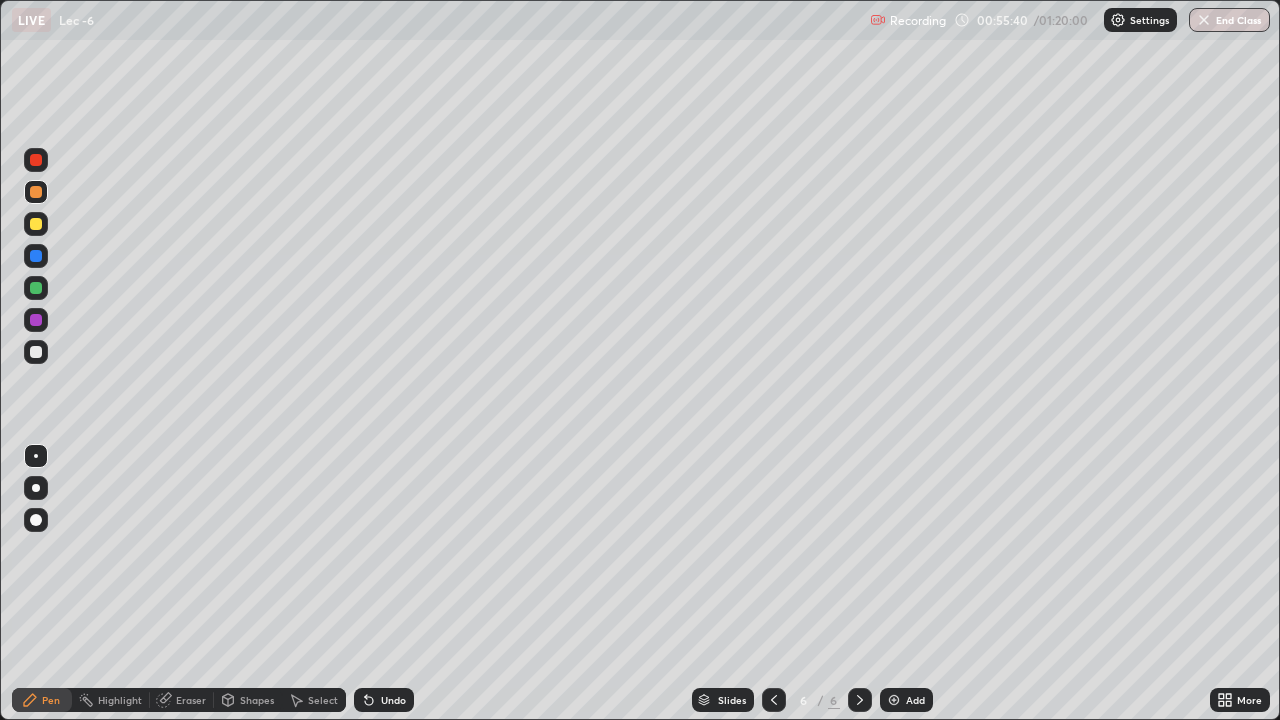 click at bounding box center [36, 224] 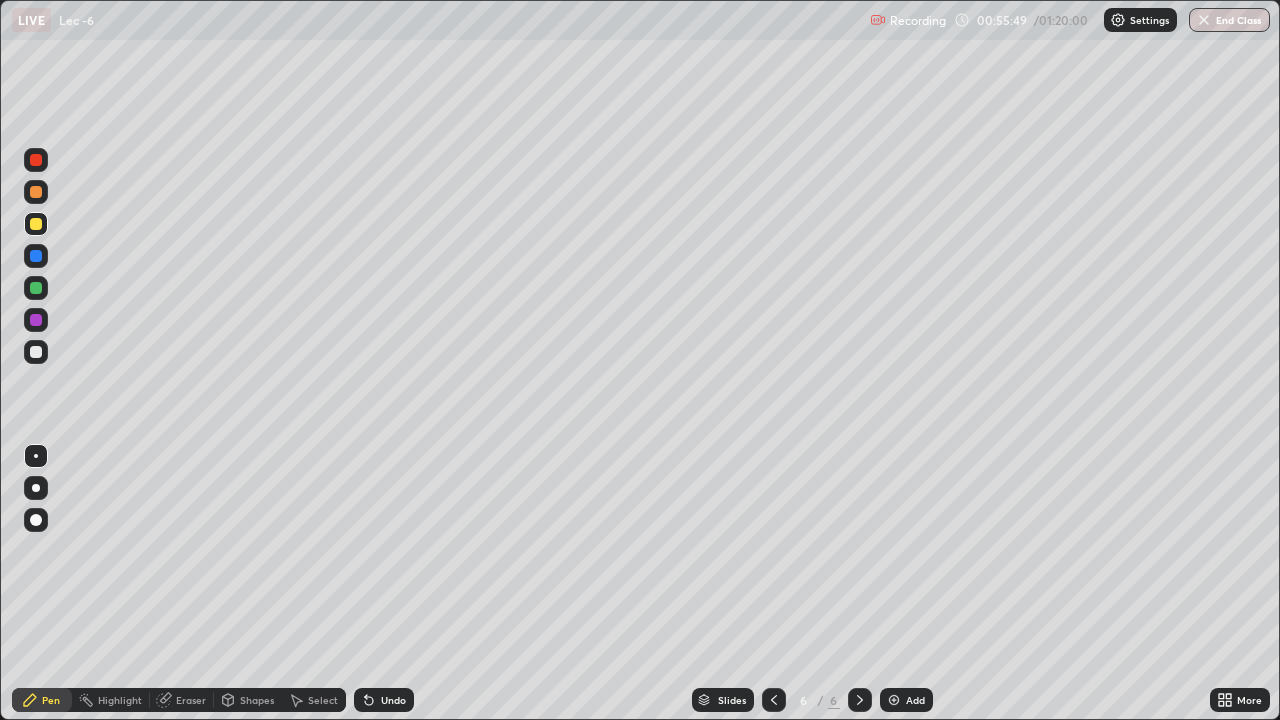 click at bounding box center (36, 288) 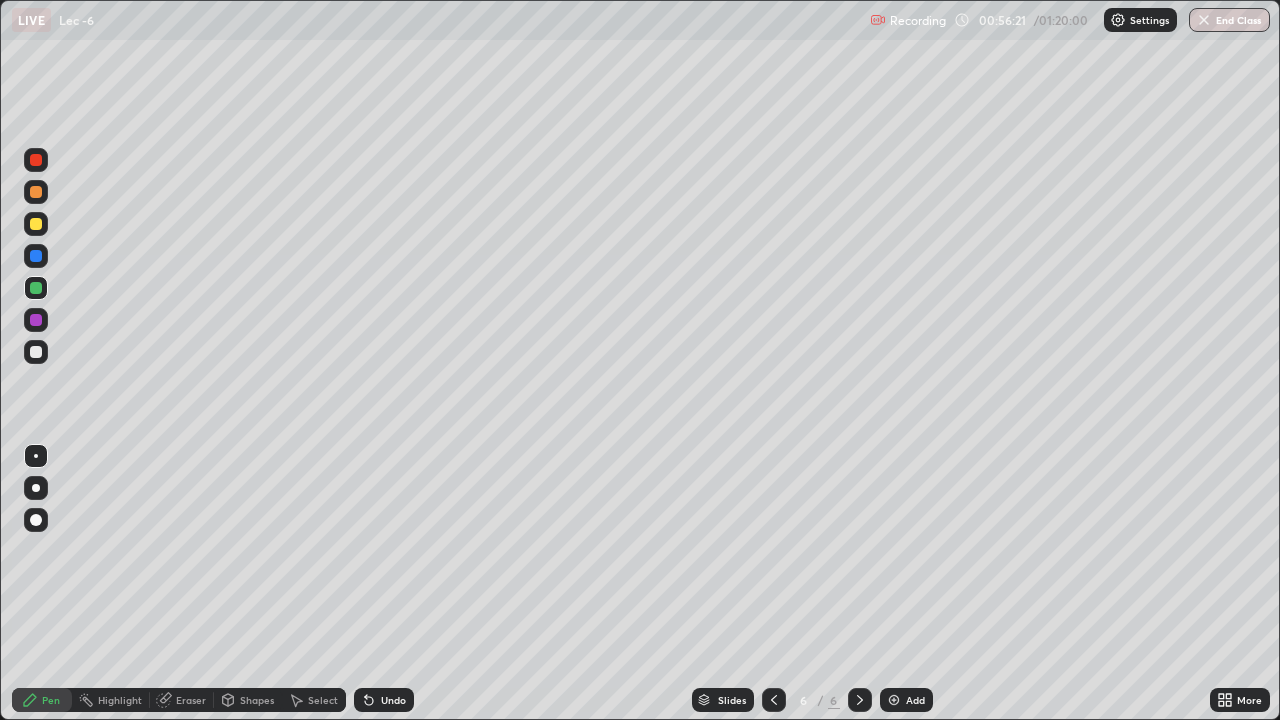 click at bounding box center (36, 224) 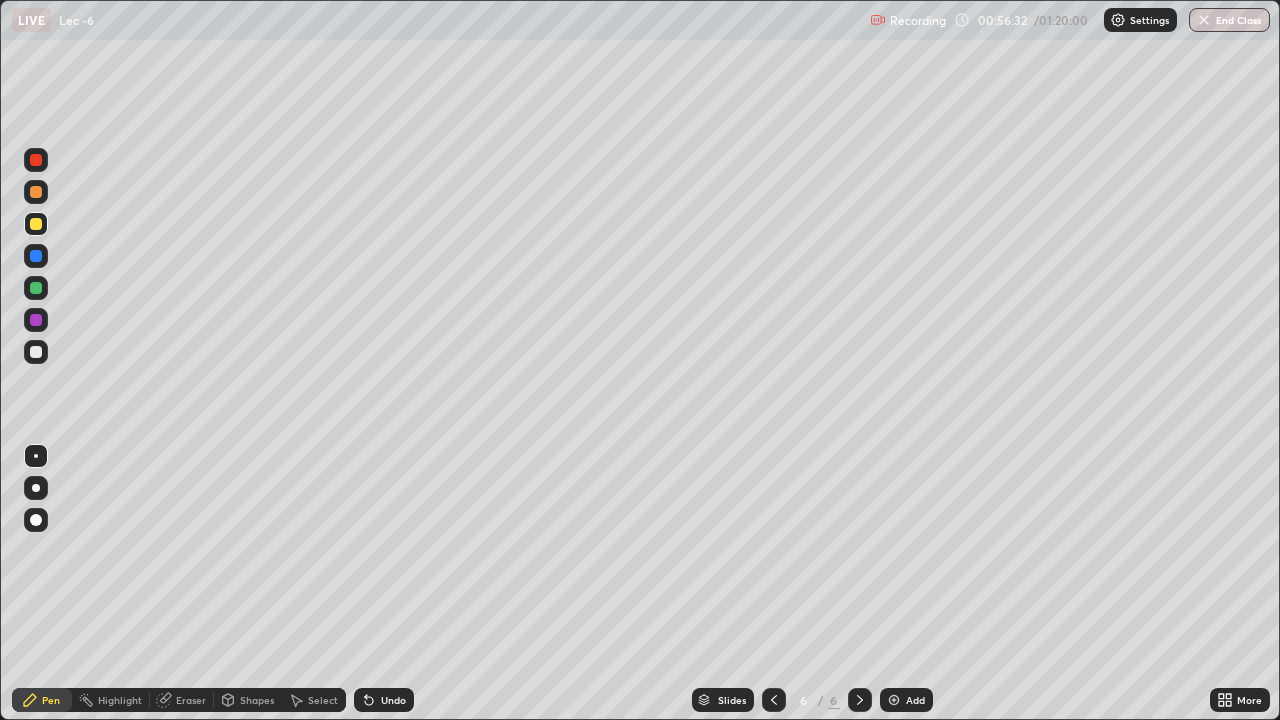 click on "Undo" at bounding box center (393, 700) 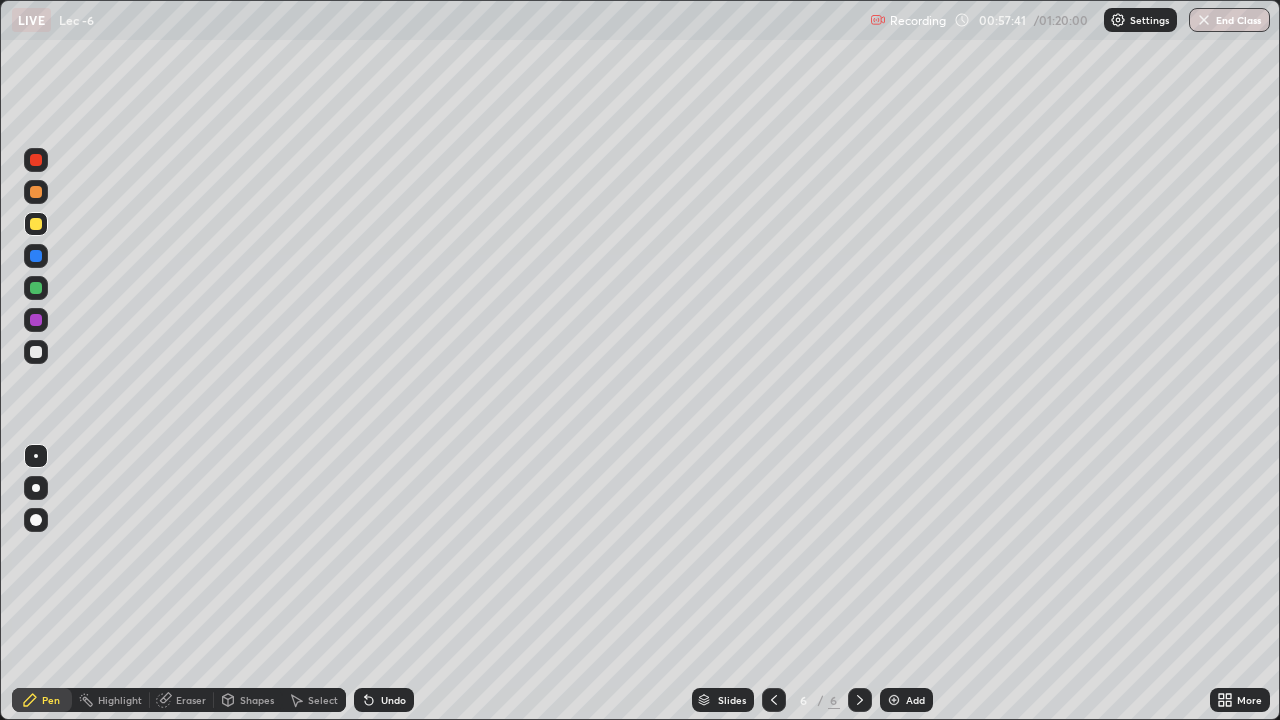 click at bounding box center [36, 192] 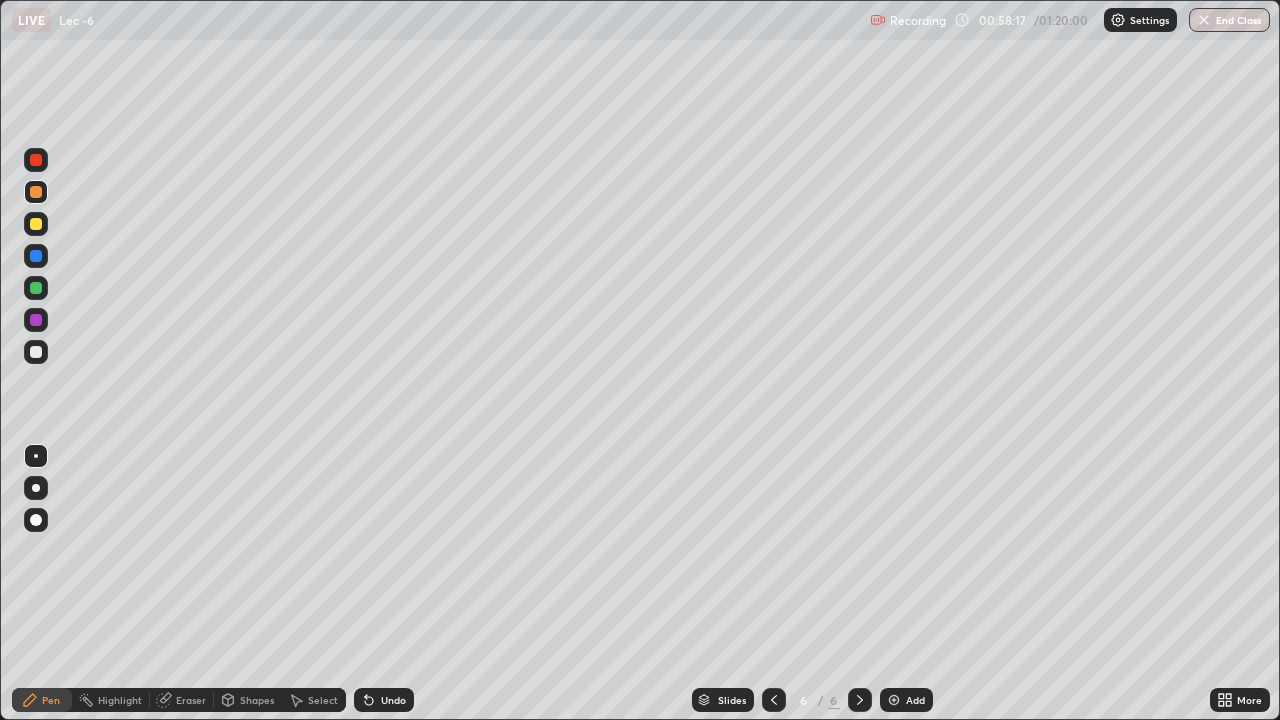 click at bounding box center (36, 224) 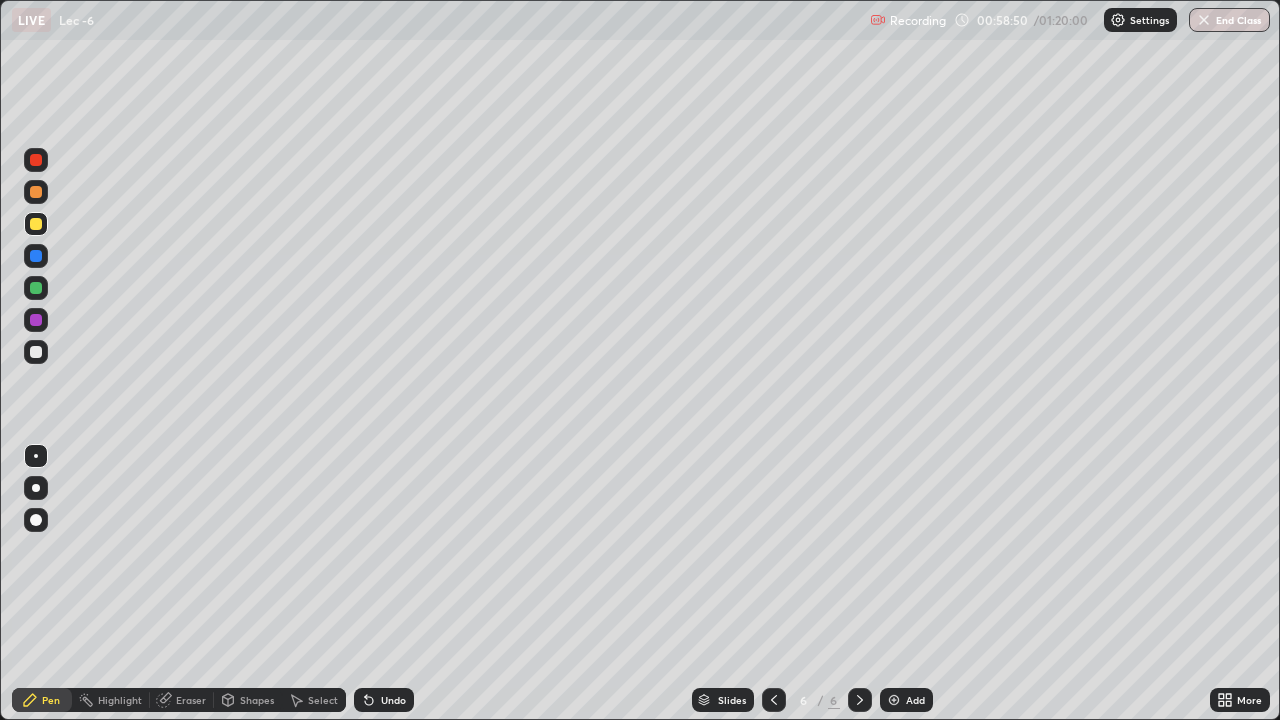 click at bounding box center (894, 700) 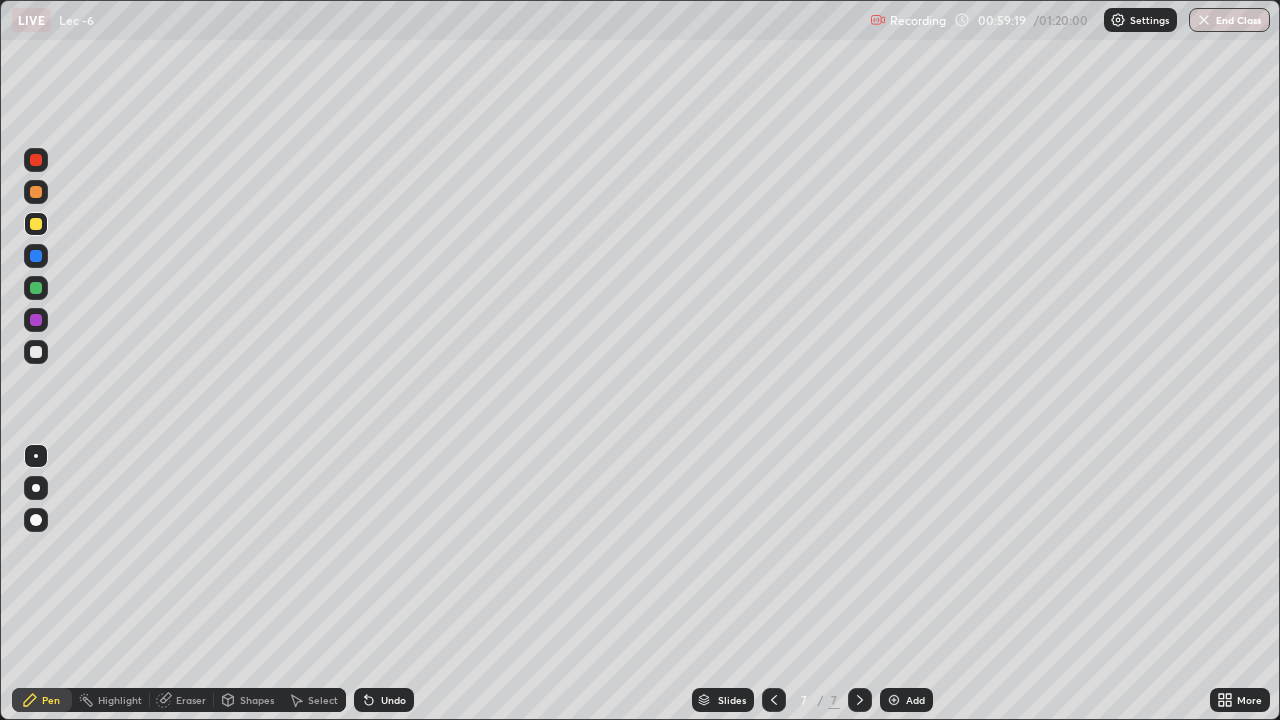 click at bounding box center (36, 288) 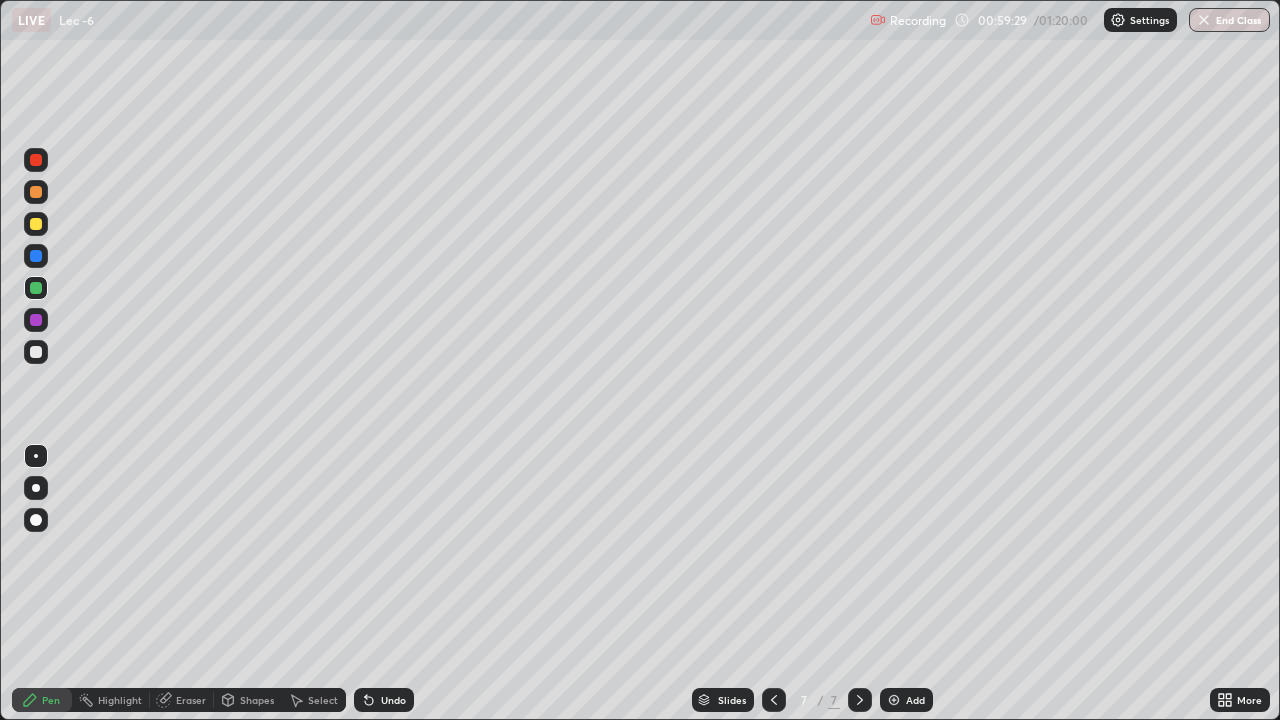click at bounding box center [36, 352] 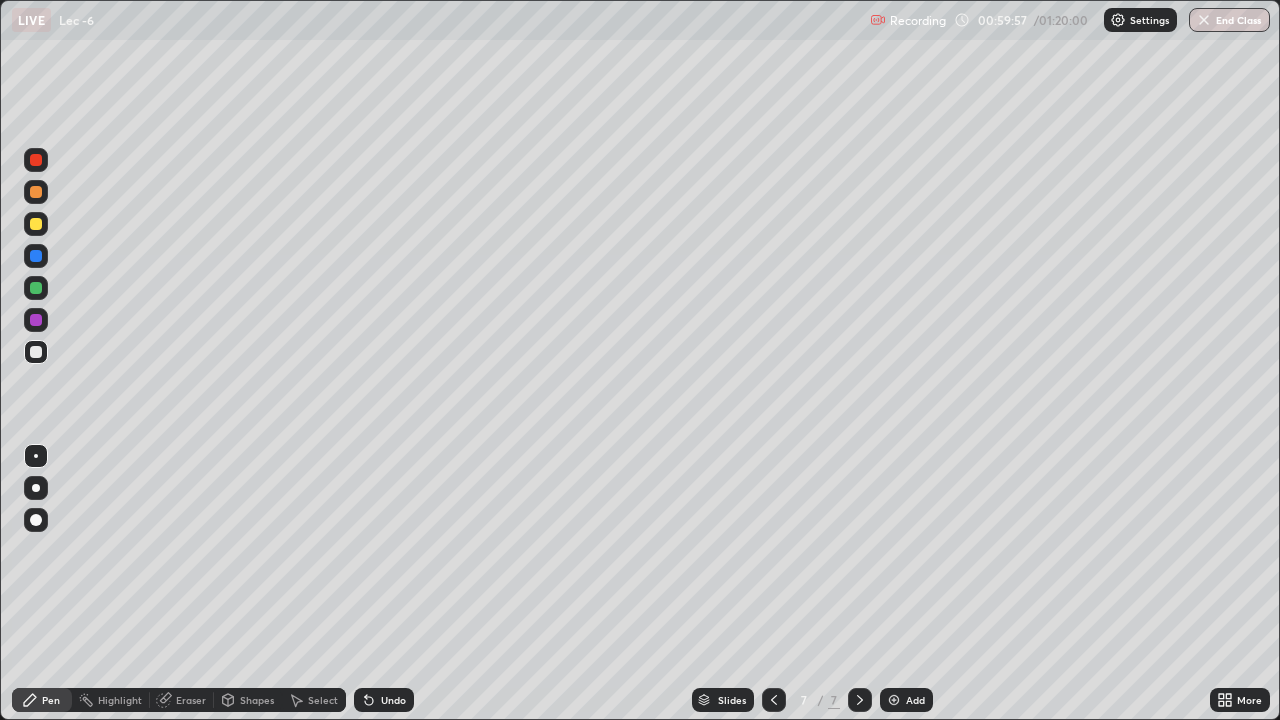 click at bounding box center (36, 256) 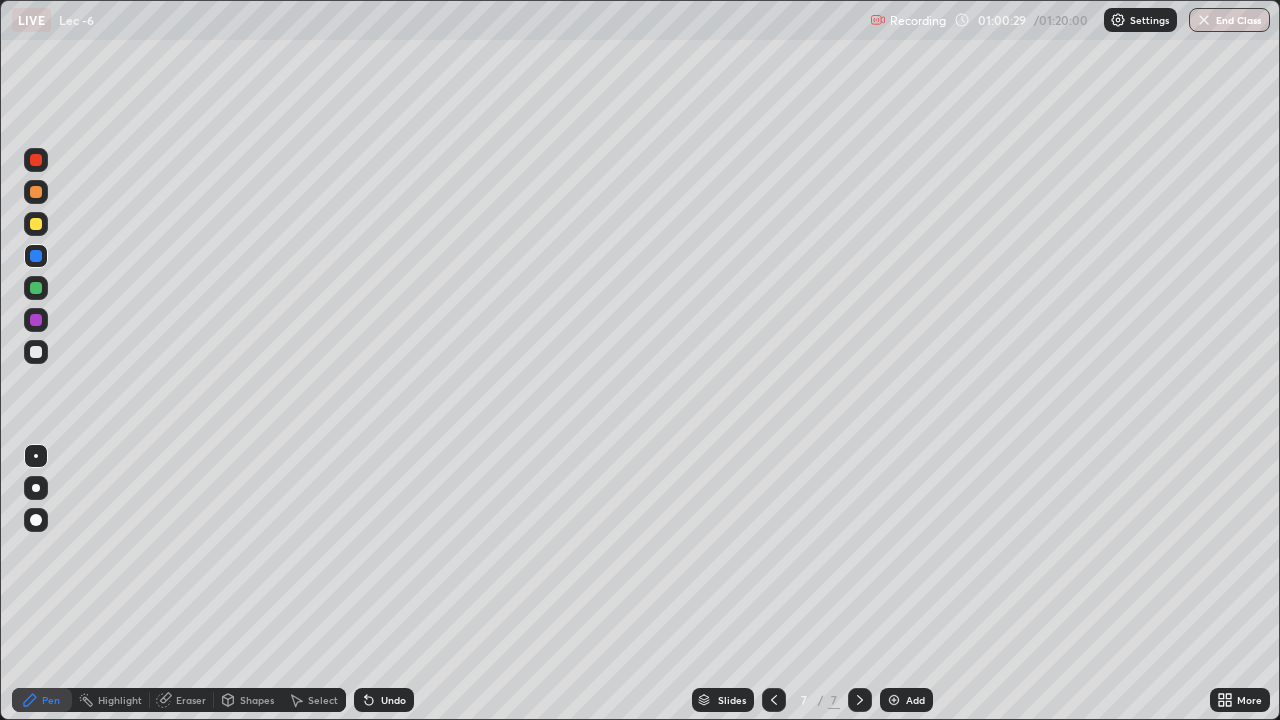 click at bounding box center (36, 224) 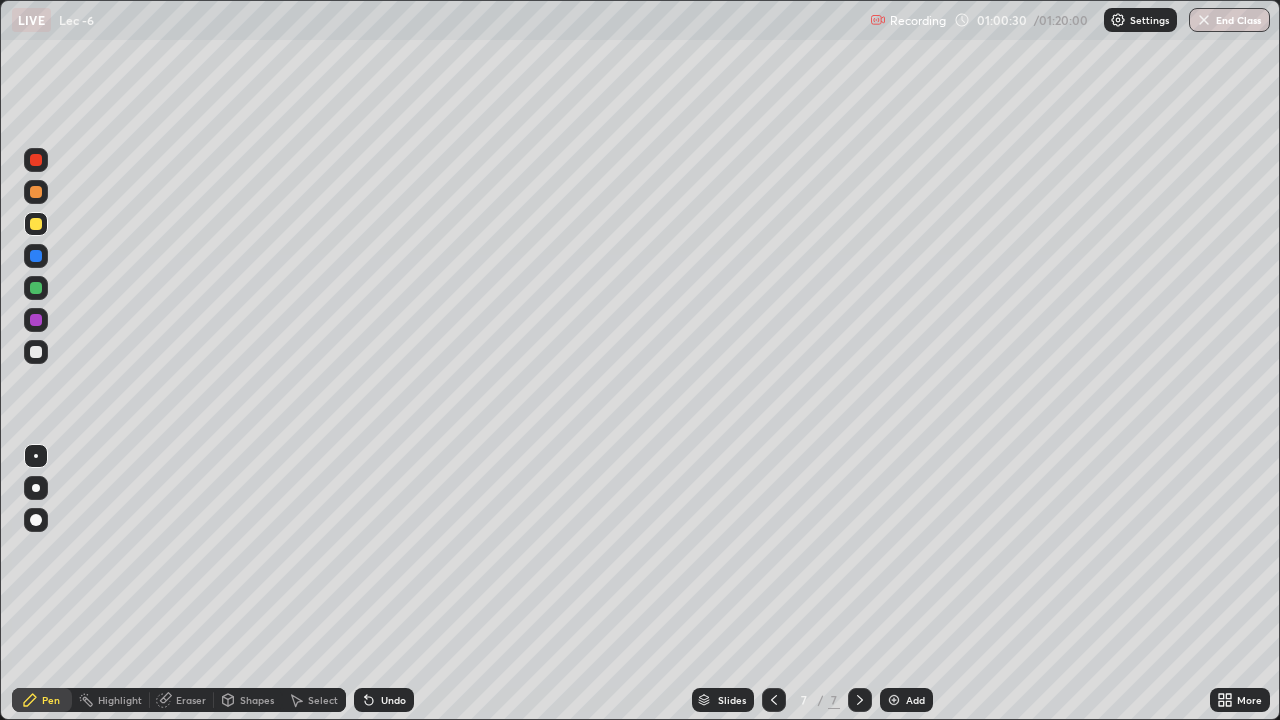 click at bounding box center [36, 192] 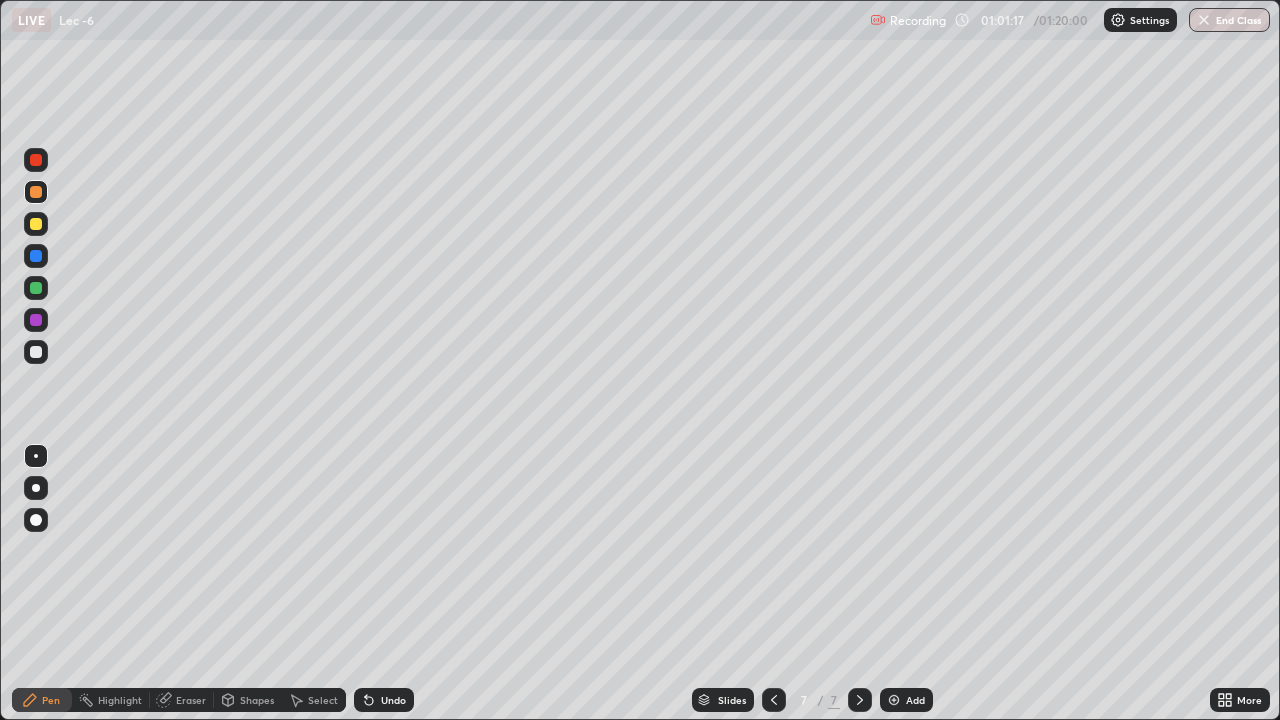 click at bounding box center (36, 320) 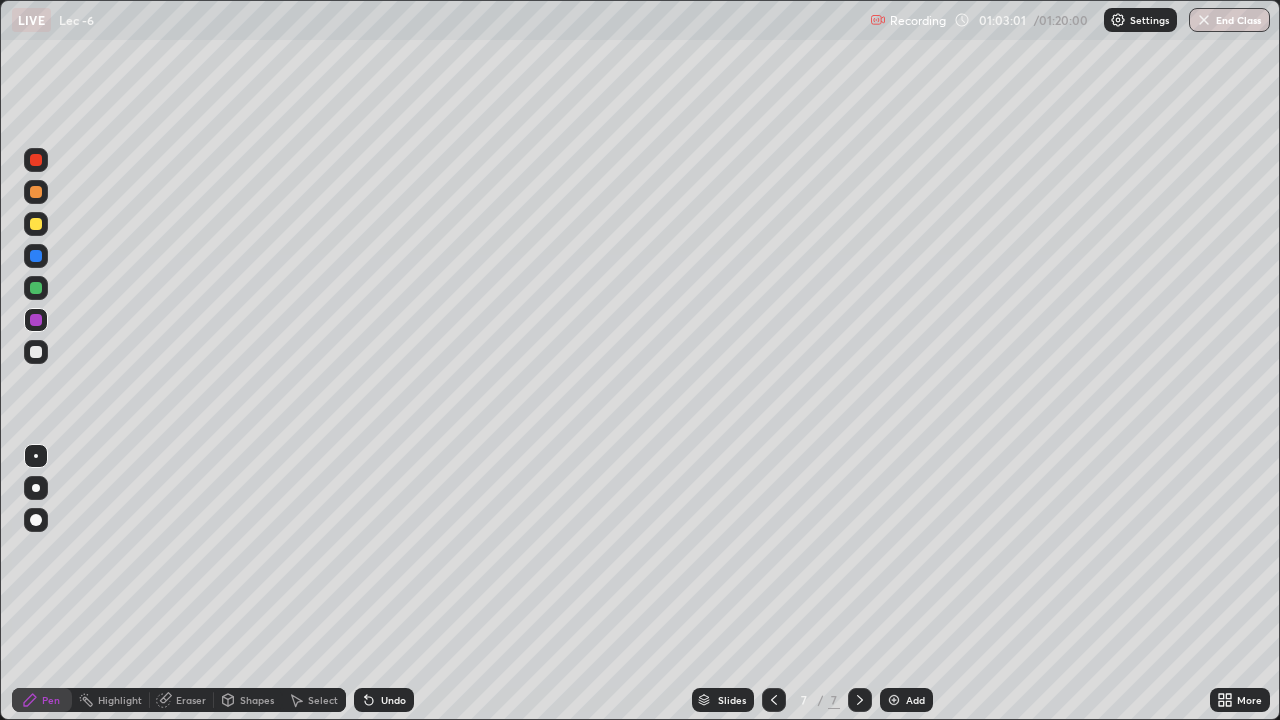 click at bounding box center (36, 224) 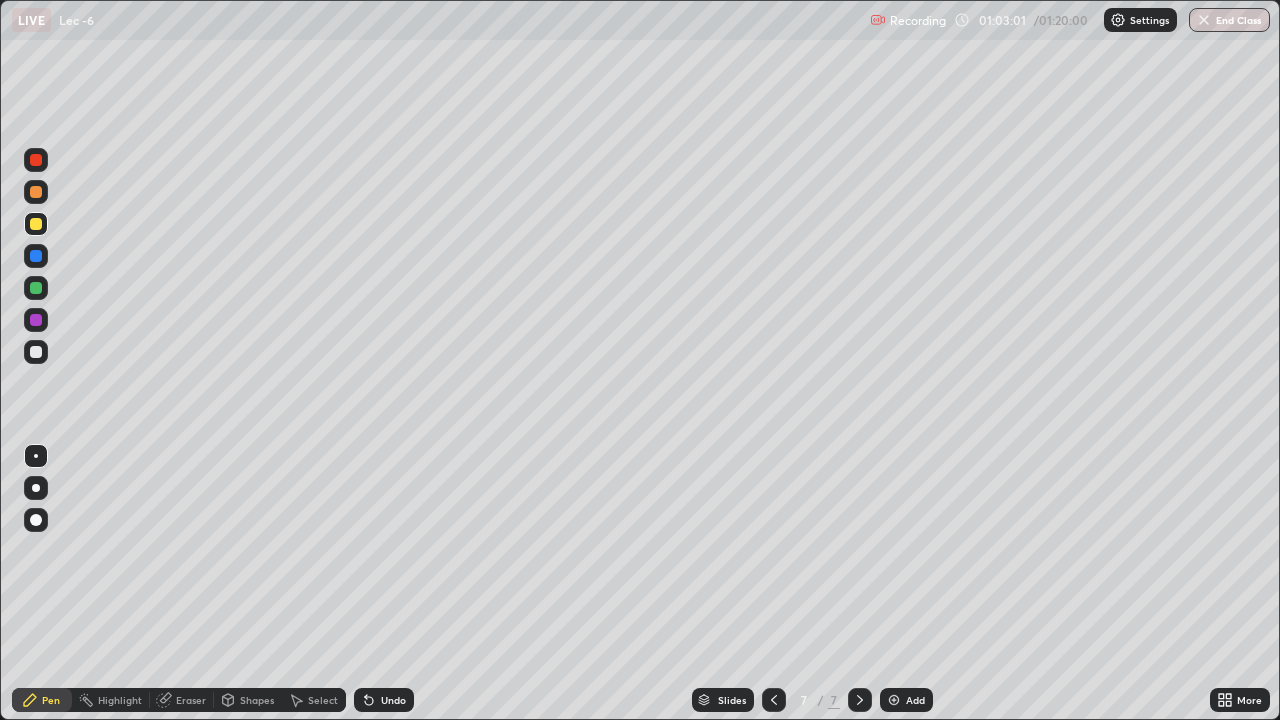 click at bounding box center [36, 256] 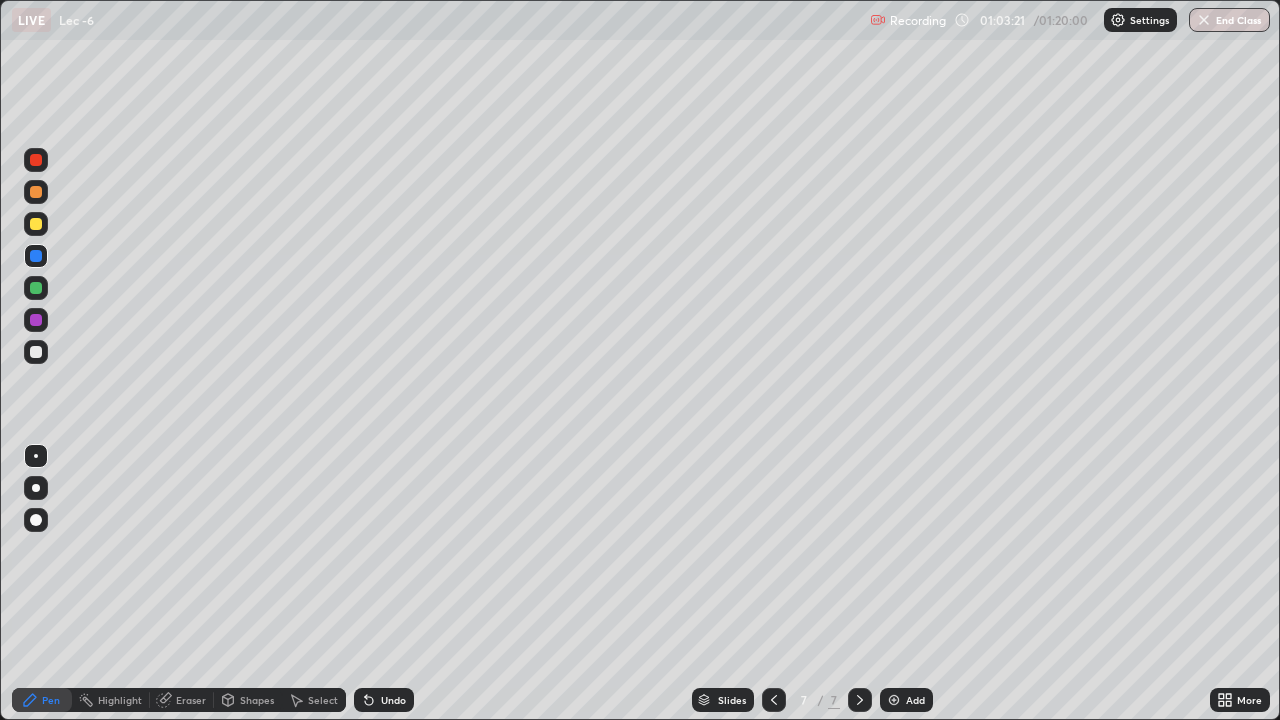 click at bounding box center (36, 224) 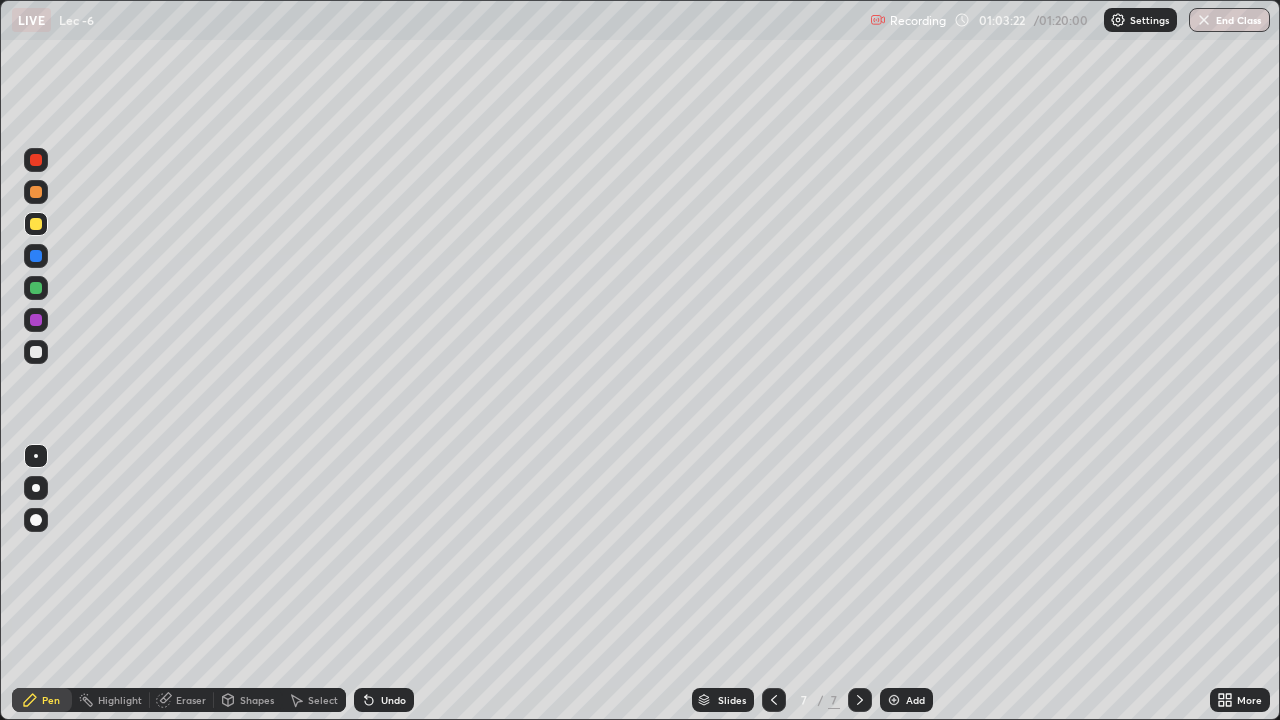 click at bounding box center (36, 192) 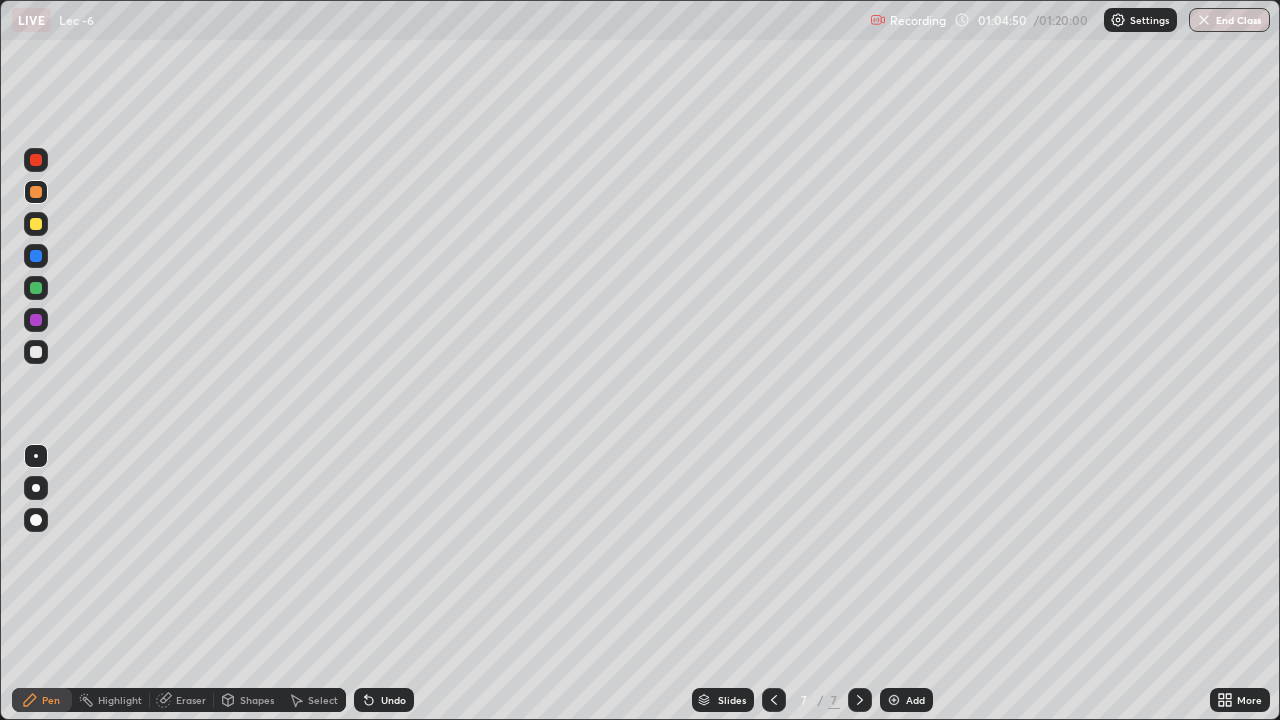 click on "Add" at bounding box center [906, 700] 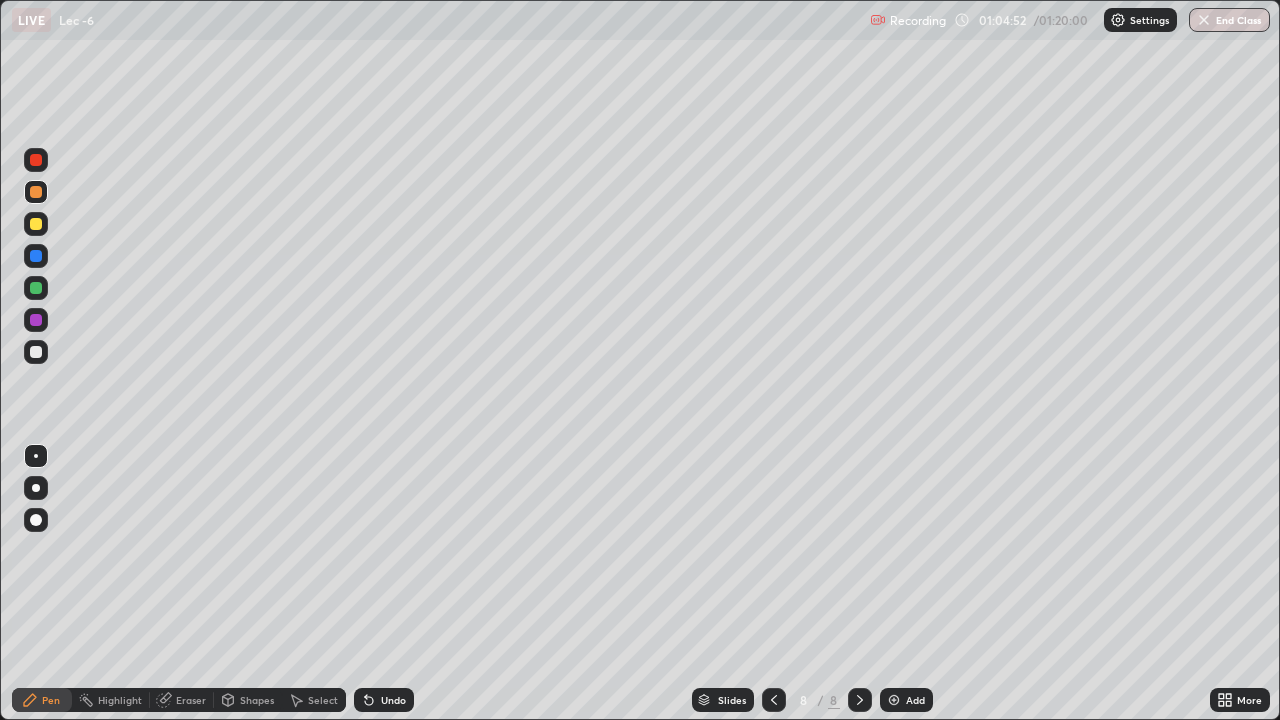 click at bounding box center [36, 224] 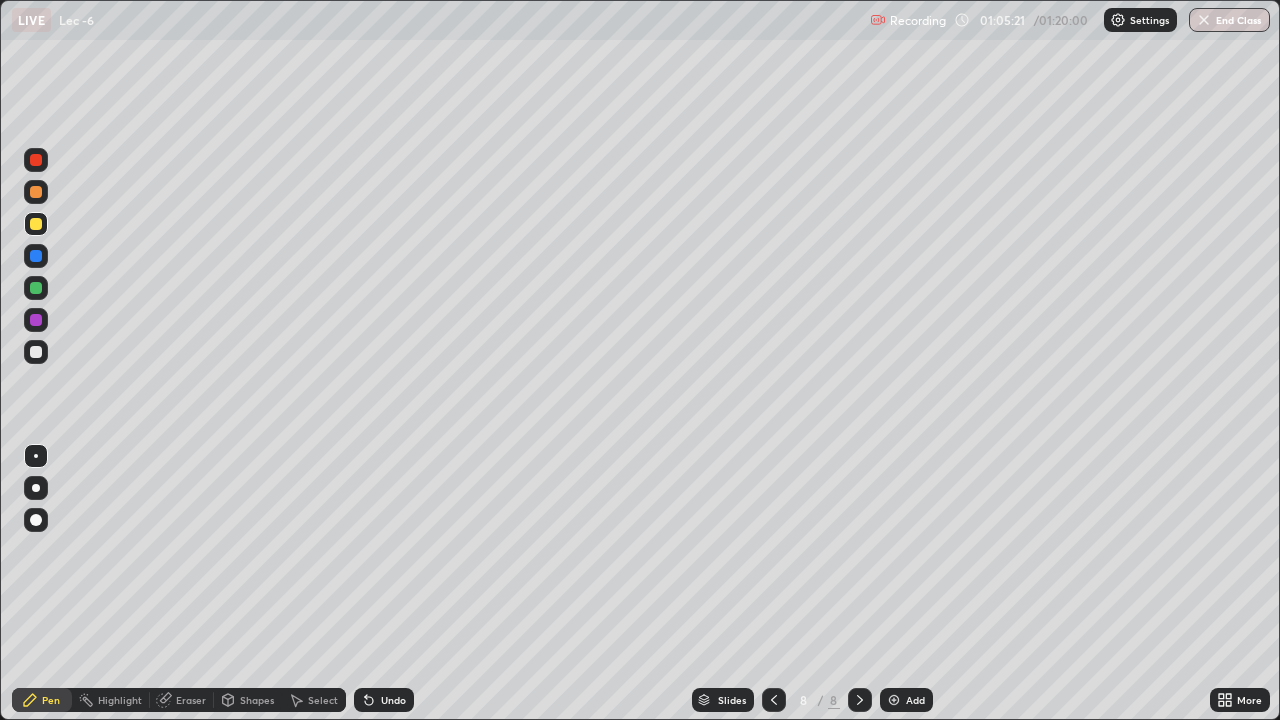 click on "Eraser" at bounding box center [182, 700] 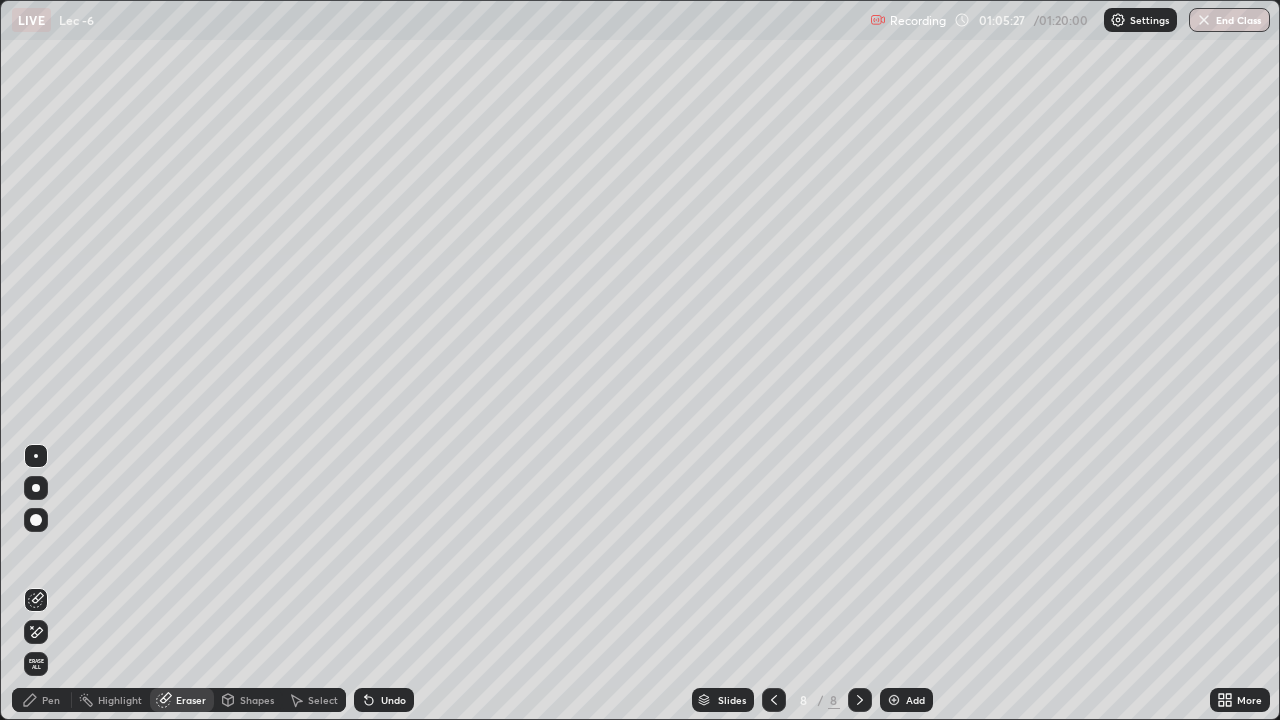click on "Eraser" at bounding box center [182, 700] 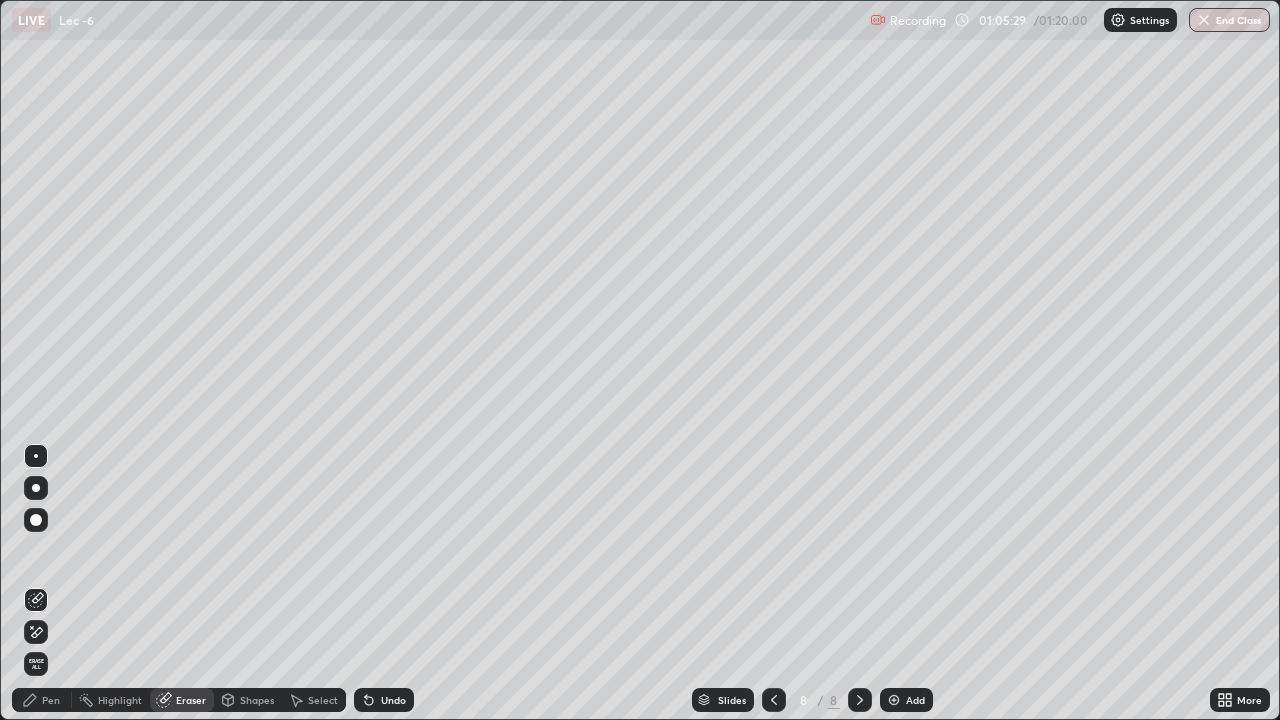 click 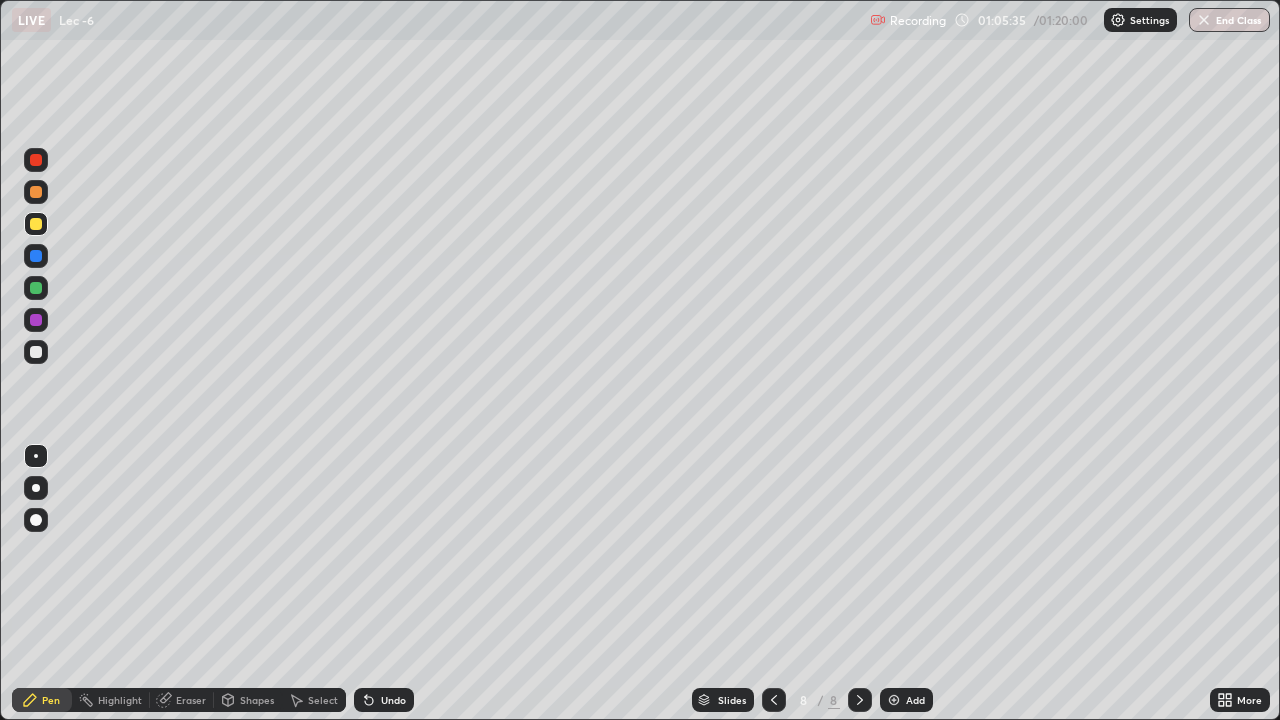 click at bounding box center (36, 288) 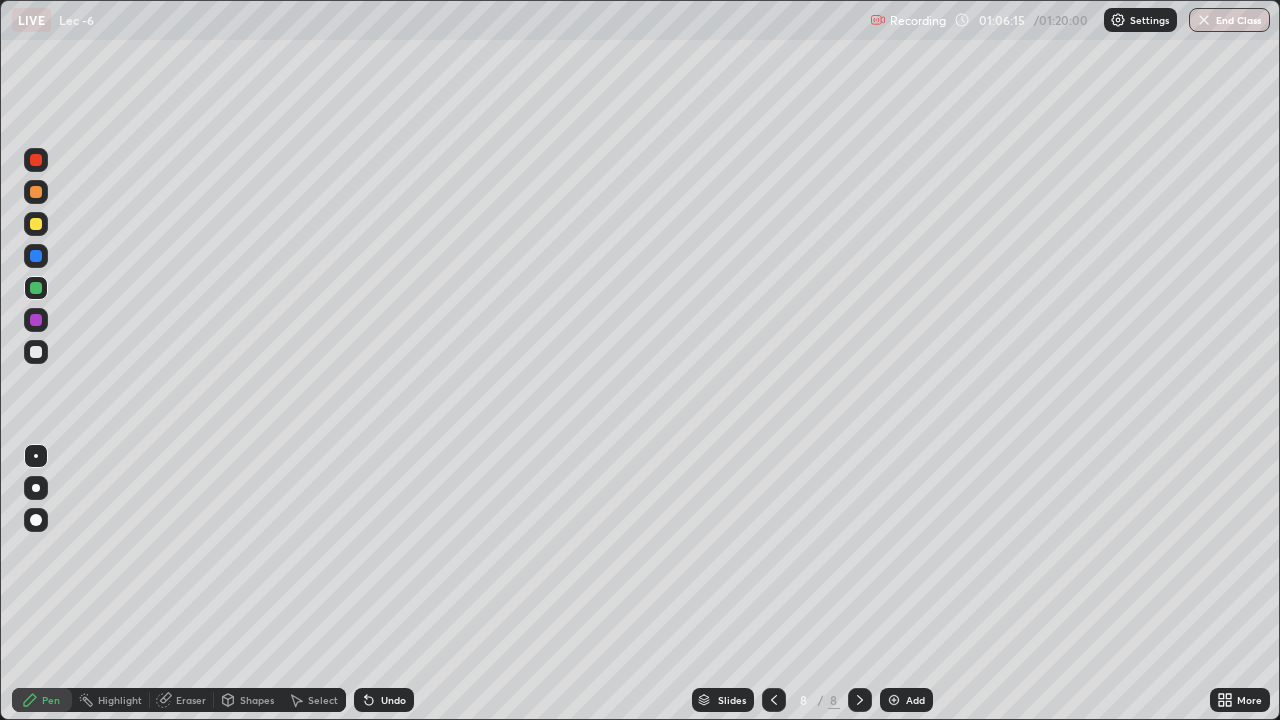 click on "Undo" at bounding box center (380, 700) 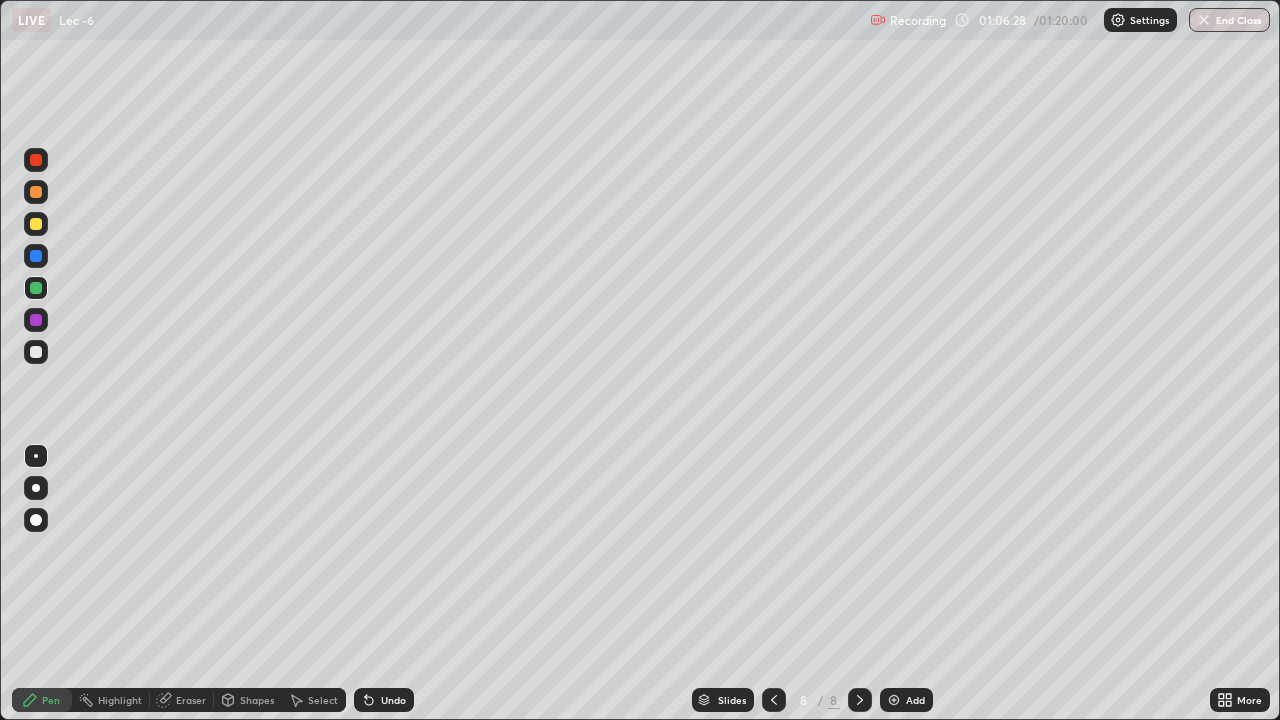 click at bounding box center (36, 320) 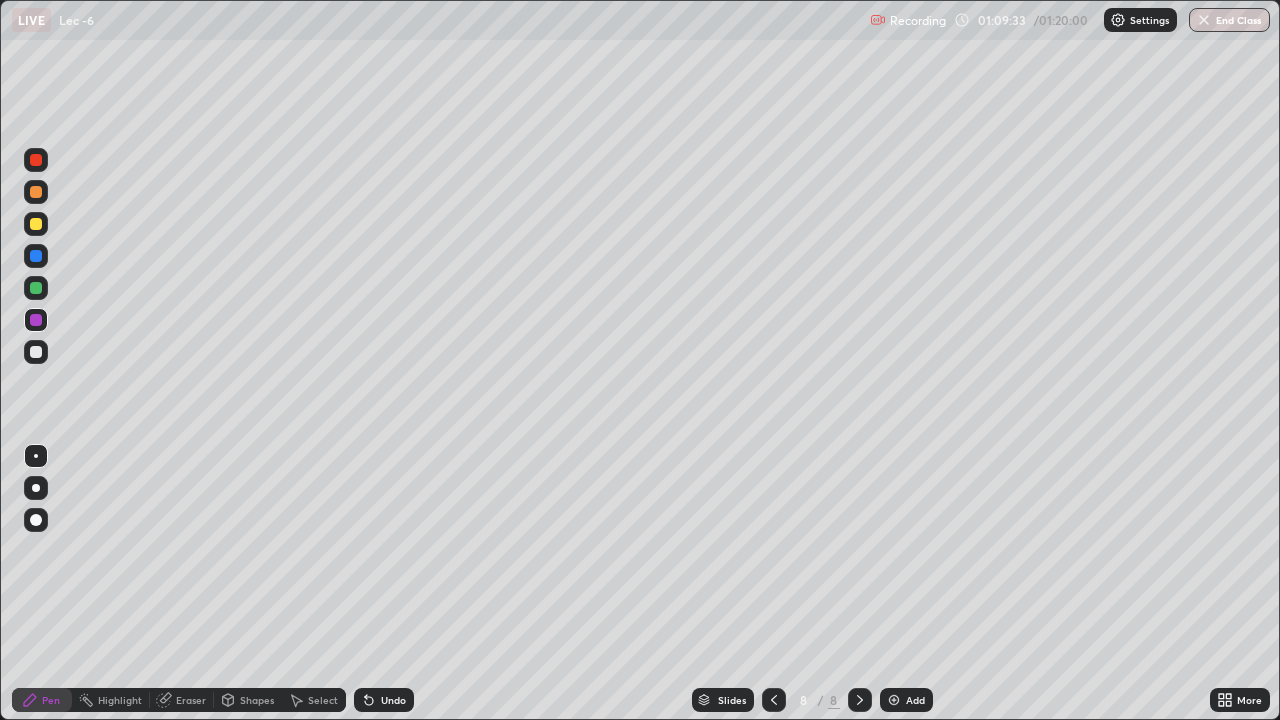 click at bounding box center (894, 700) 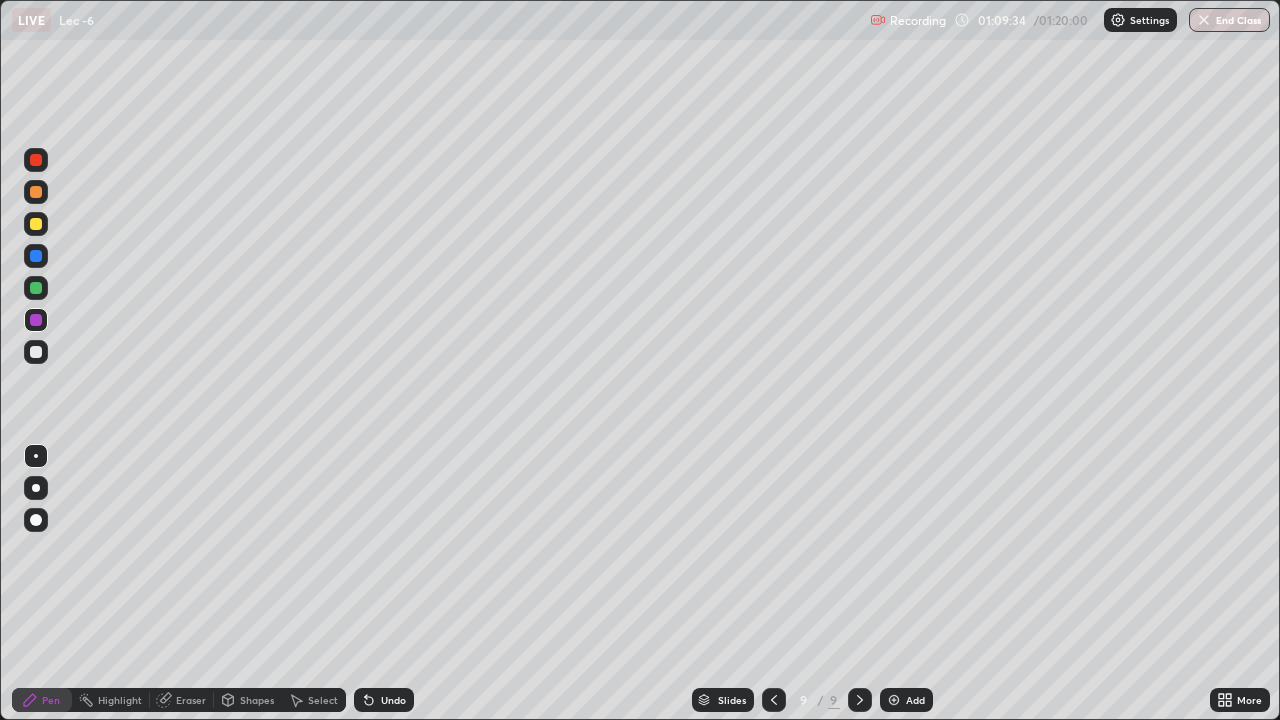 click at bounding box center [36, 352] 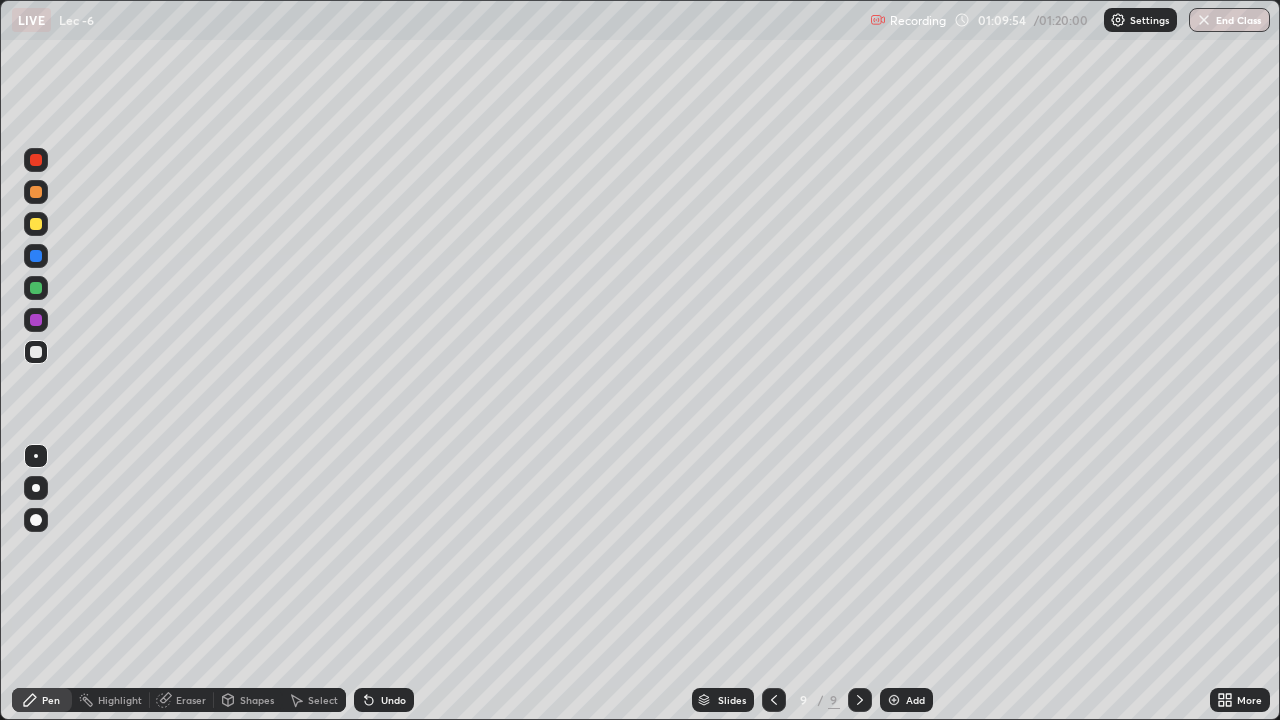 click at bounding box center (36, 288) 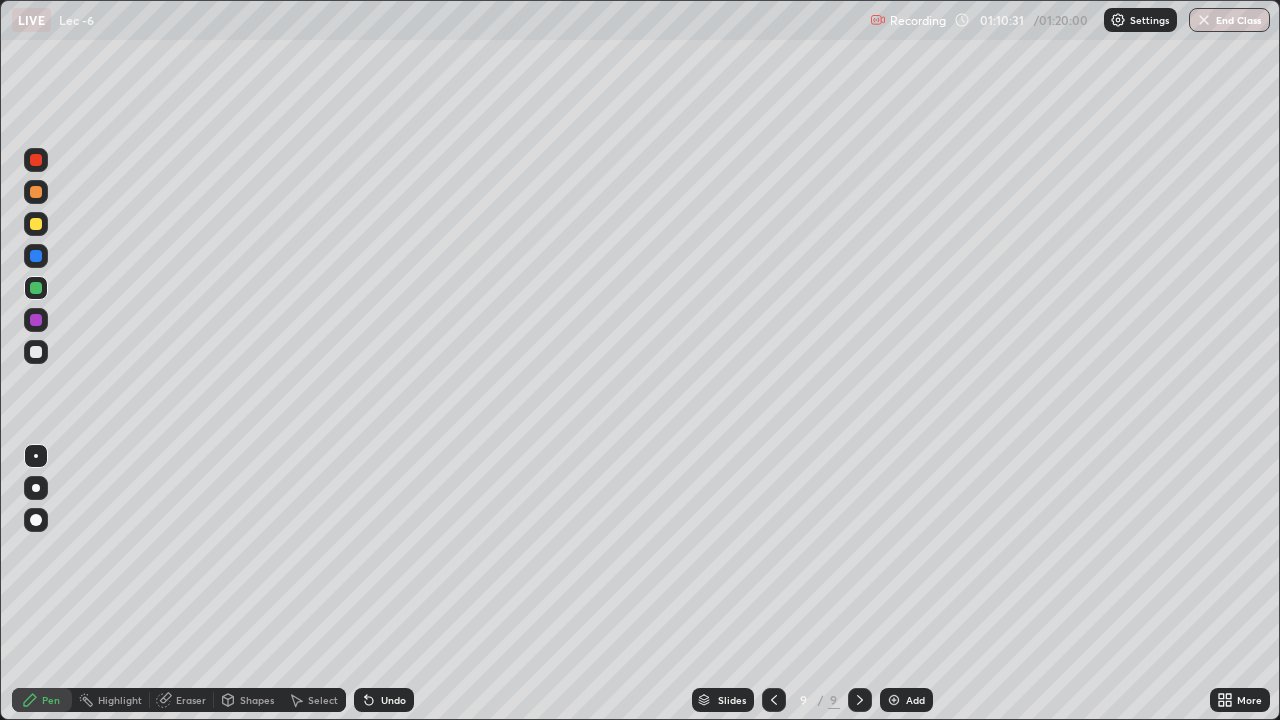 click on "Eraser" at bounding box center (191, 700) 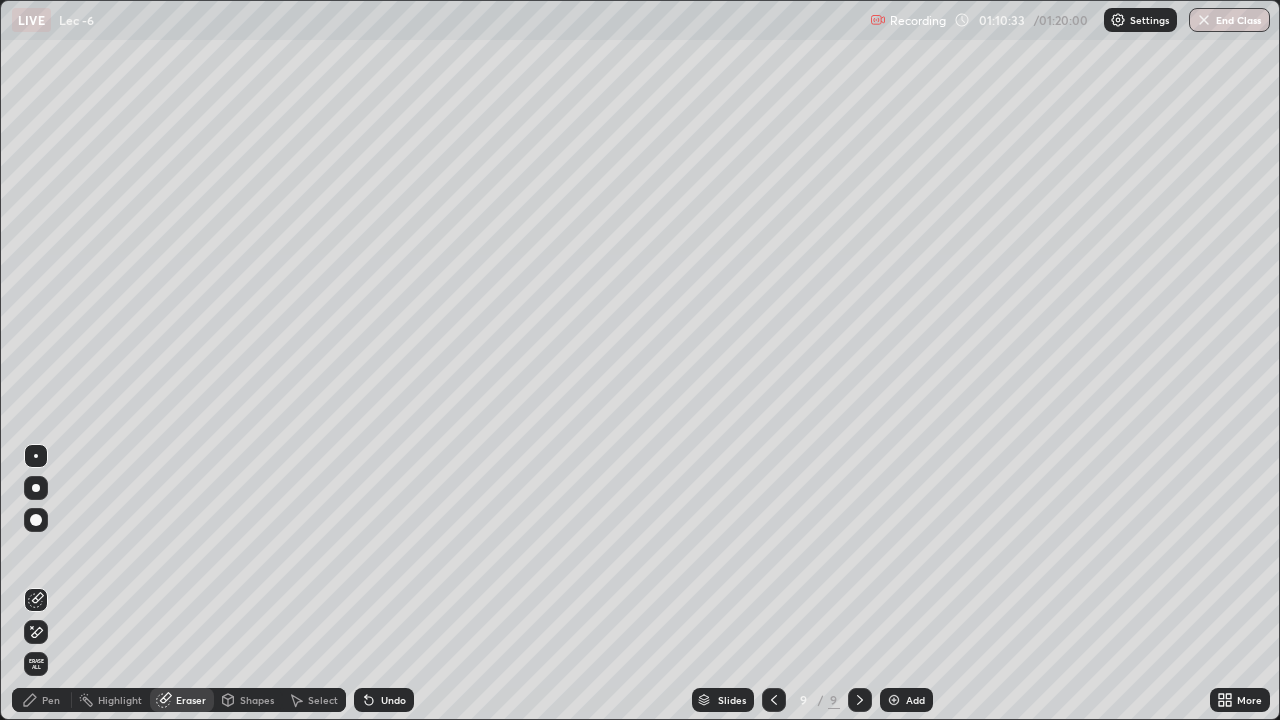 click 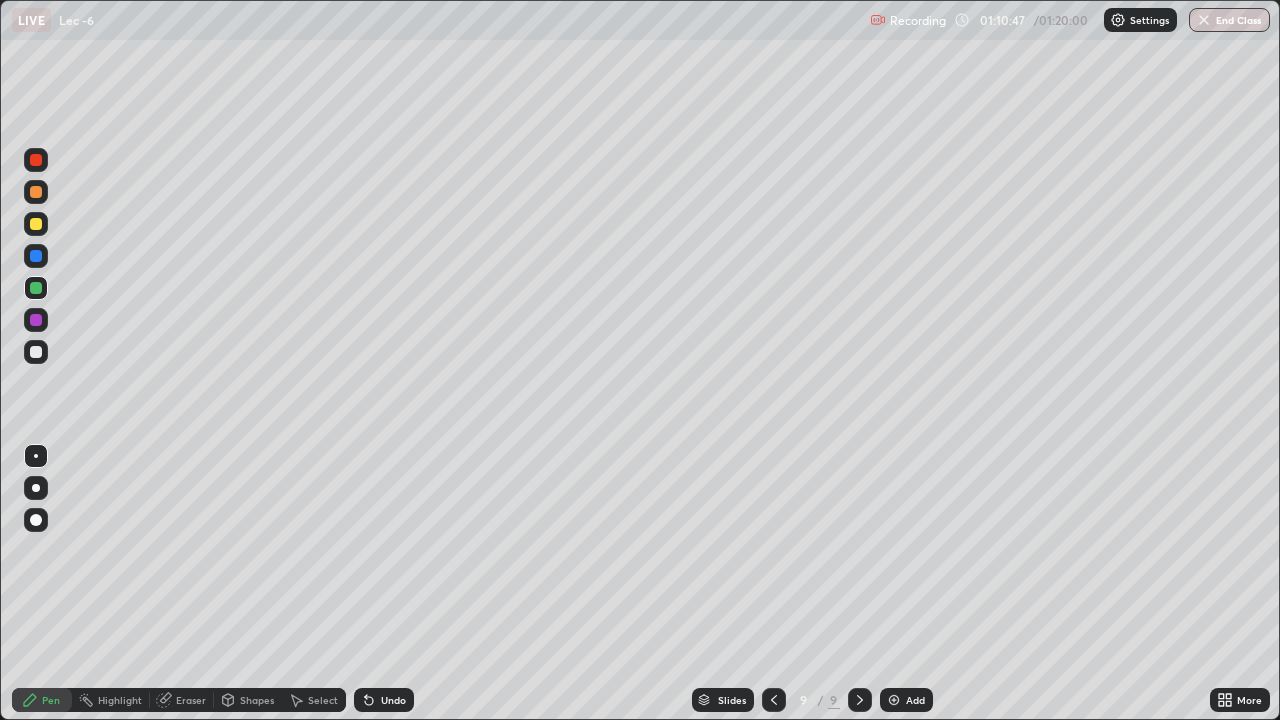 click at bounding box center (36, 352) 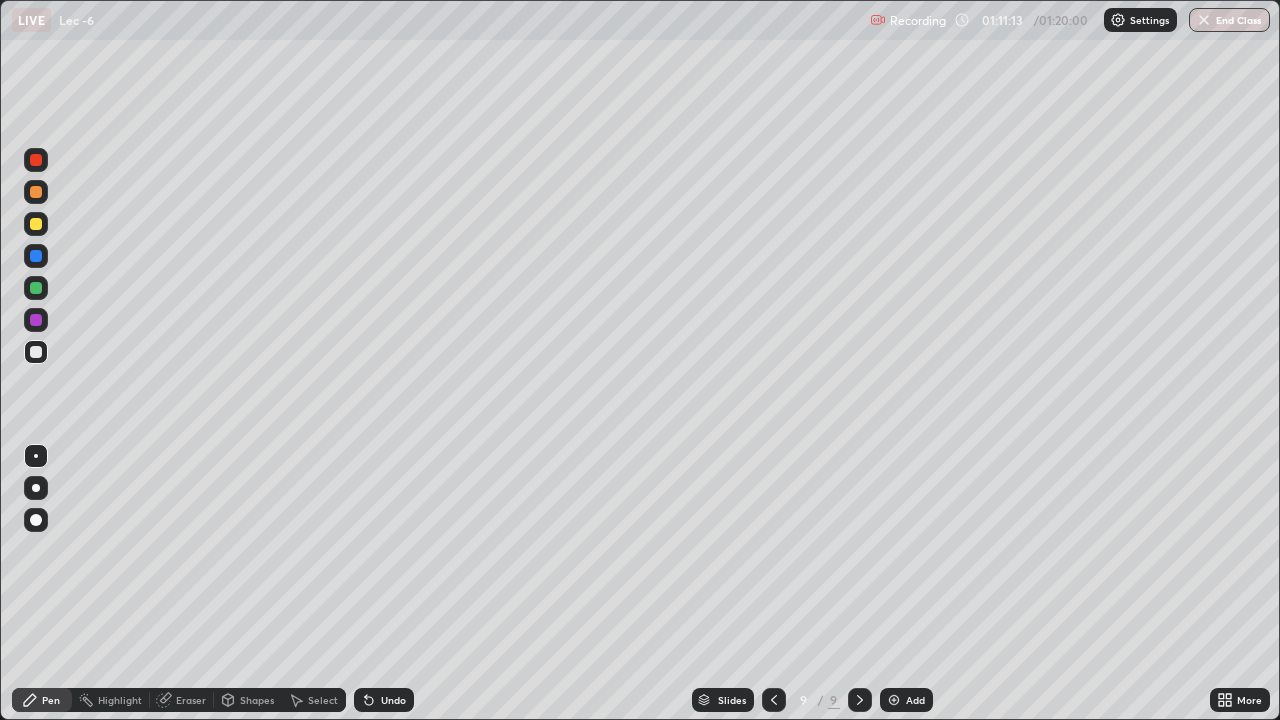 click 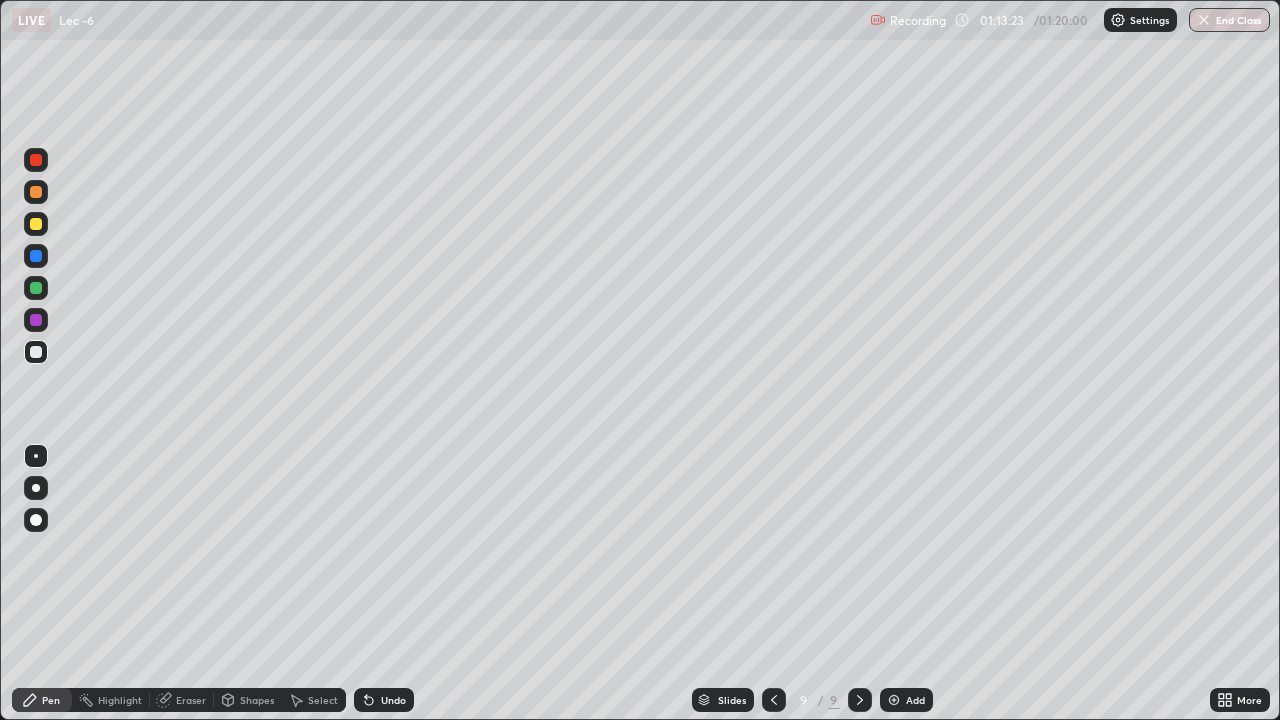 click 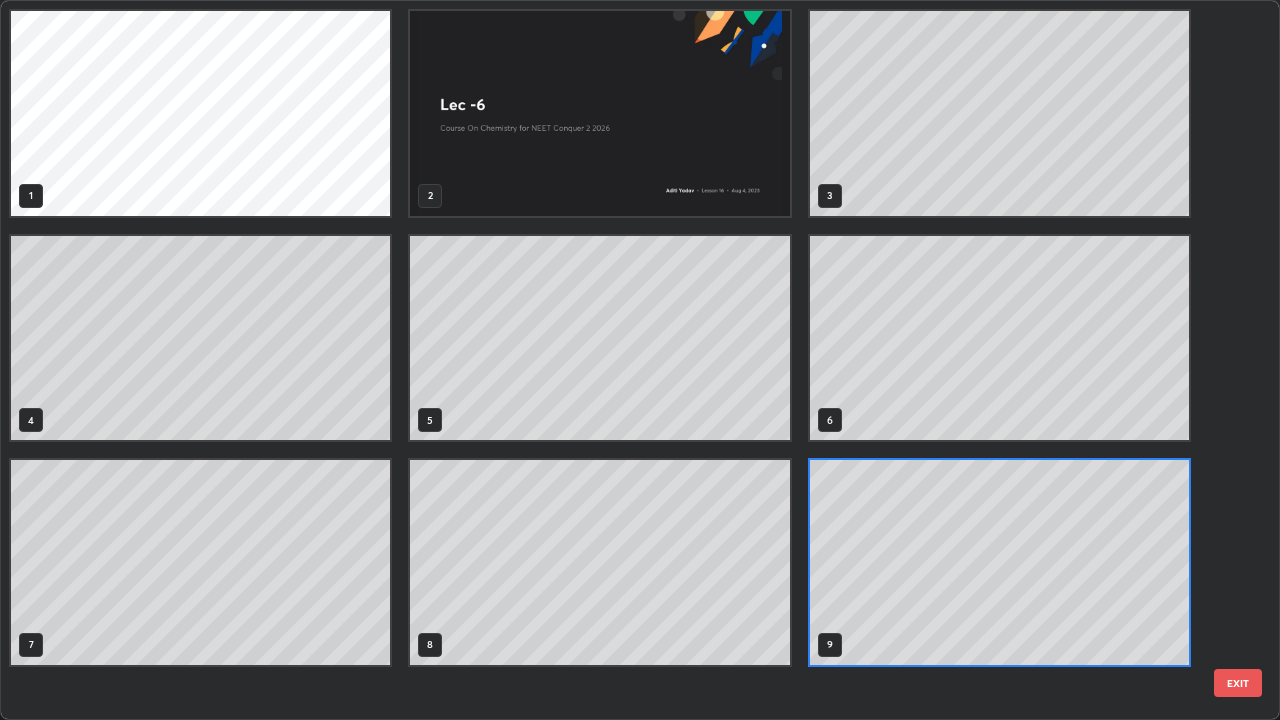 scroll, scrollTop: 7, scrollLeft: 11, axis: both 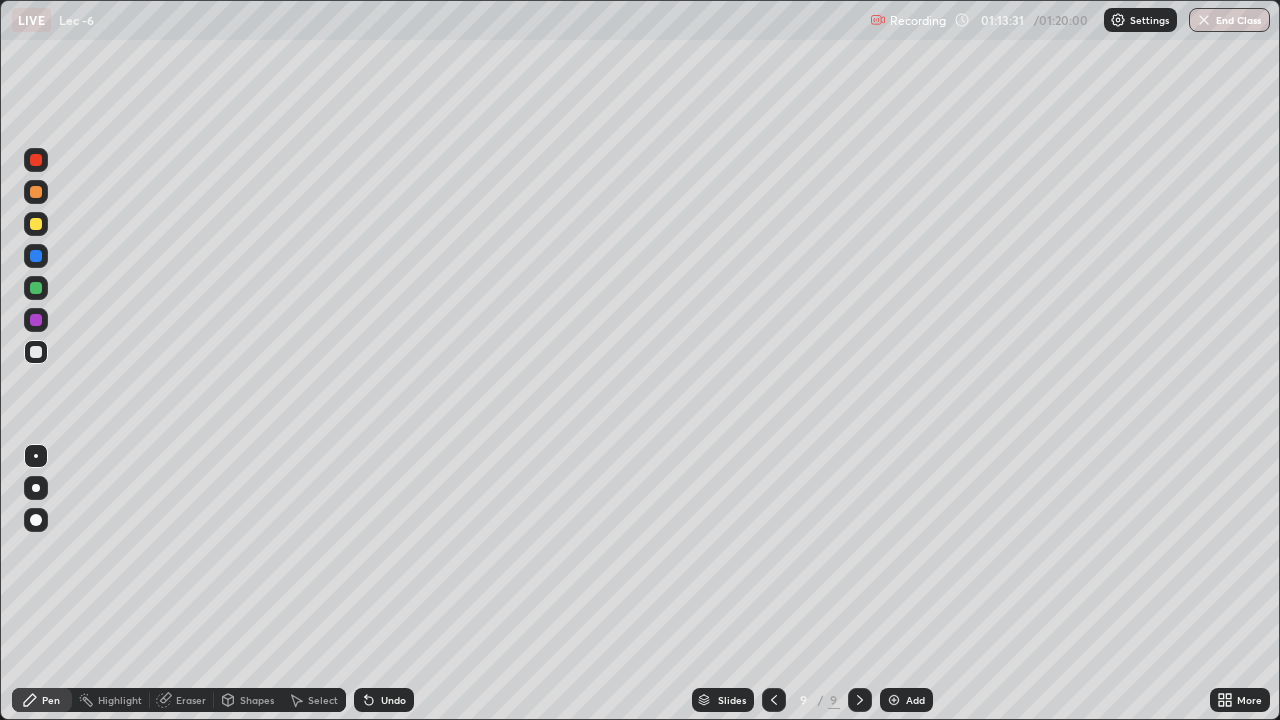 click on "End Class" at bounding box center (1229, 20) 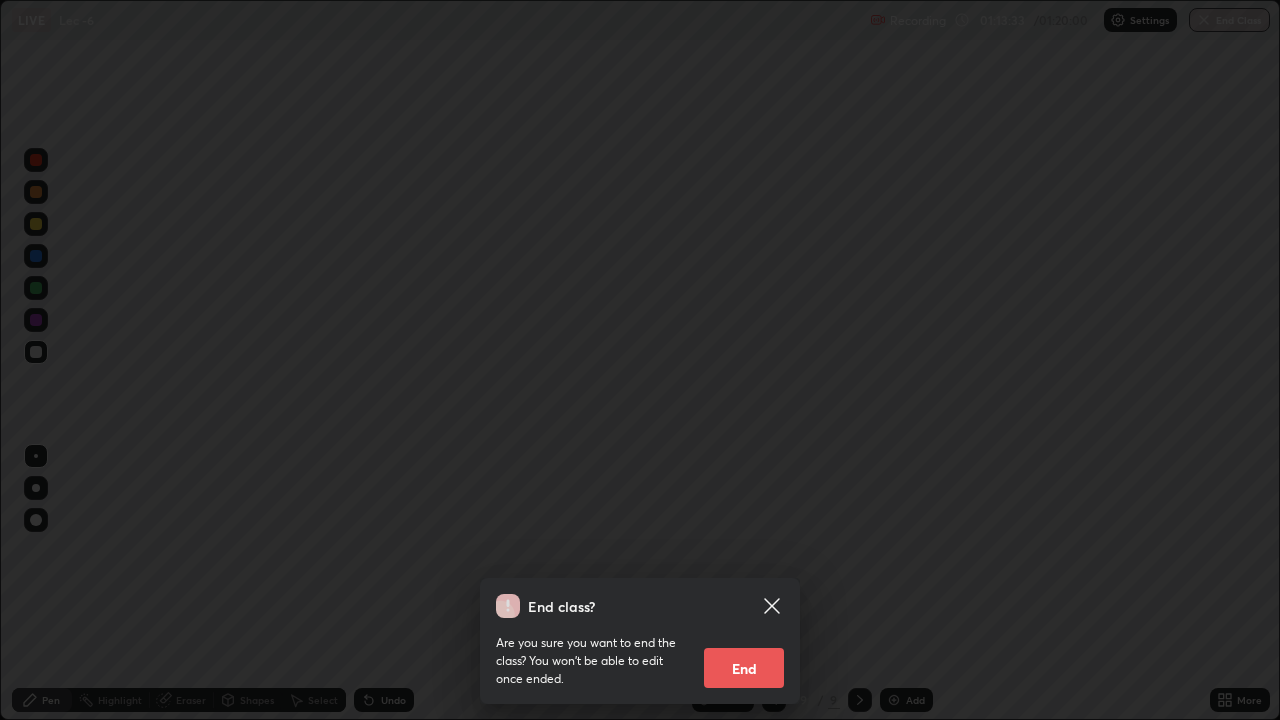 click on "End" at bounding box center (744, 668) 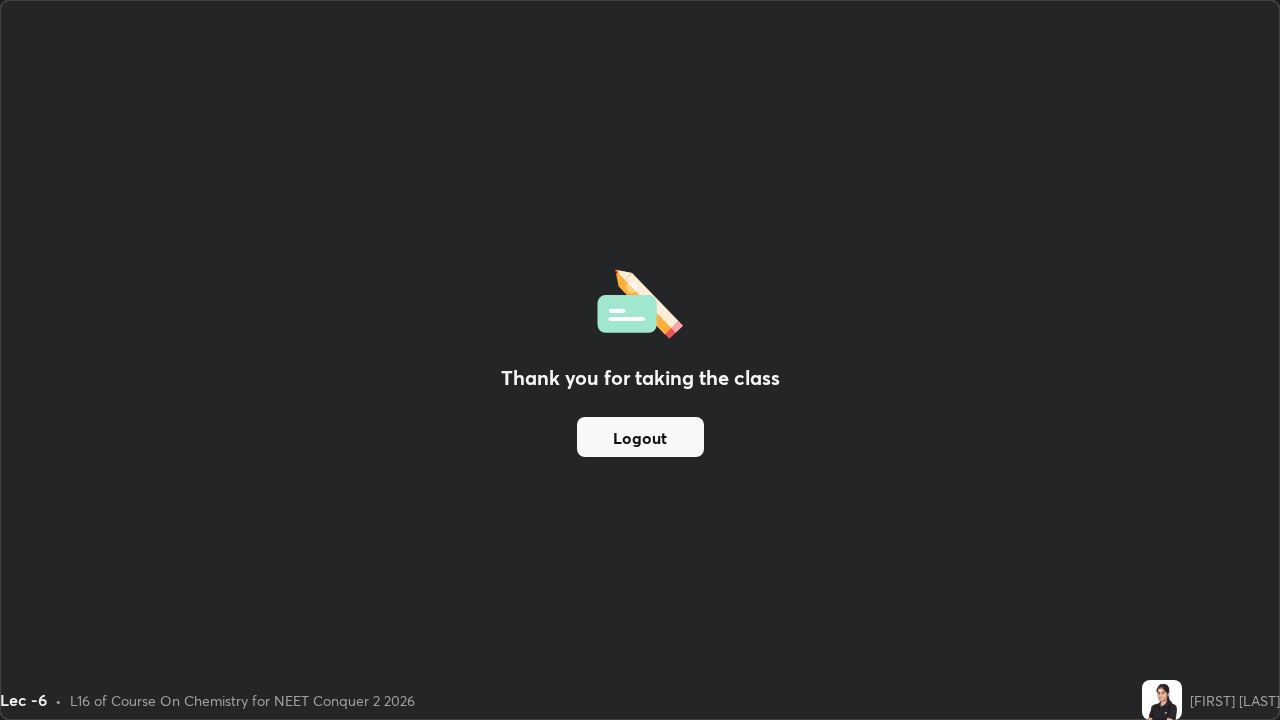 click on "Logout" at bounding box center (640, 437) 